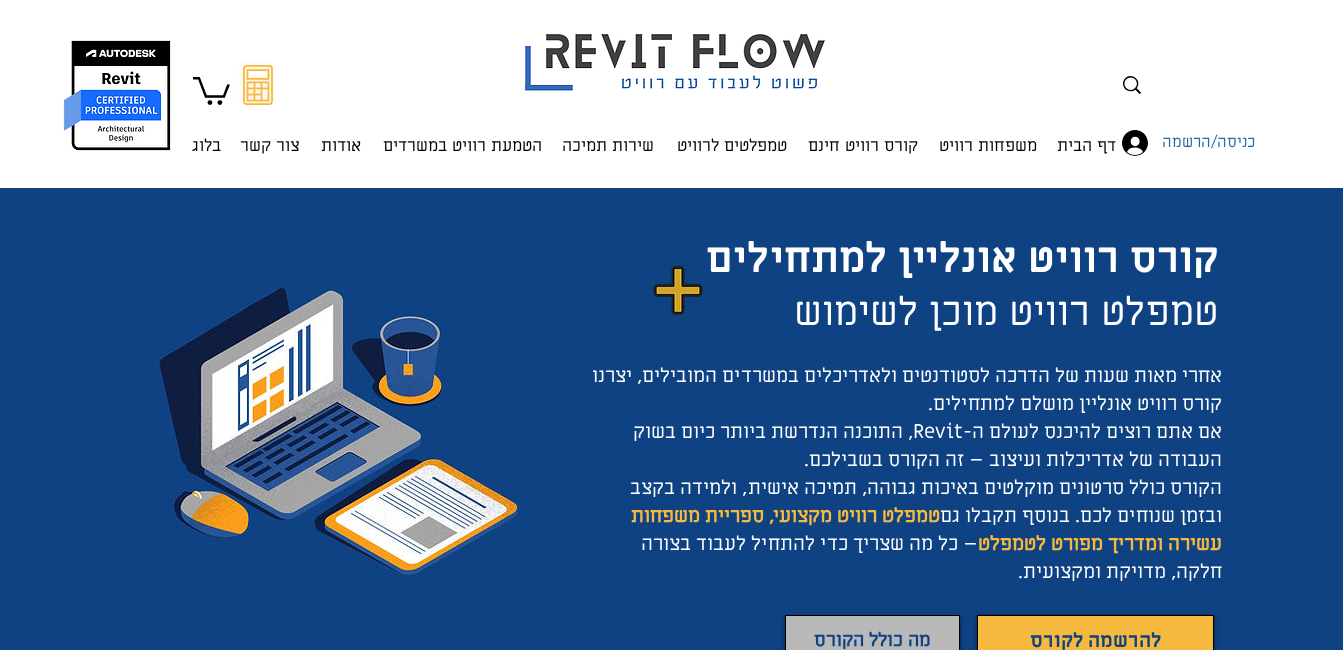 scroll, scrollTop: 0, scrollLeft: 0, axis: both 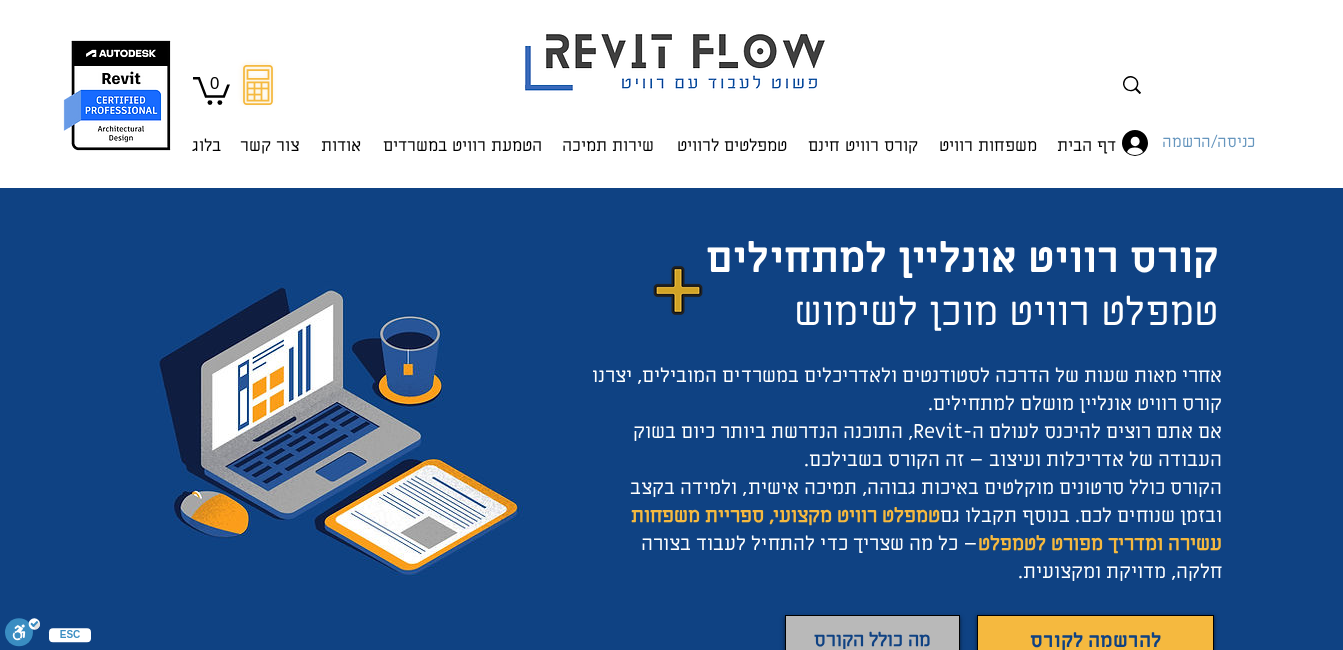 click on "כניסה/הרשמה" at bounding box center [1208, 143] 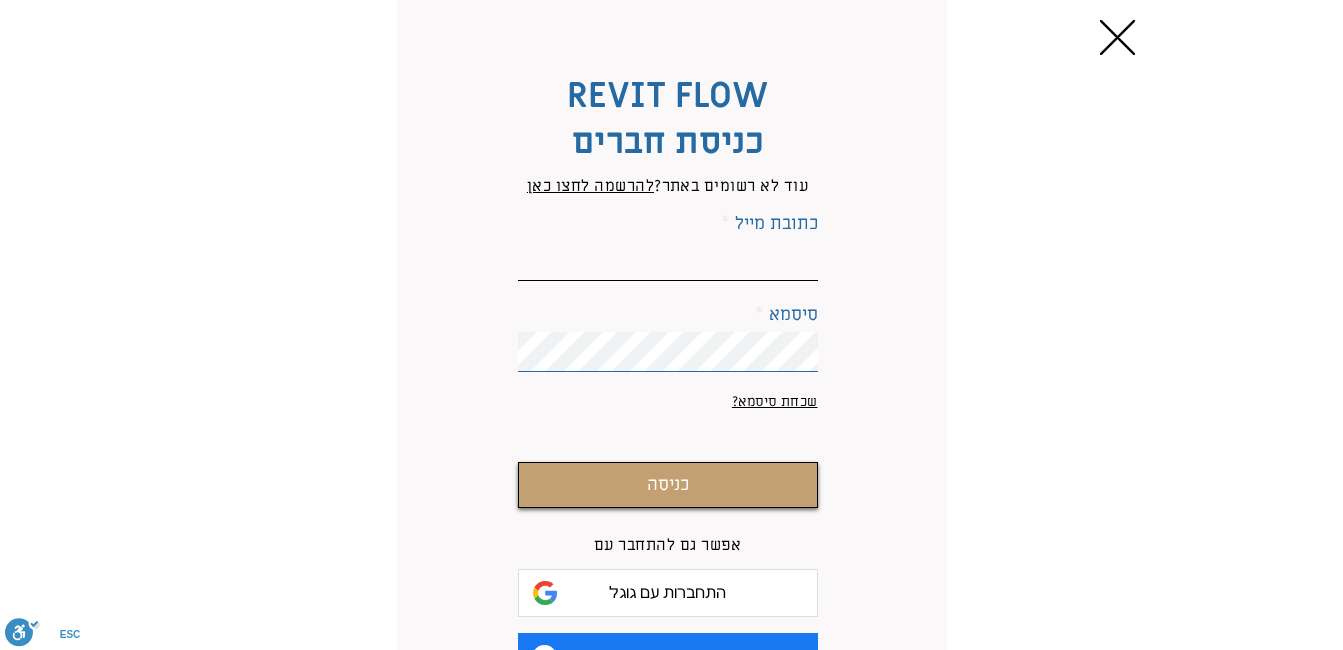 click on "כתובת מייל" at bounding box center (668, 261) 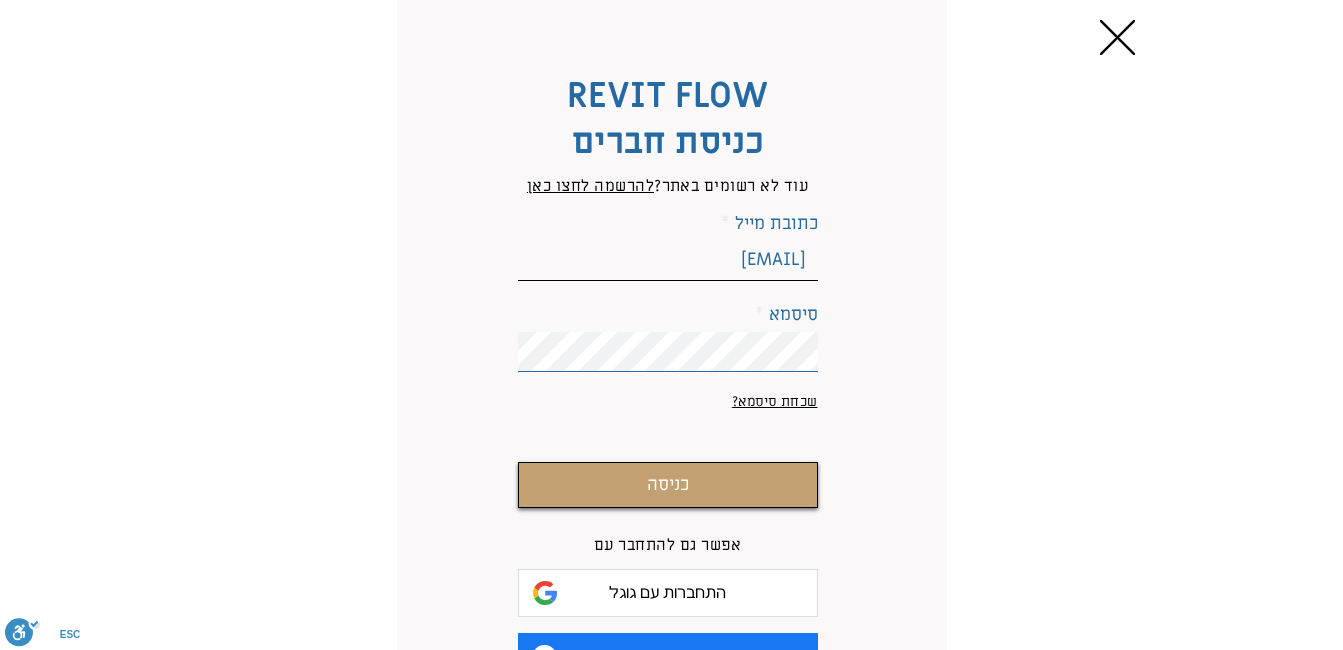 scroll, scrollTop: 67, scrollLeft: 0, axis: vertical 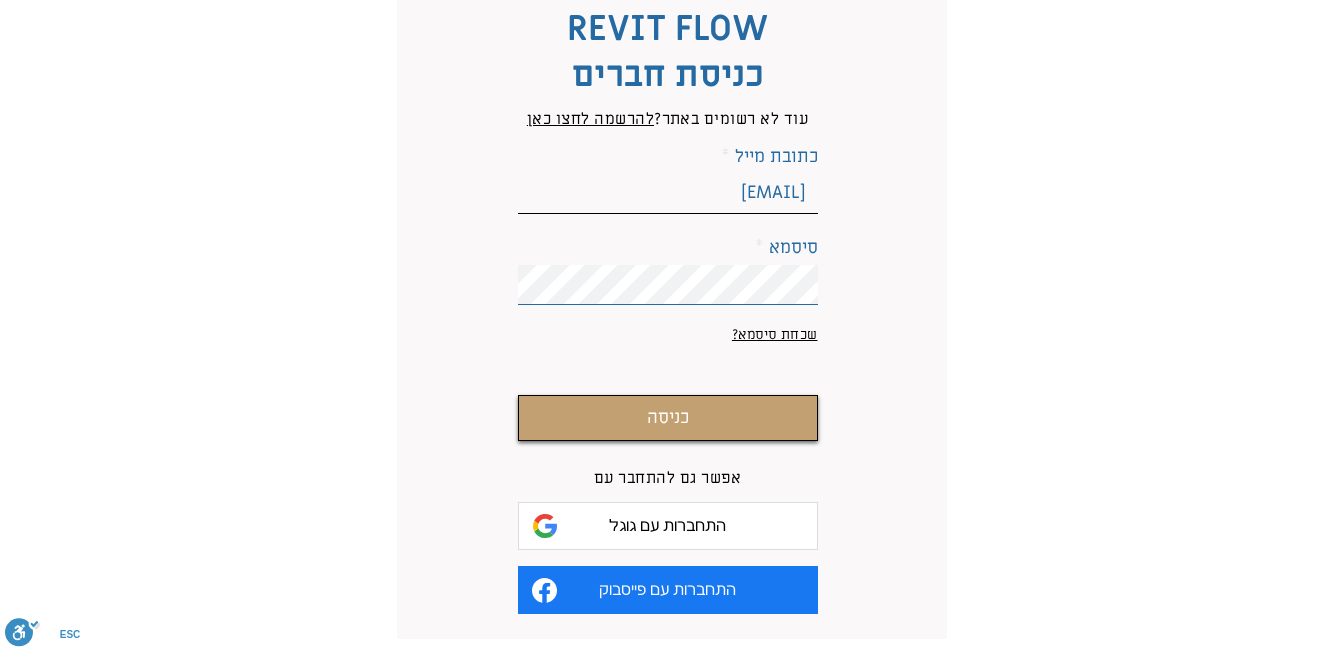 type on "[EMAIL]" 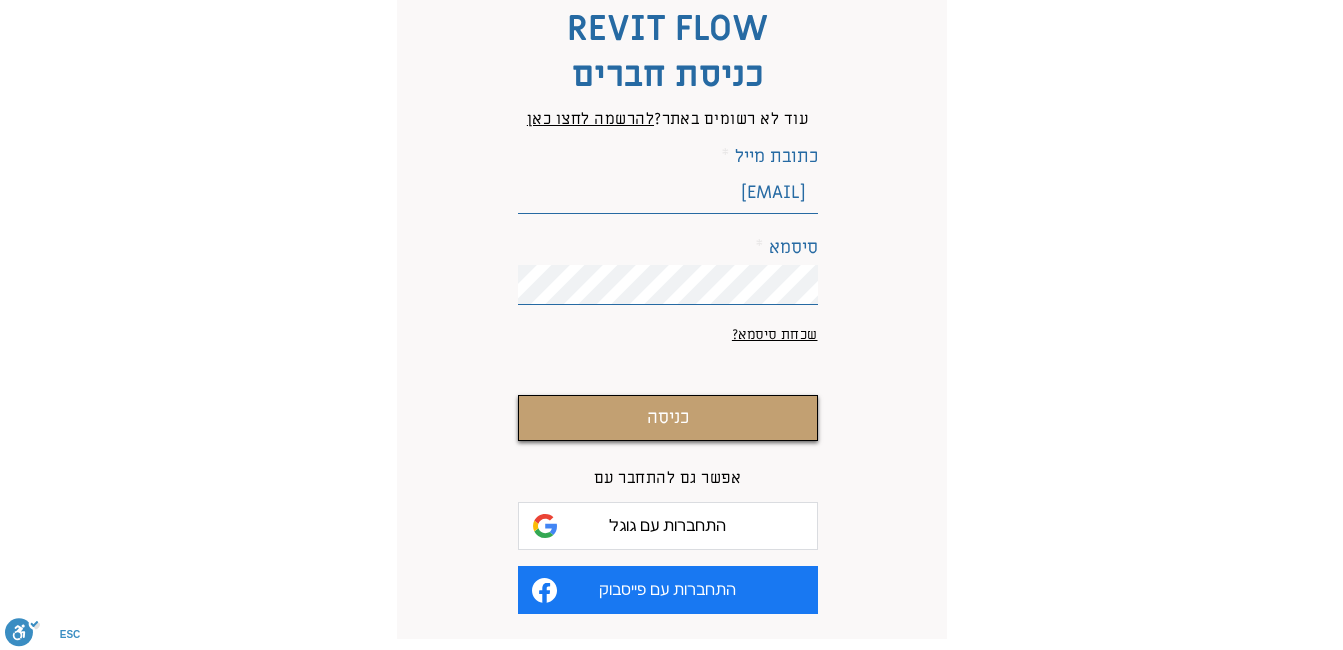 click on "התחברות עם גוגל" at bounding box center [668, 526] 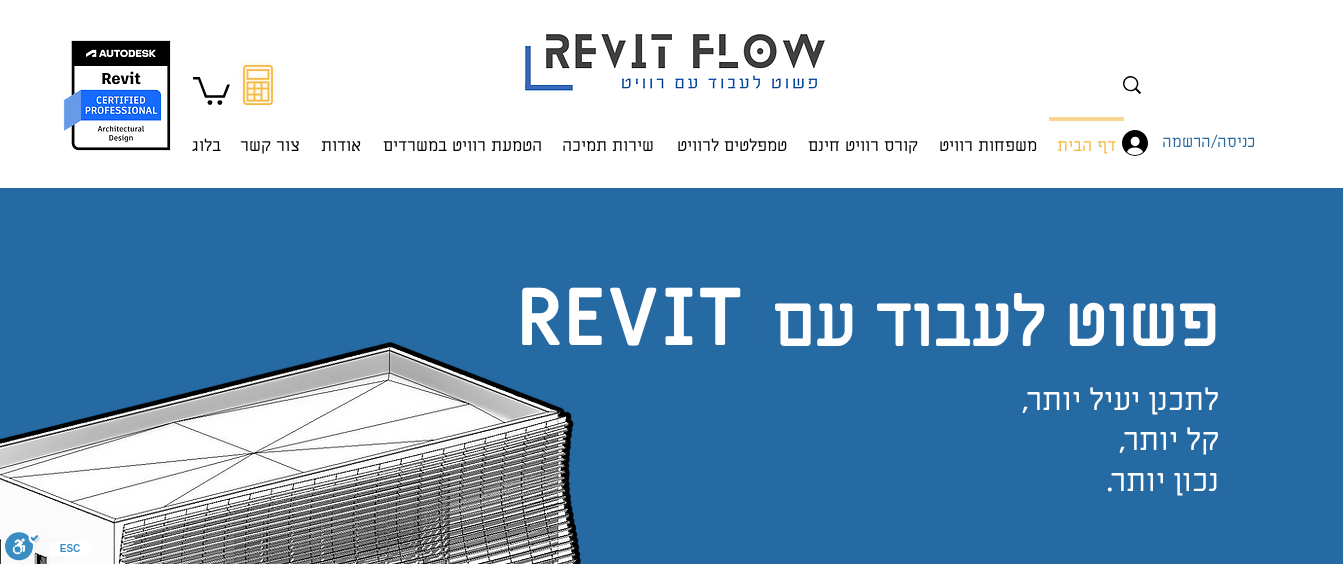 scroll, scrollTop: 0, scrollLeft: 0, axis: both 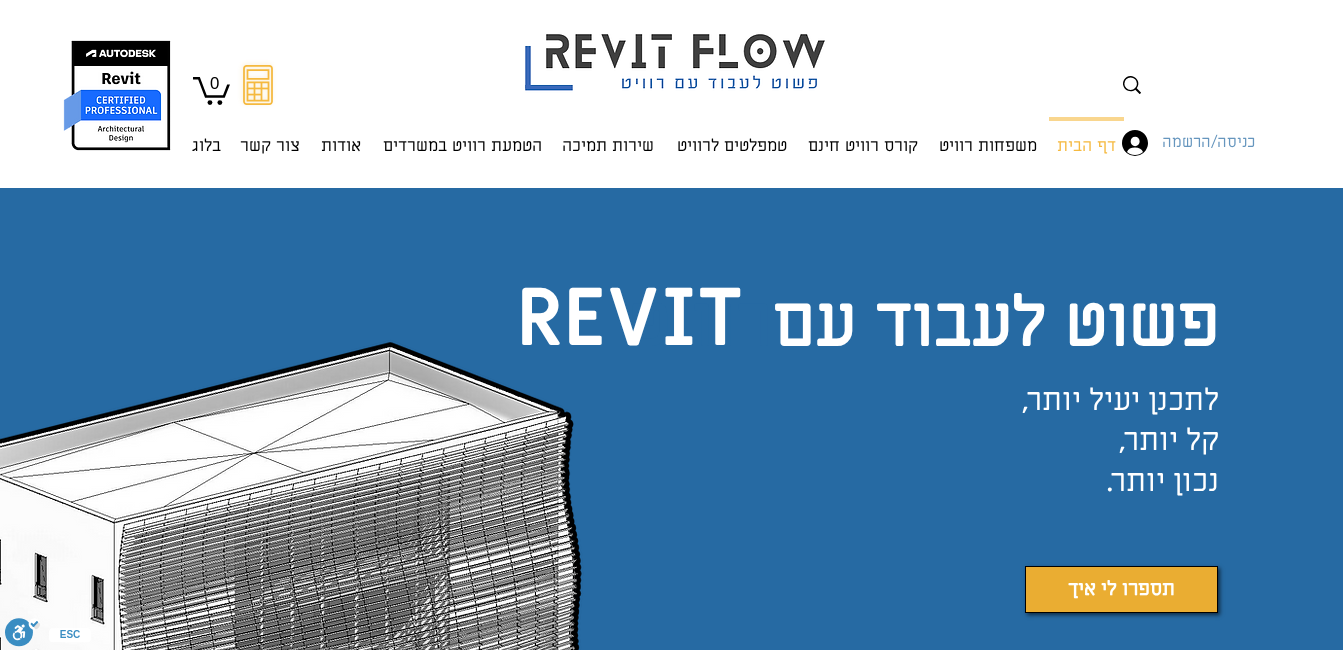 click on "כניסה/הרשמה" at bounding box center [1208, 143] 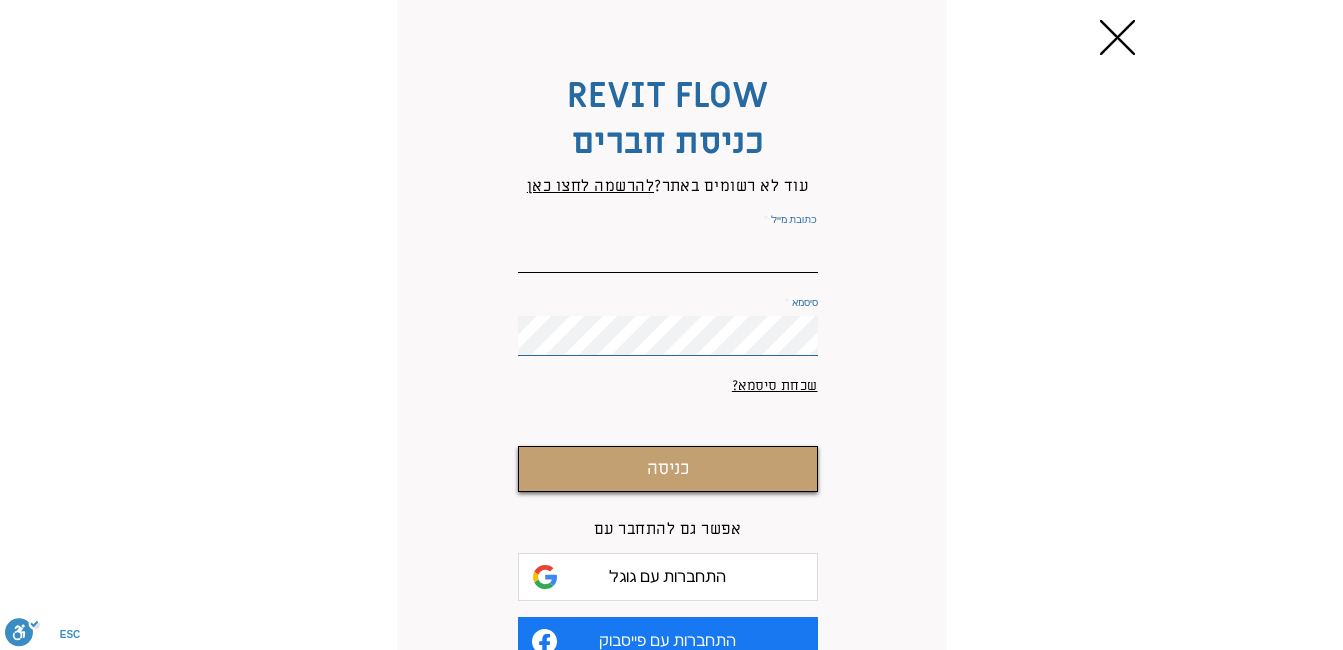 click on "כתובת מייל" at bounding box center (668, 253) 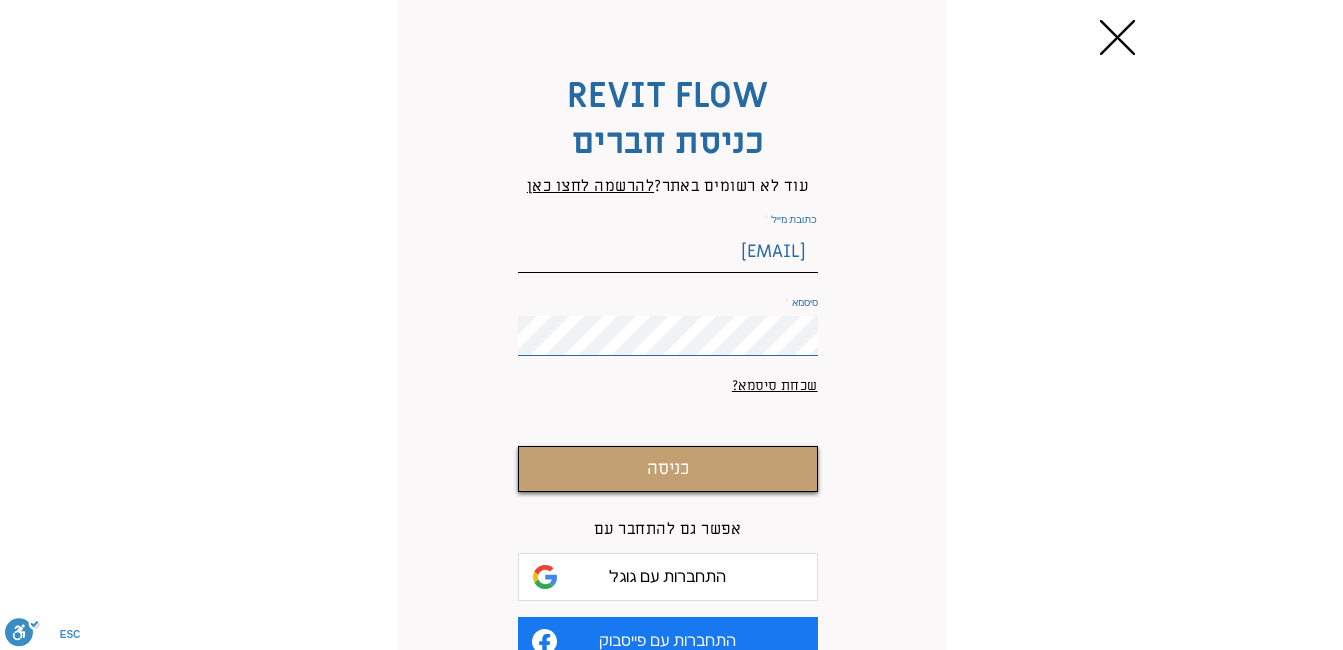 type on "yahli.ye@gmail.com" 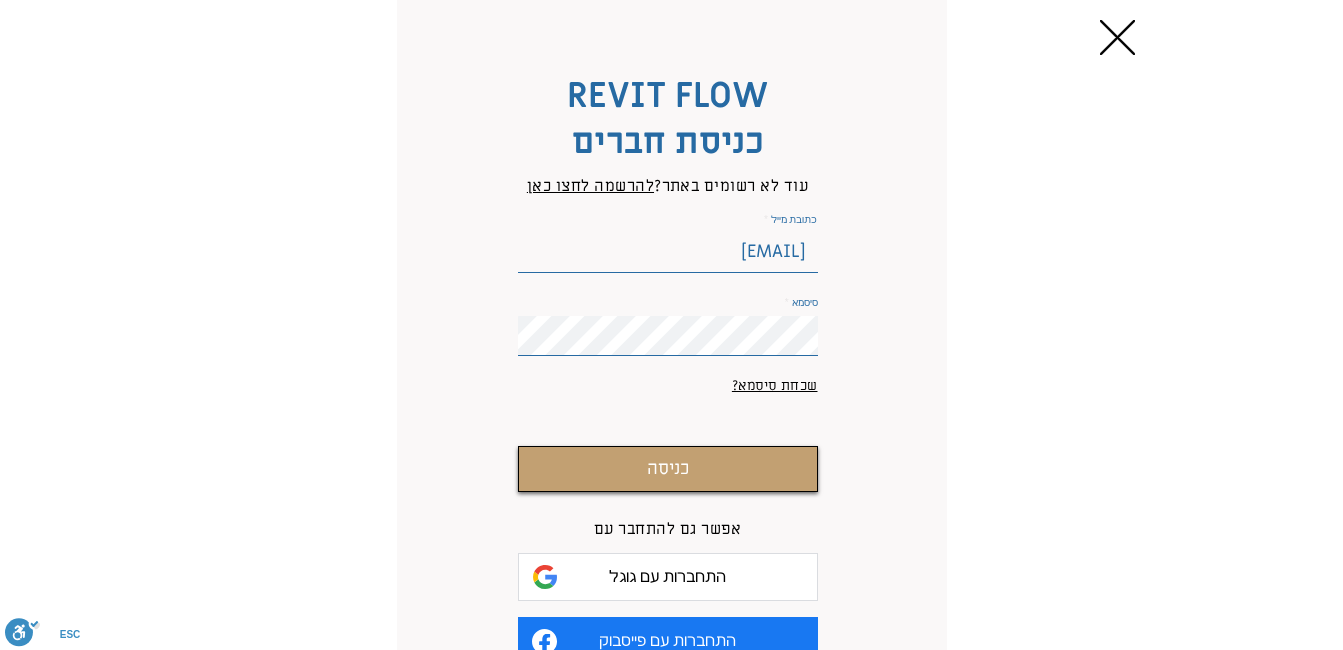 click on "שכחת סיסמא?" at bounding box center (775, 385) 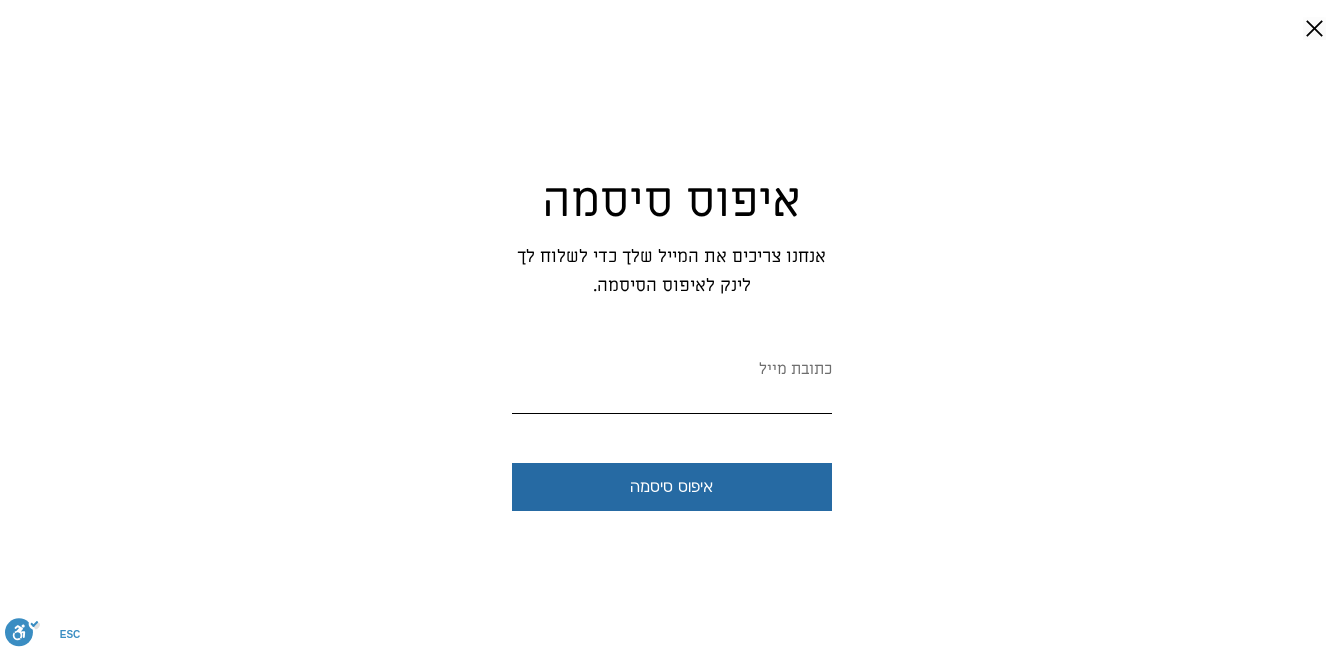 click on "כתובת מייל" at bounding box center [672, 395] 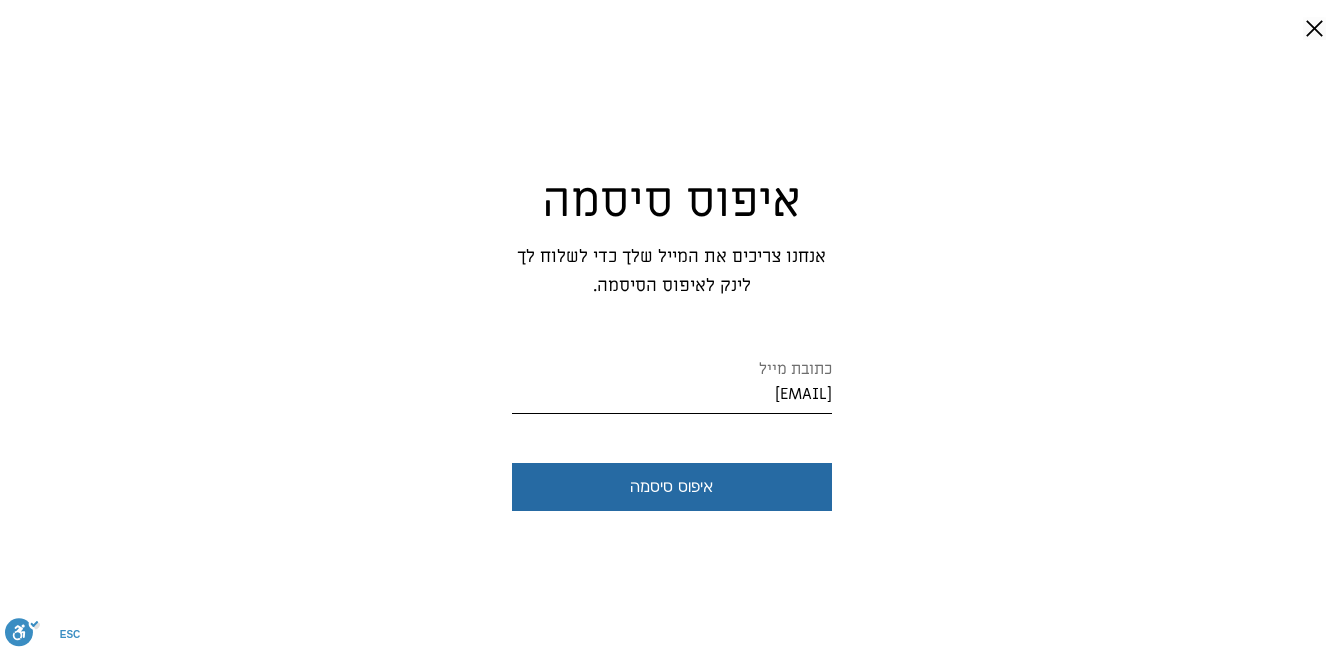 type on "yahli.ye@gmail.com" 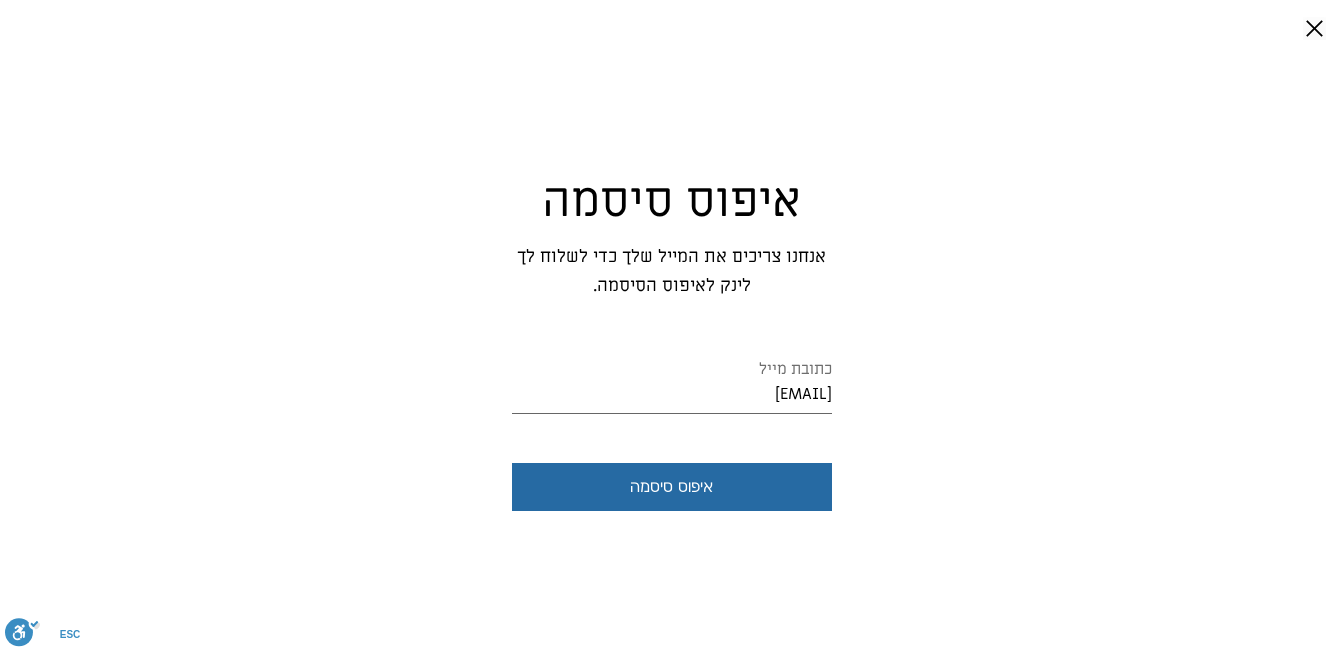 click on "איפוס סיסמה" at bounding box center [672, 487] 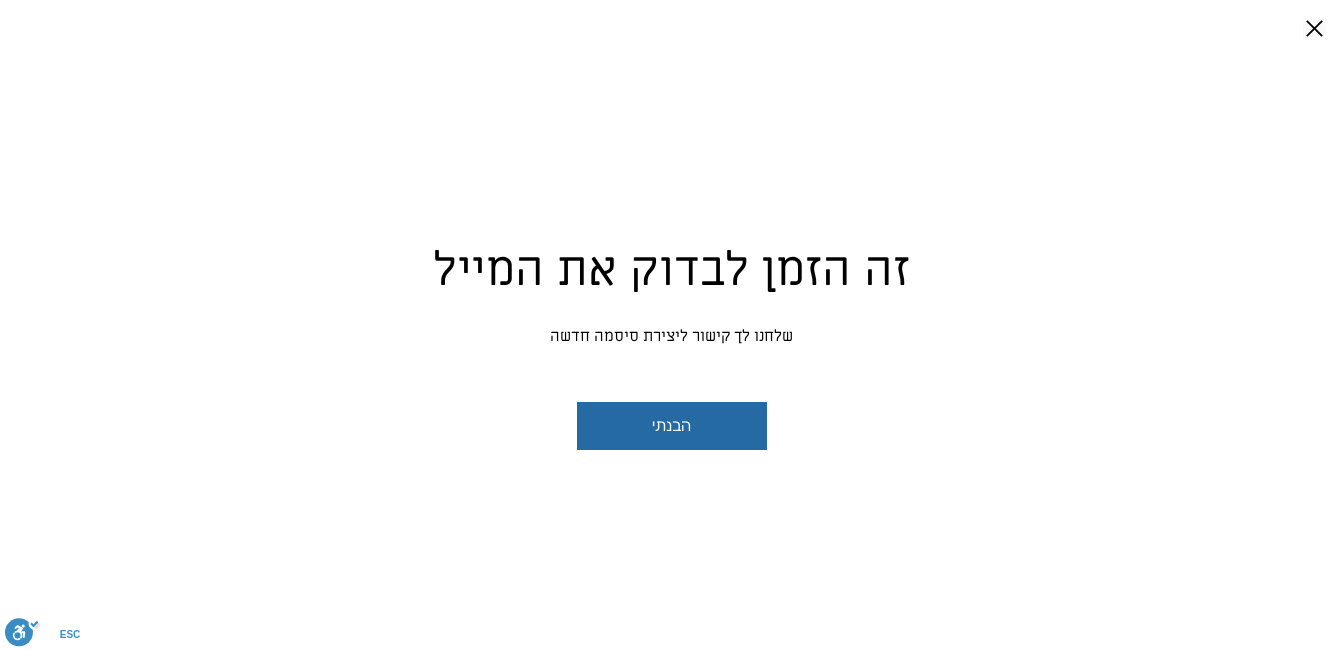 click on "הבנתי" at bounding box center [672, 426] 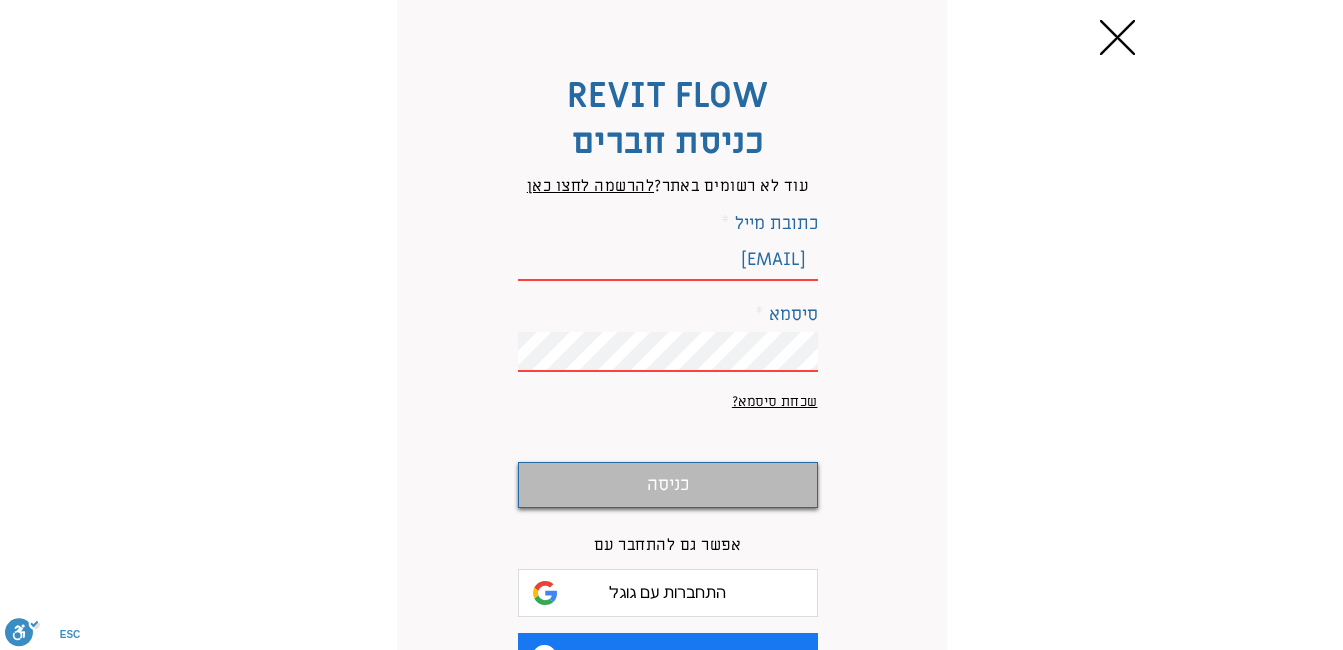 click on "כניסה" at bounding box center [668, 485] 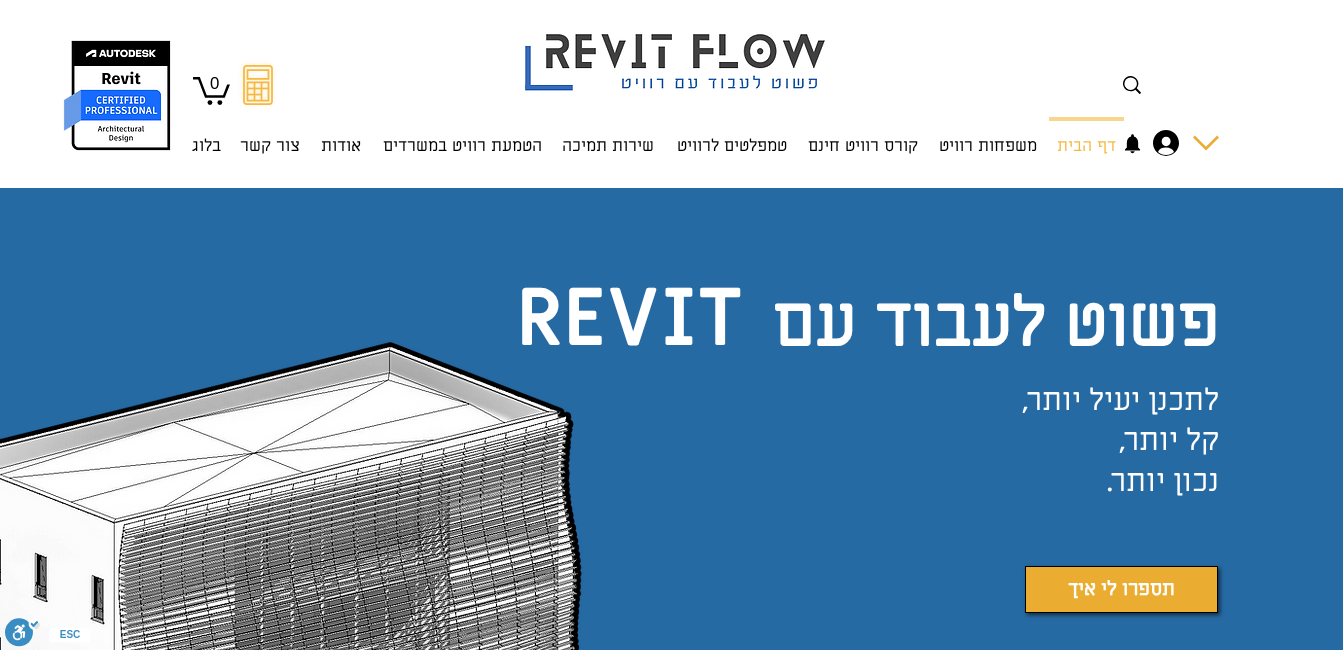 click 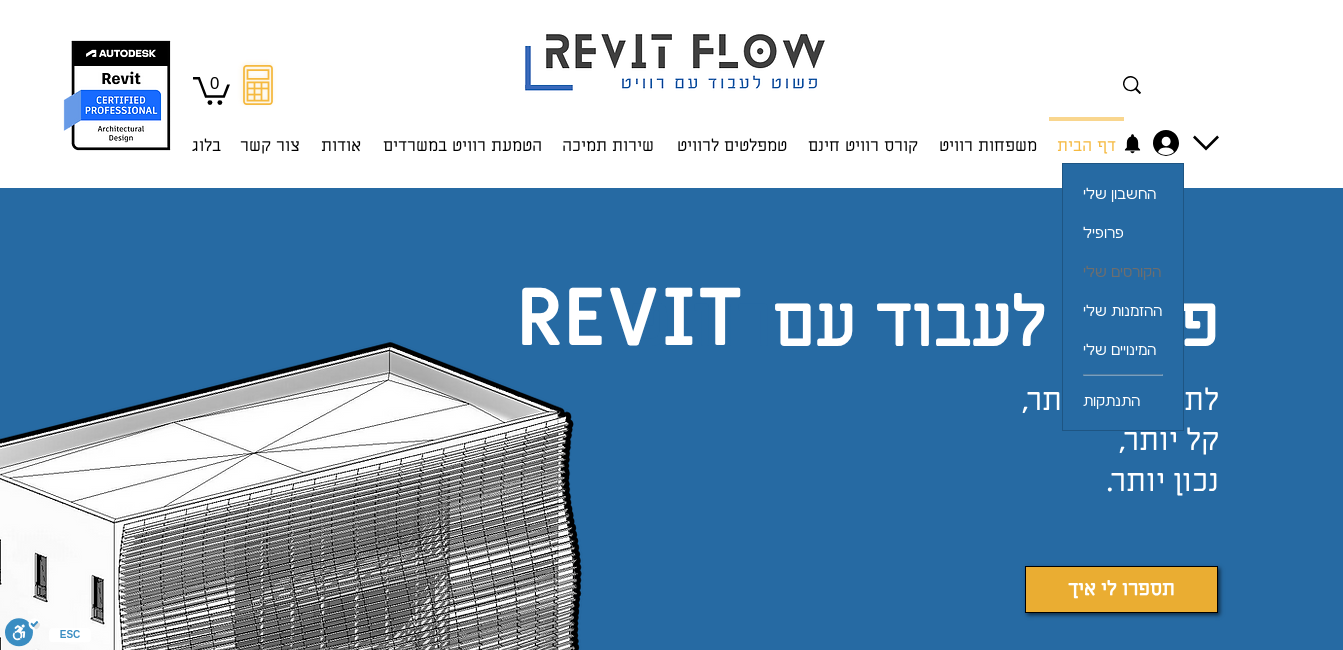 click on "הקורסים שלי" at bounding box center (1122, 271) 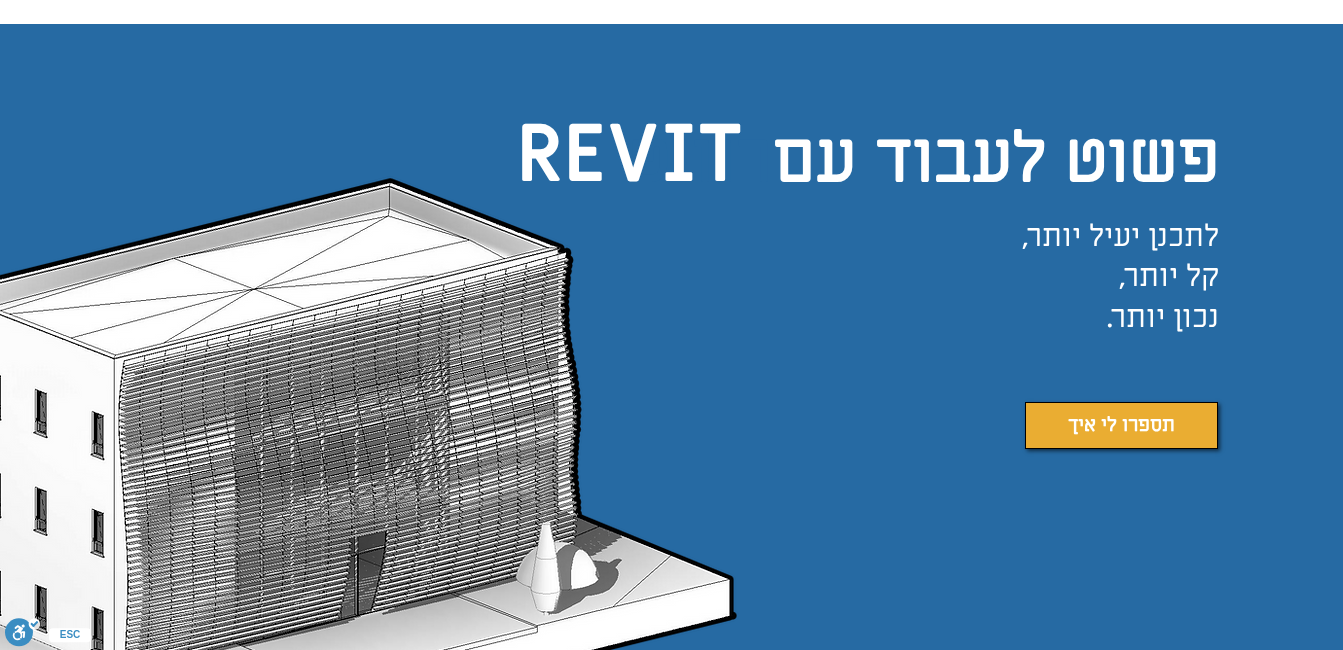 scroll, scrollTop: 0, scrollLeft: 0, axis: both 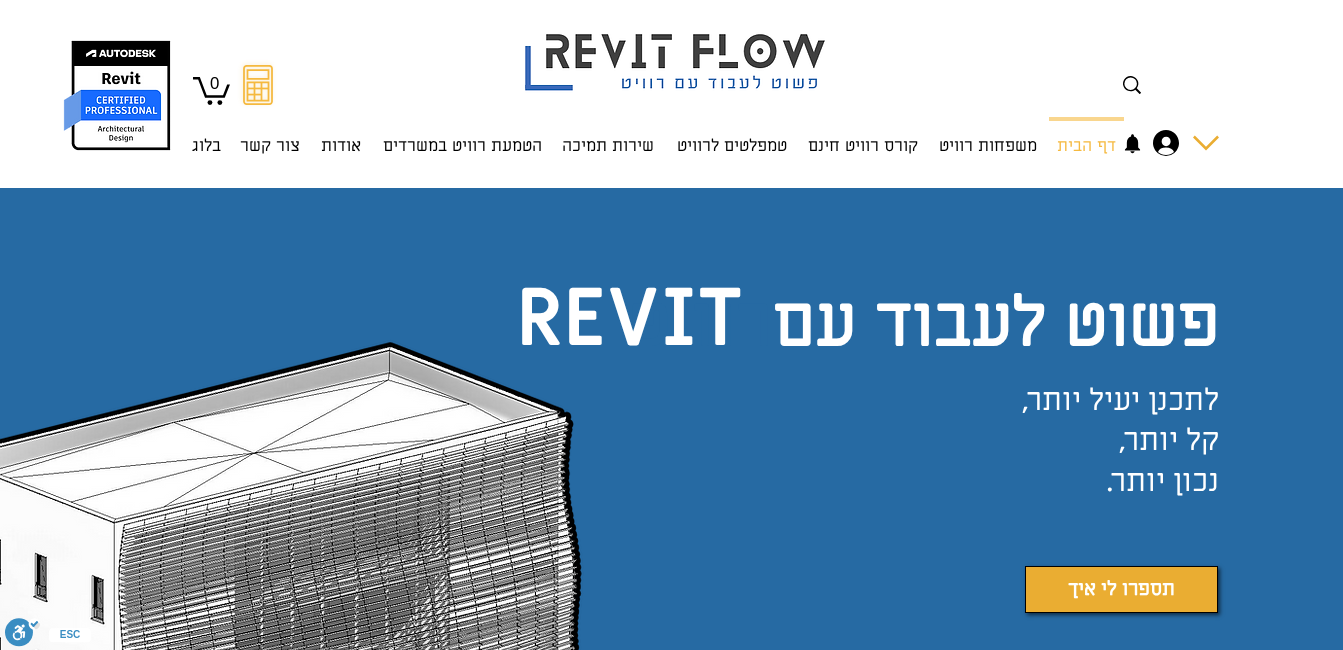 click 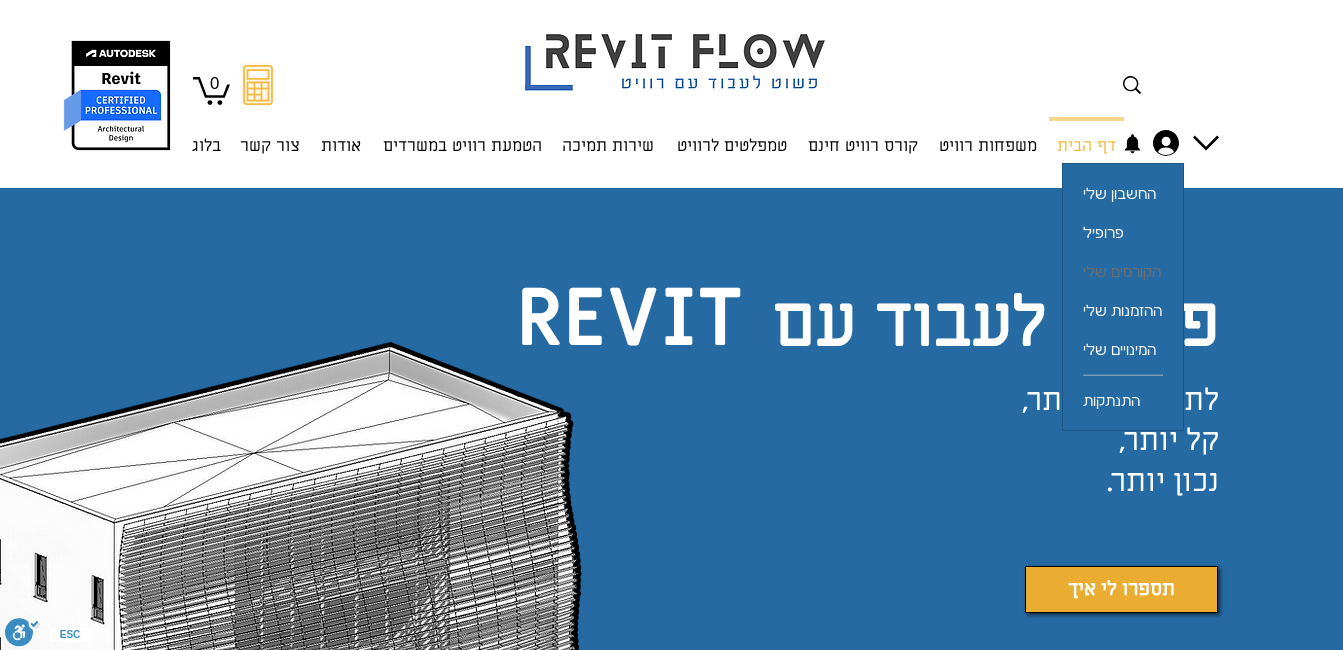 click on "הקורסים שלי" at bounding box center [1122, 271] 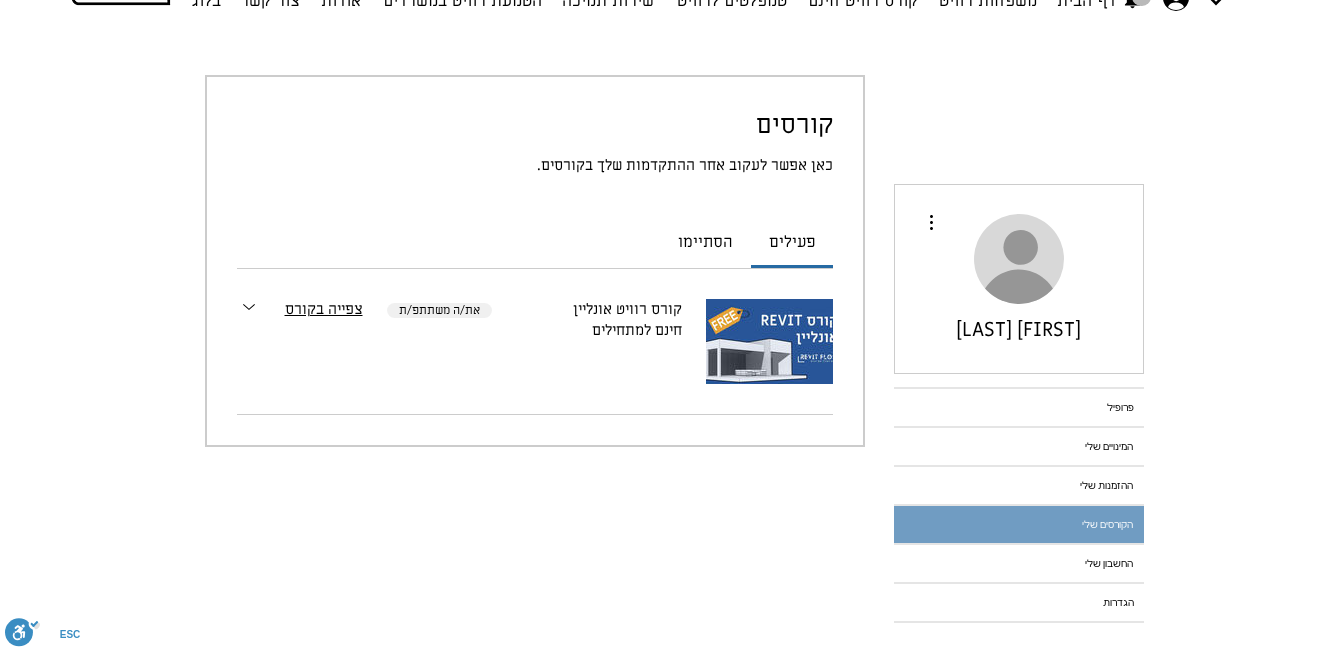 scroll, scrollTop: 146, scrollLeft: 0, axis: vertical 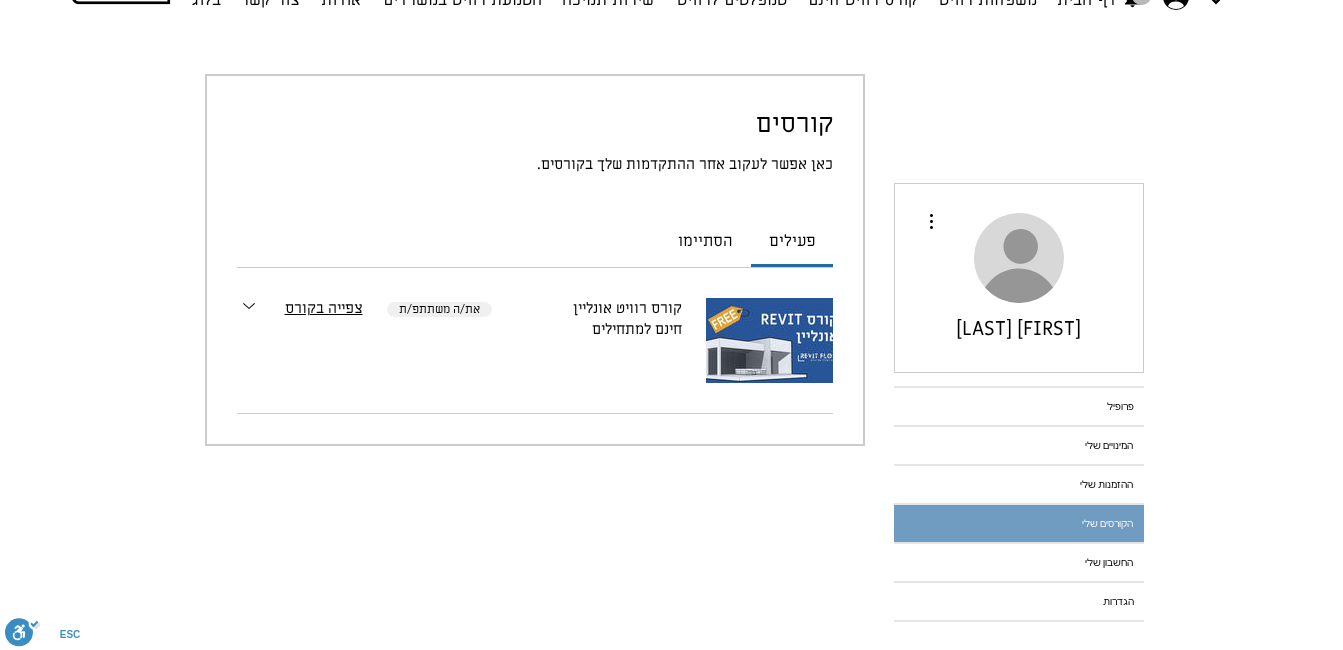 click on "קורס רוויט אונליין חינם למתחילים את/ה משתתפ/ת צפייה בקורס" at bounding box center (535, 341) 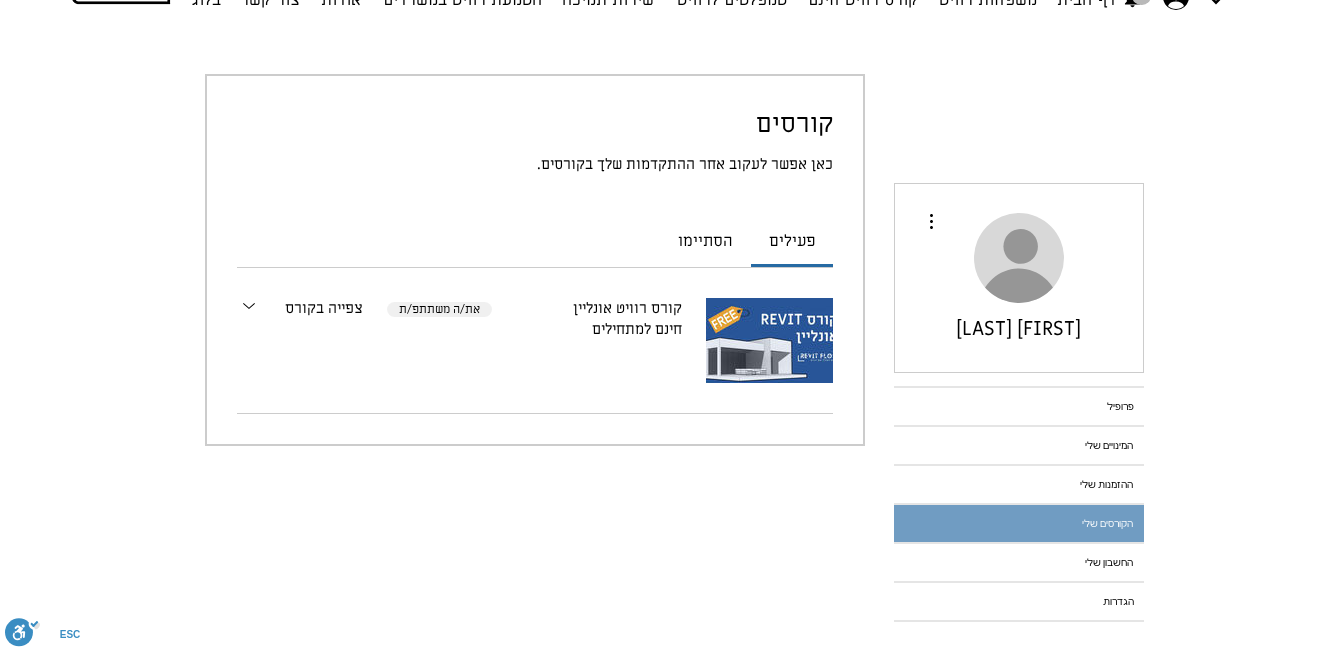 click on "צפייה בקורס" at bounding box center (324, 308) 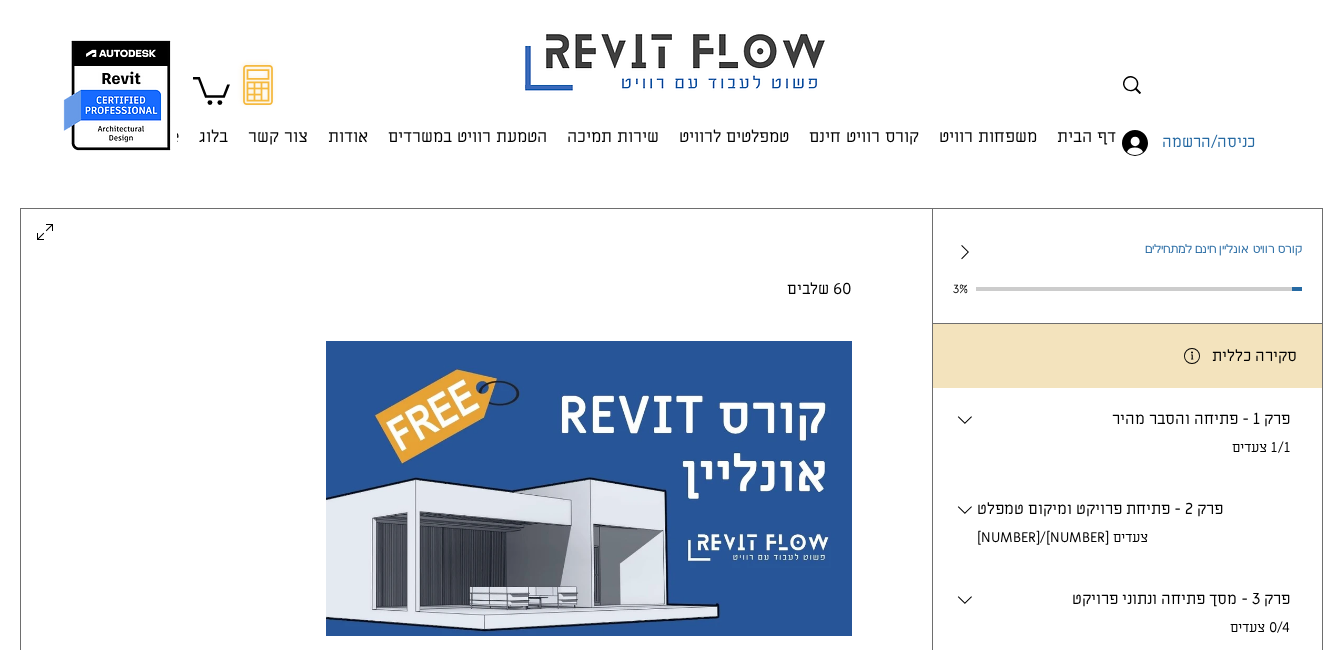 scroll, scrollTop: 0, scrollLeft: 0, axis: both 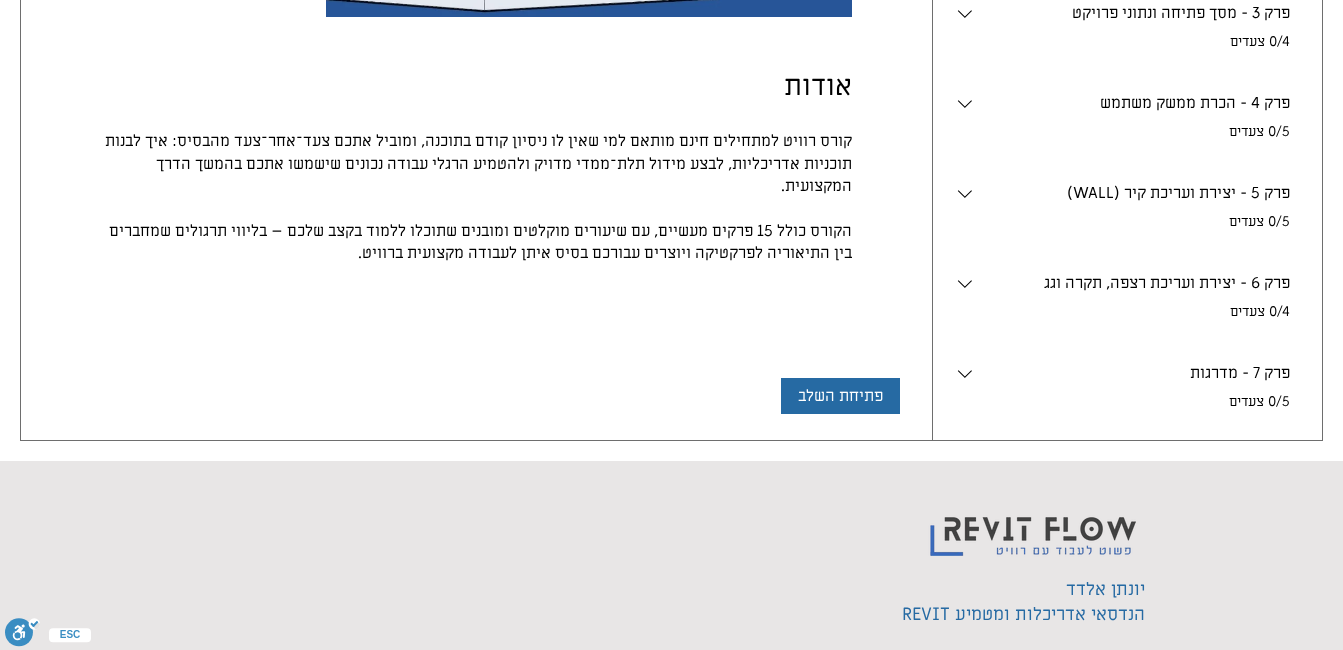 click on "פרק 4 - הכרת ממשק משתמש . 0/5 צעדים" at bounding box center (1127, 117) 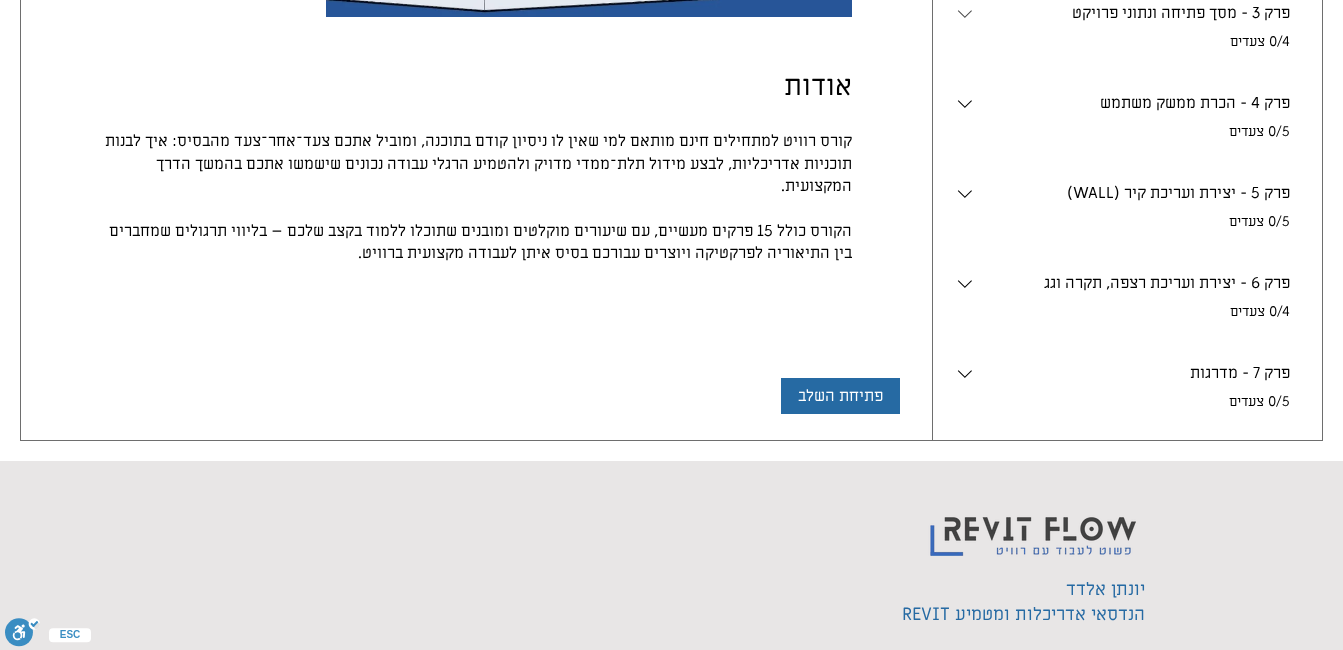 click 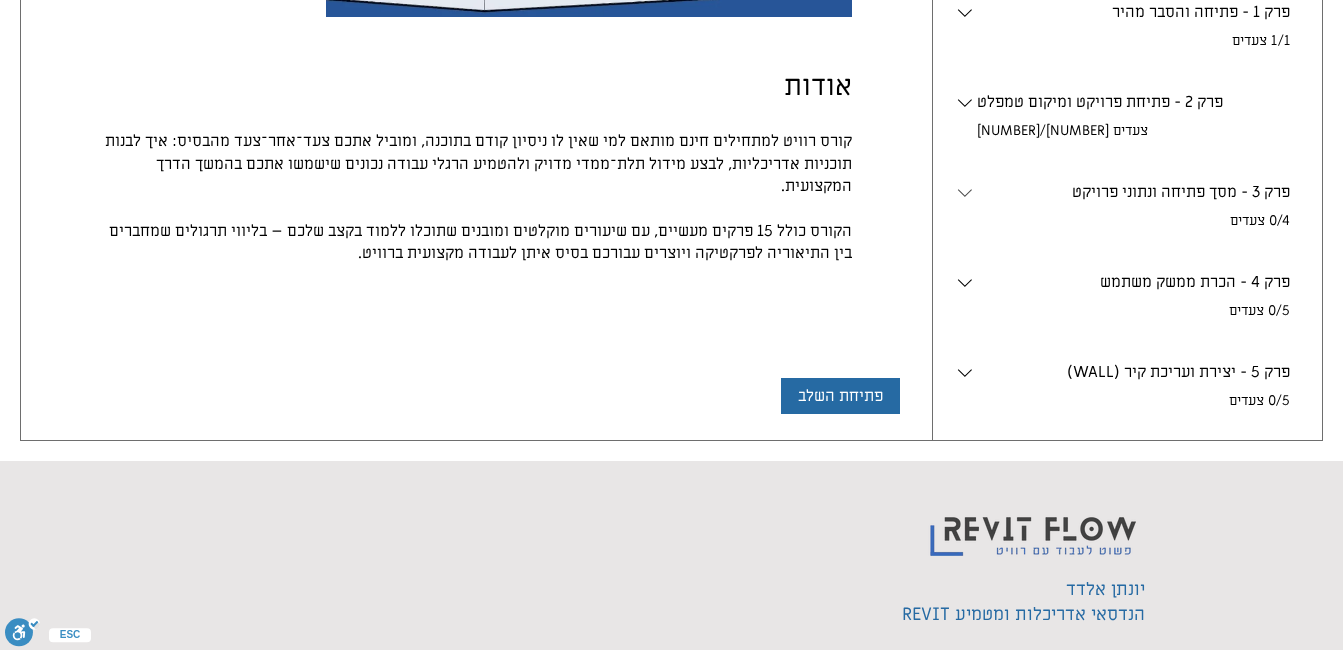 scroll, scrollTop: 0, scrollLeft: 0, axis: both 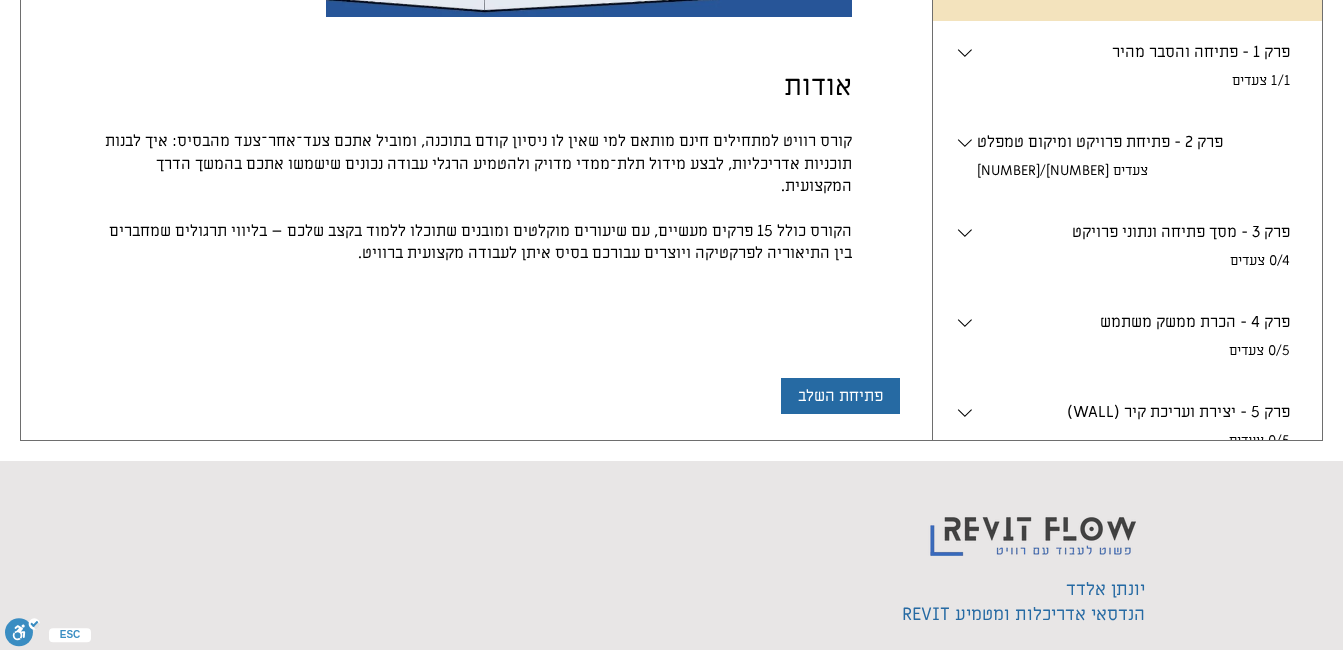 click on "פרק 3 - מסך פתיחה ונתוני פרויקט" at bounding box center (1133, 232) 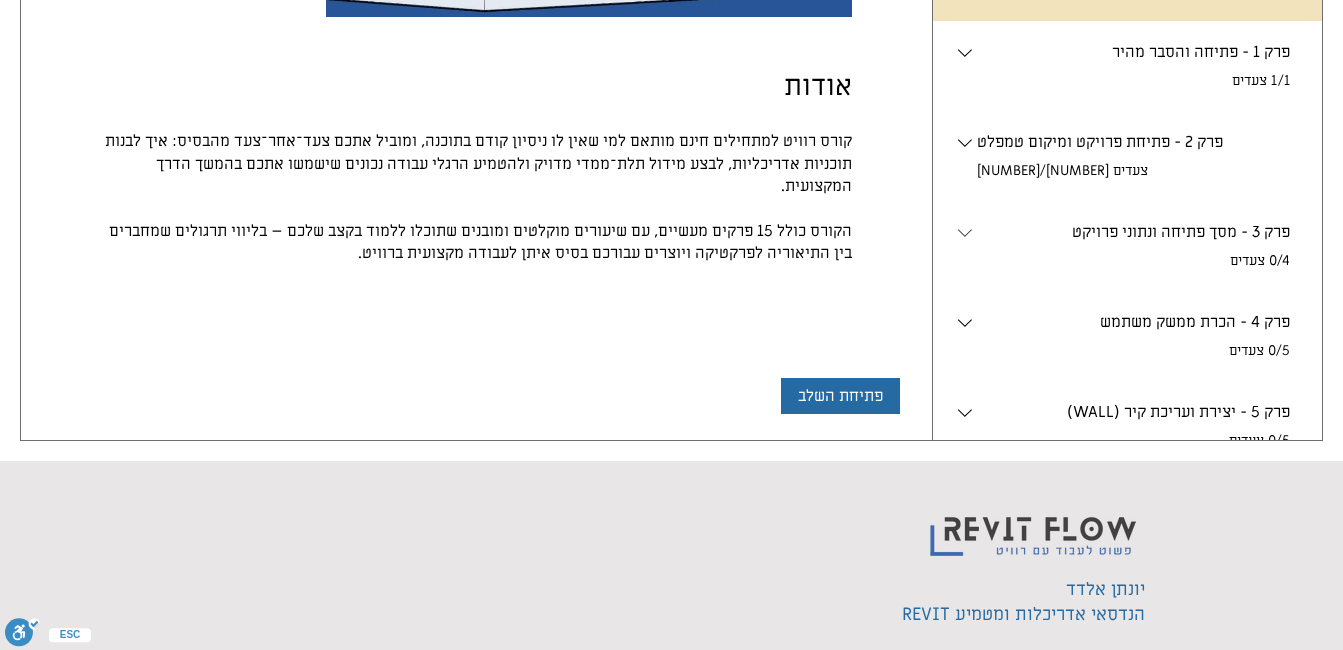 click 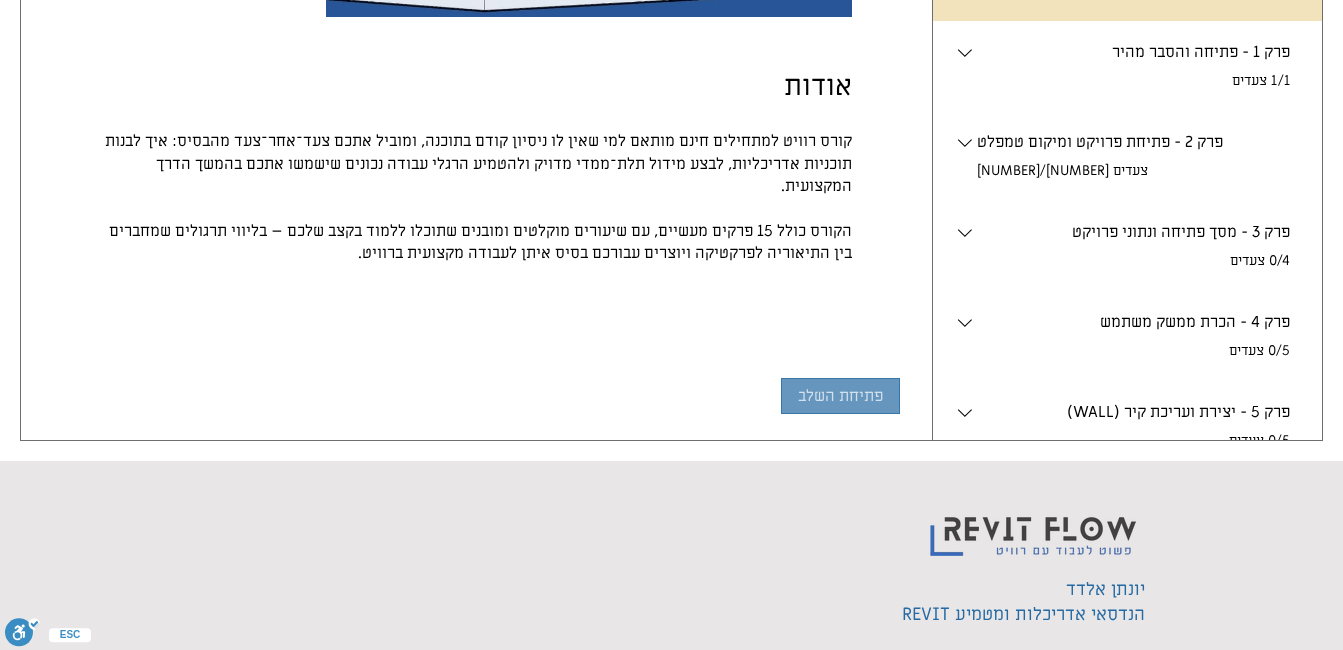 click on "פתיחת השלב" at bounding box center [840, 396] 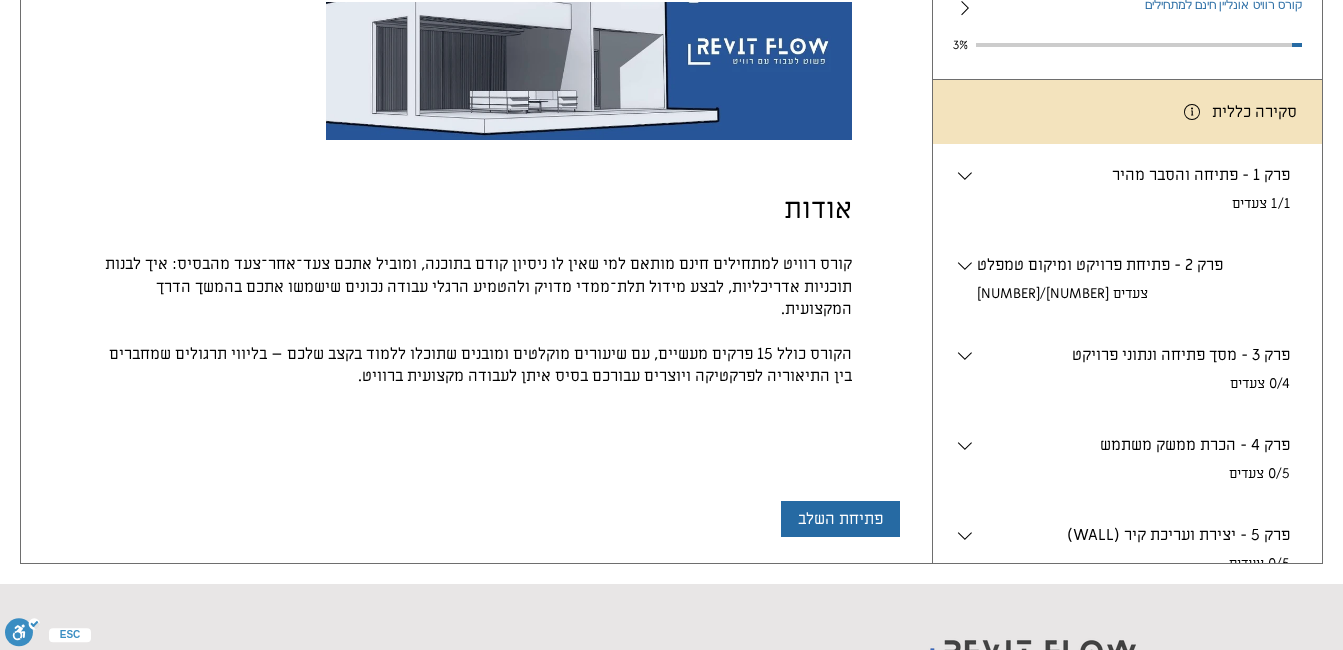 scroll, scrollTop: 245, scrollLeft: 0, axis: vertical 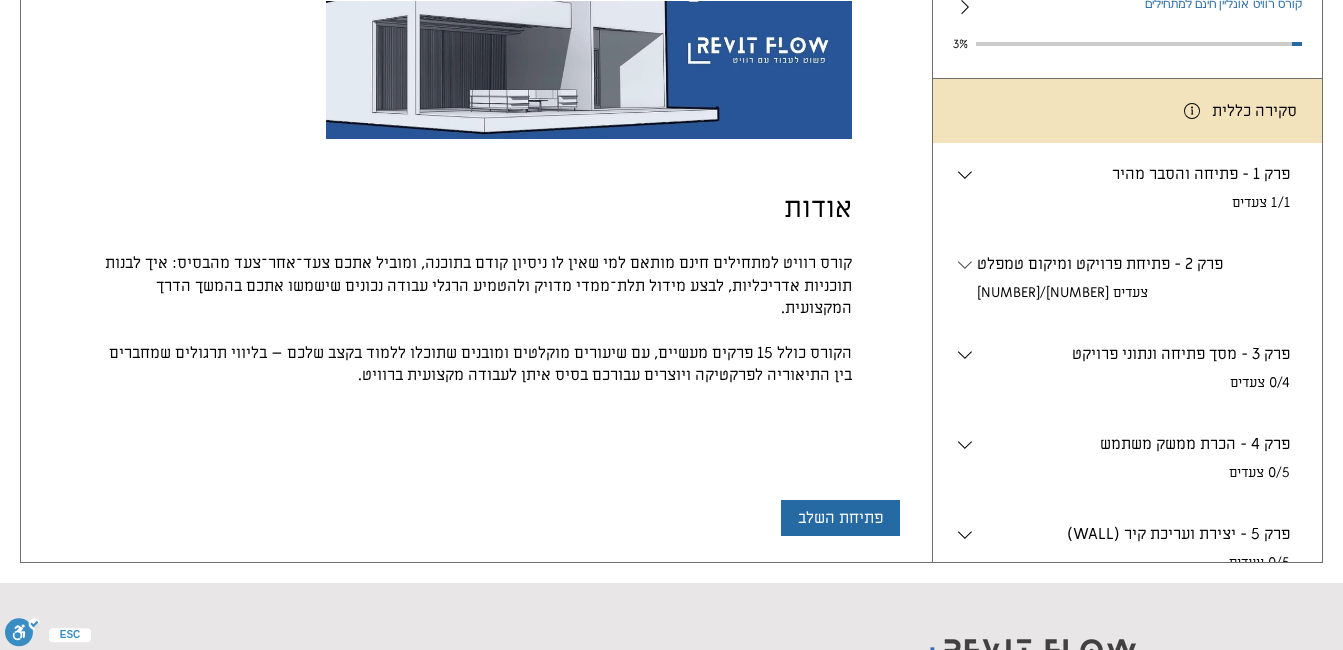 click 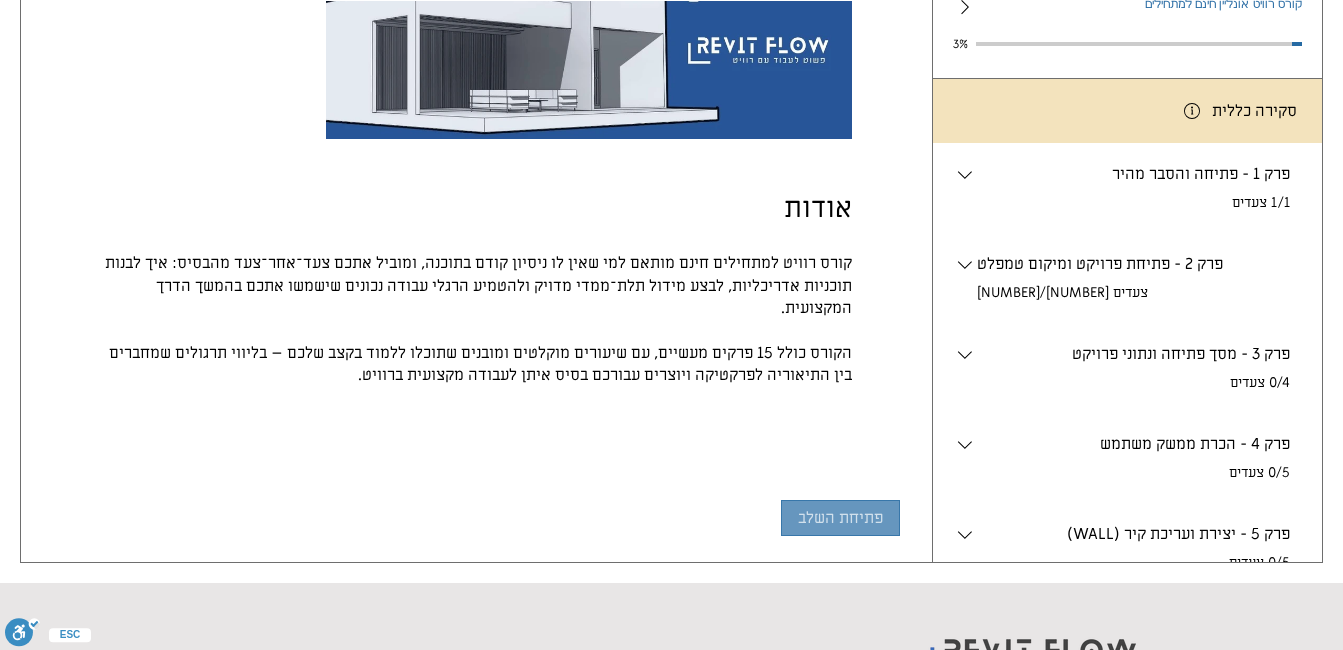 click on "פתיחת השלב" at bounding box center [840, 518] 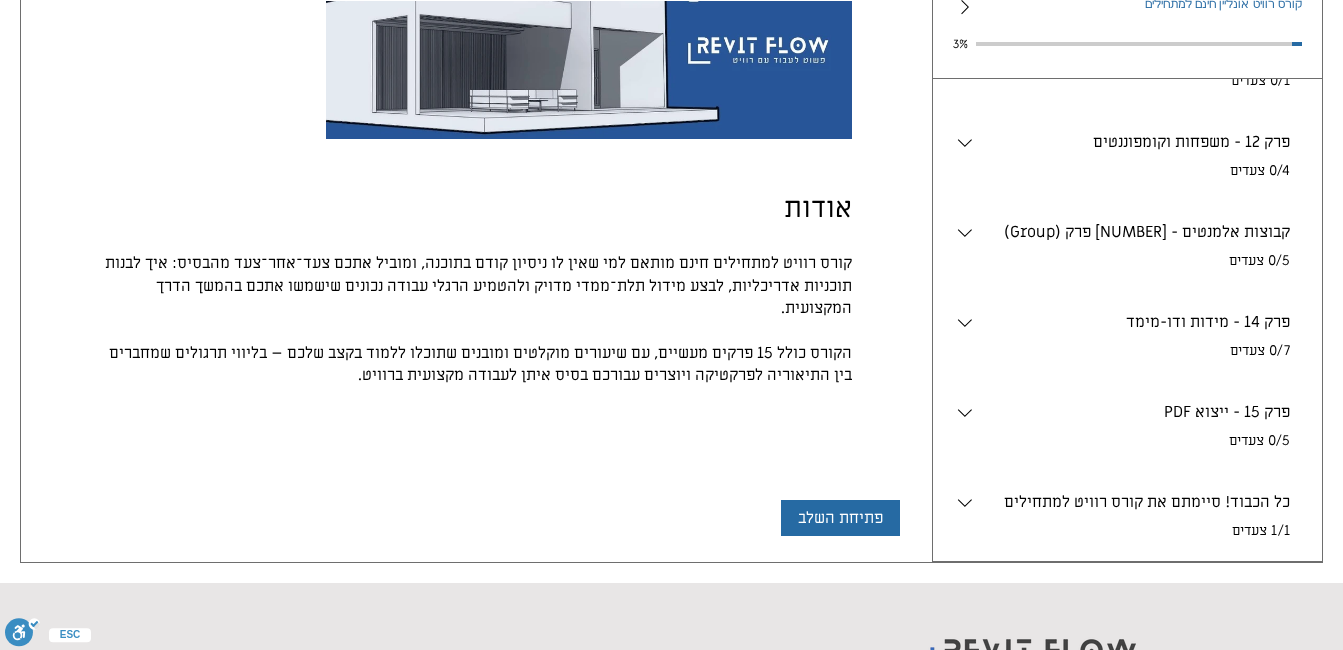 scroll, scrollTop: 1044, scrollLeft: 0, axis: vertical 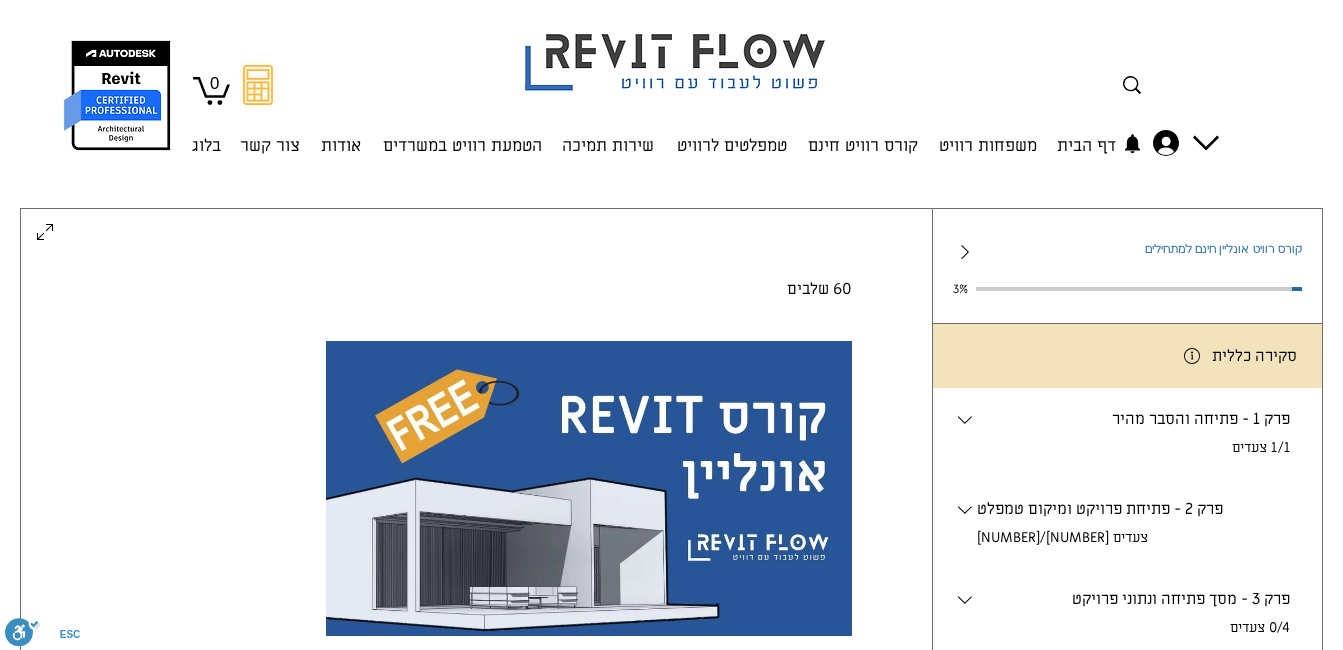 click on "פרק 1 - פתיחה והסבר מהיר . 1/1 צעדים" at bounding box center (1127, 433) 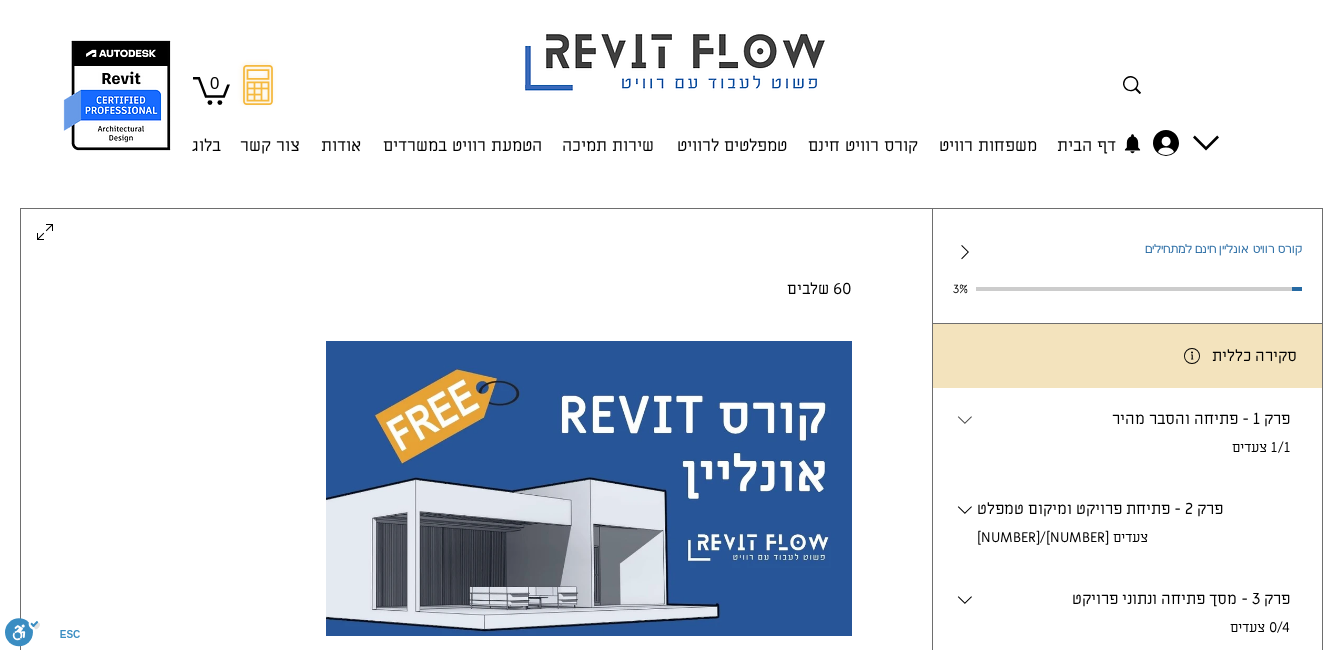 click 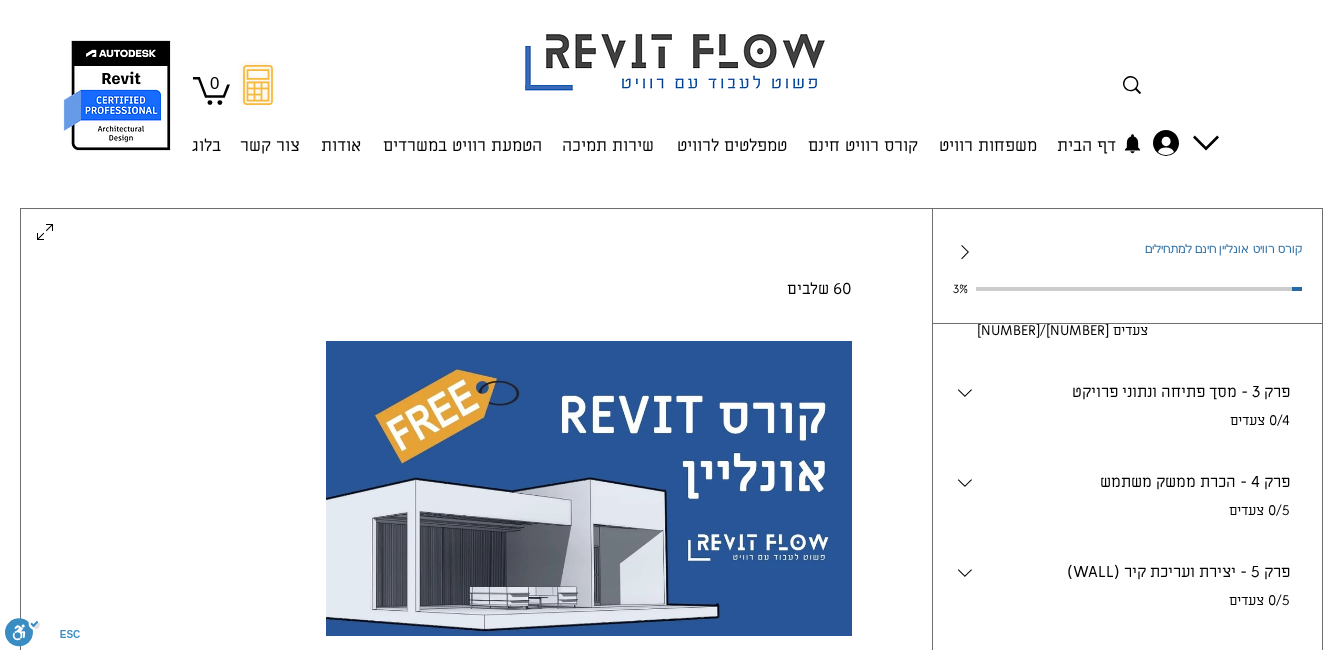 scroll, scrollTop: 289, scrollLeft: 0, axis: vertical 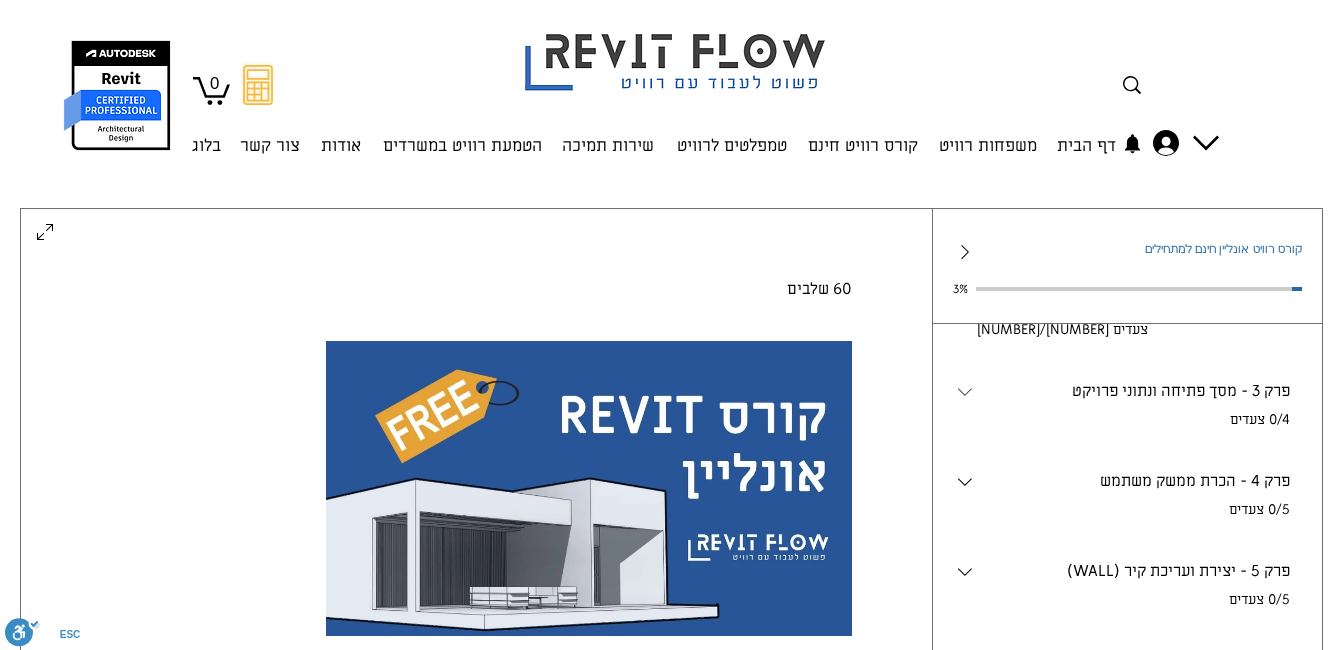 click 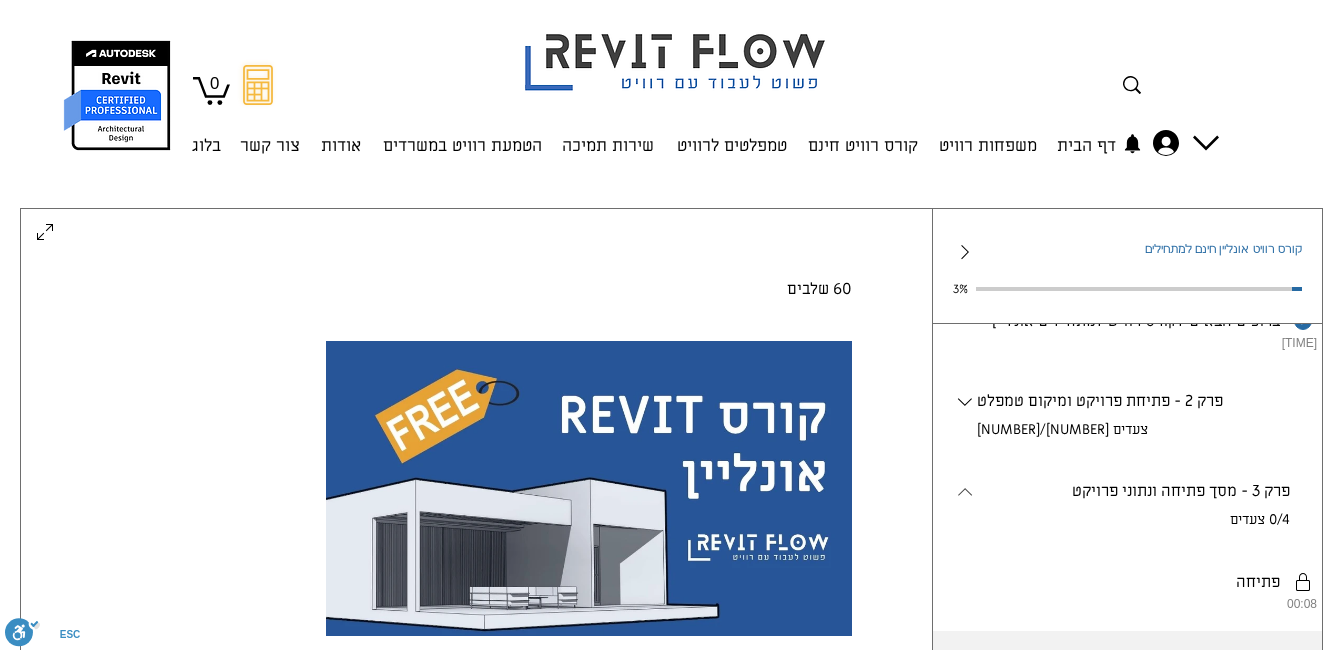 scroll, scrollTop: 188, scrollLeft: 0, axis: vertical 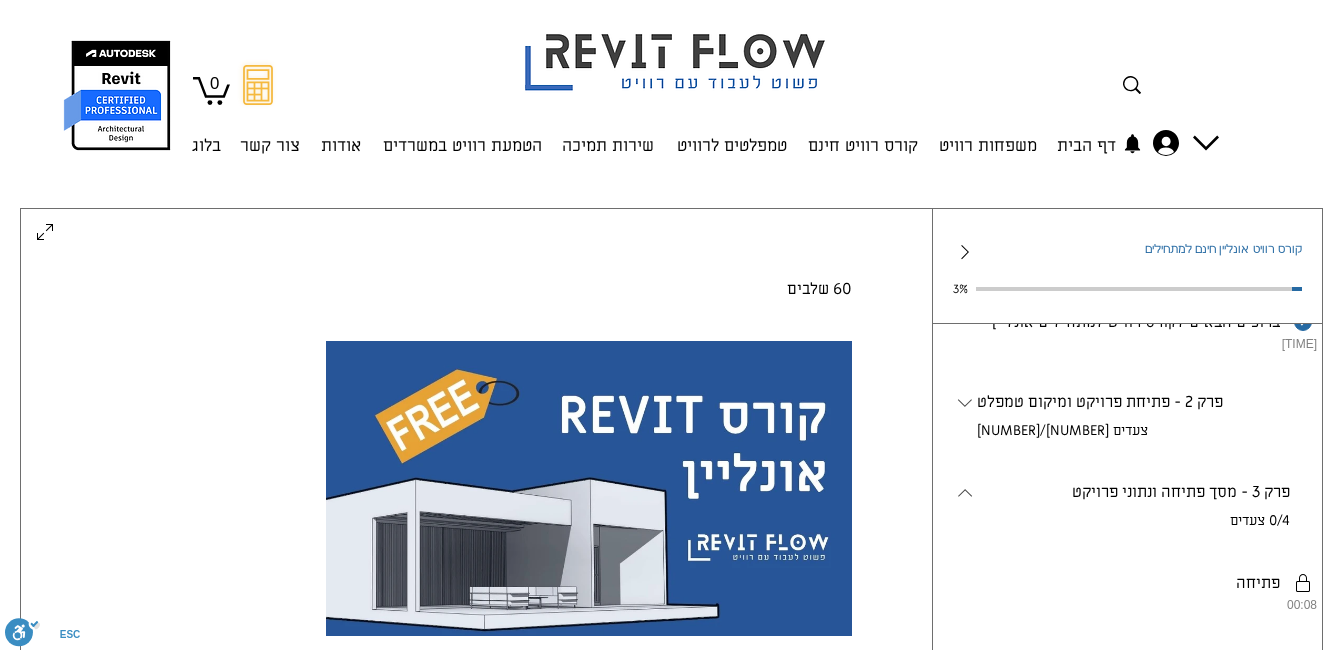 click 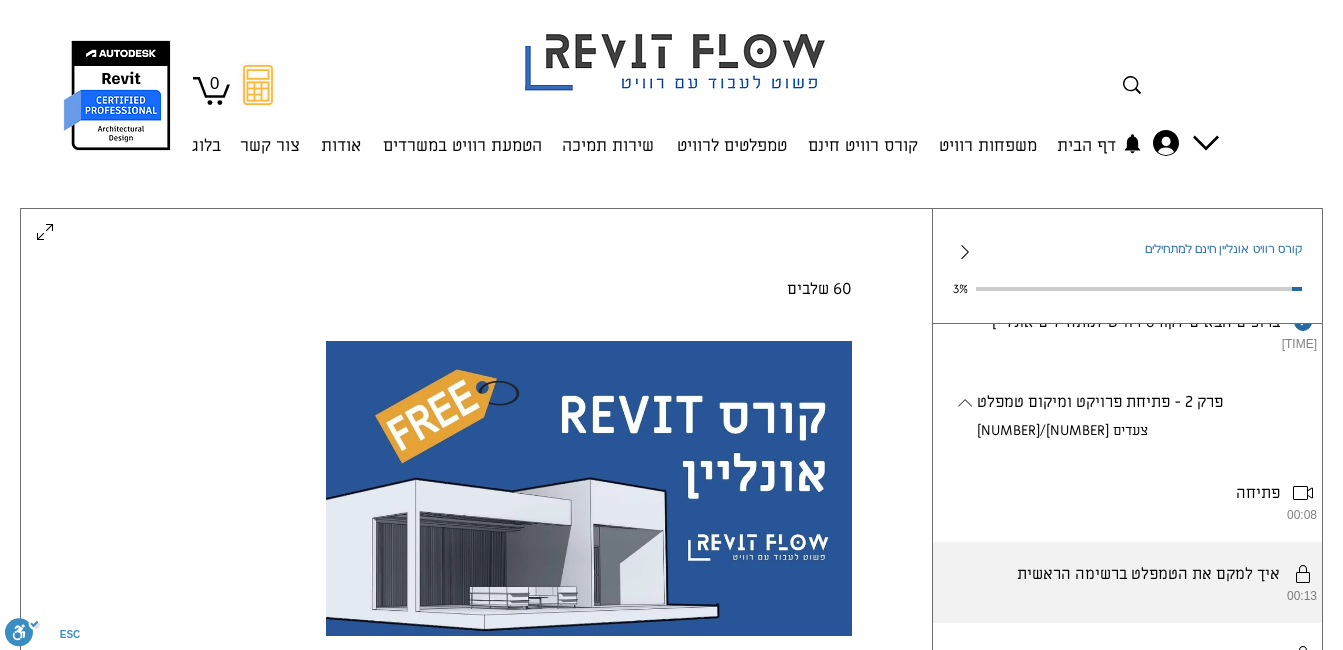 click on "יש להשלים את השלבים לפי הסדר. איך למקם את הטמפלט ברשימה הראשית 00:13" at bounding box center (1127, 582) 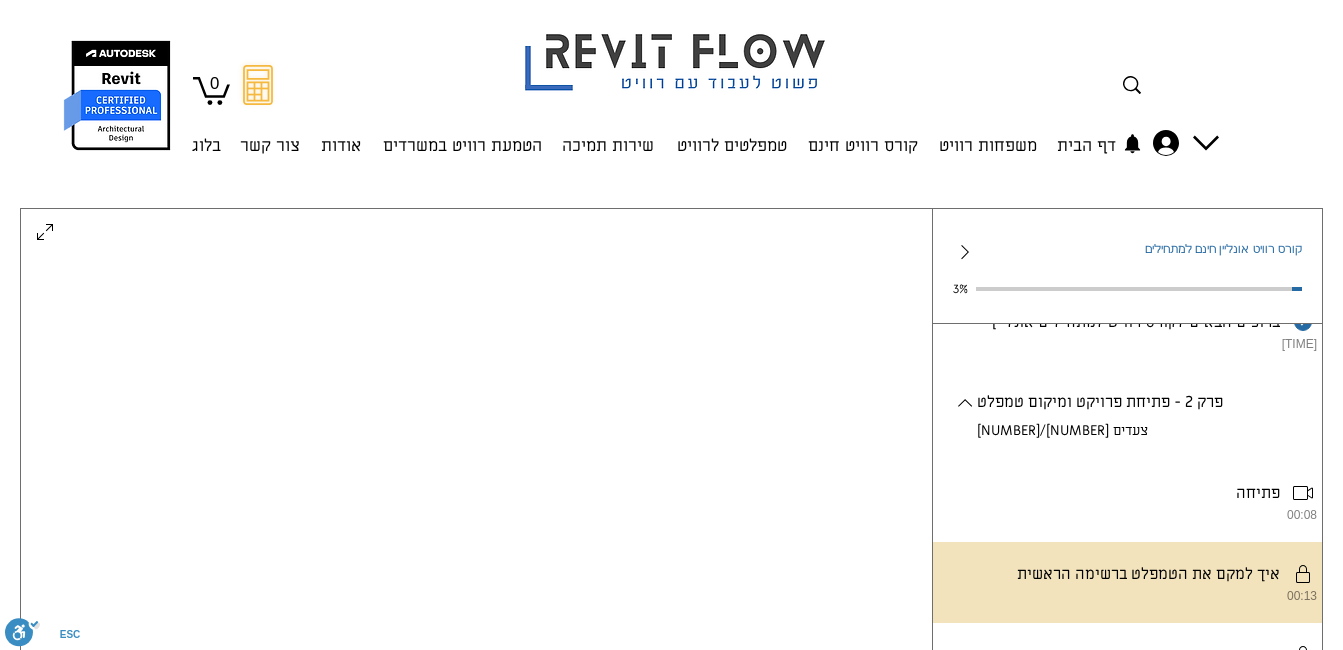 scroll, scrollTop: 115, scrollLeft: 0, axis: vertical 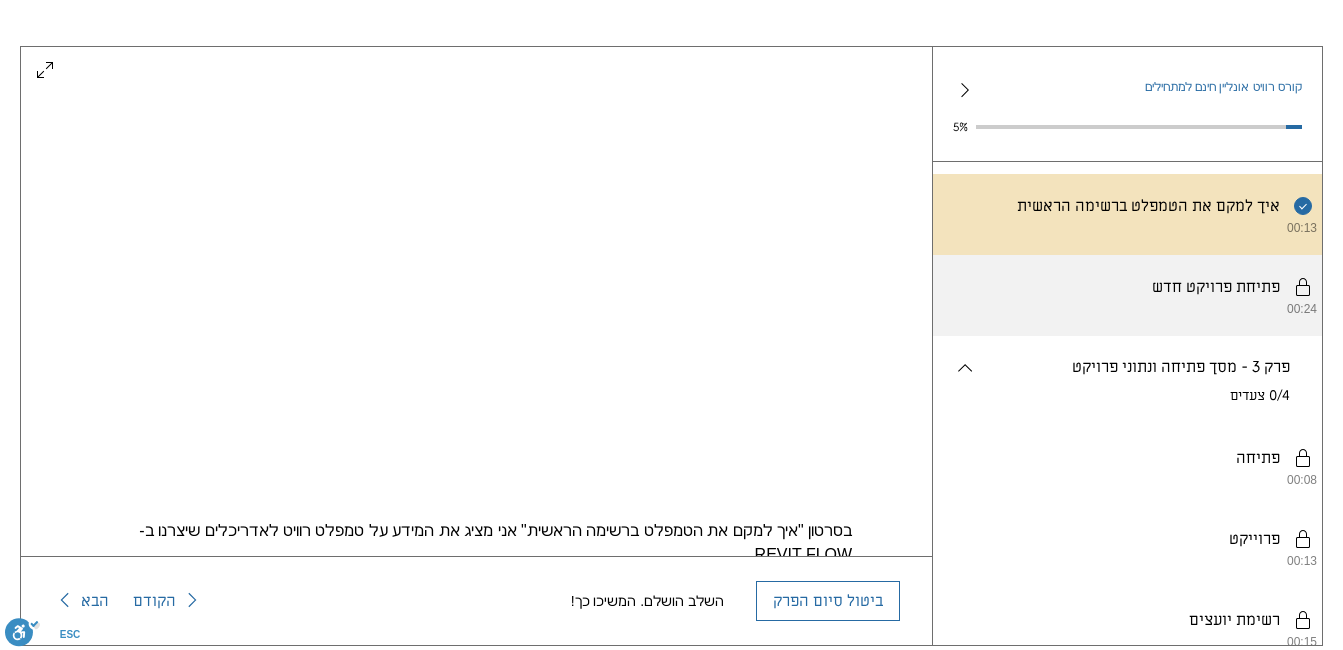 click on "יש להשלים את השלבים לפי הסדר. פתיחת פרויקט חדש 00:24" at bounding box center (1127, 295) 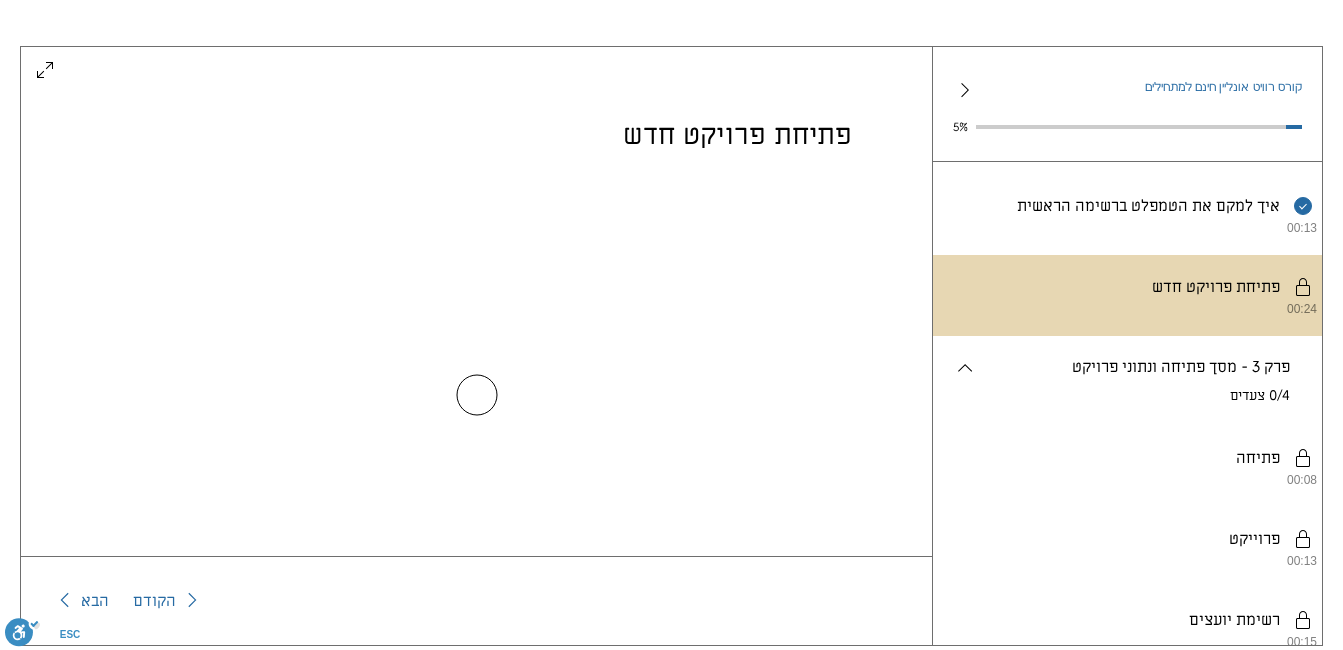 scroll, scrollTop: 0, scrollLeft: 0, axis: both 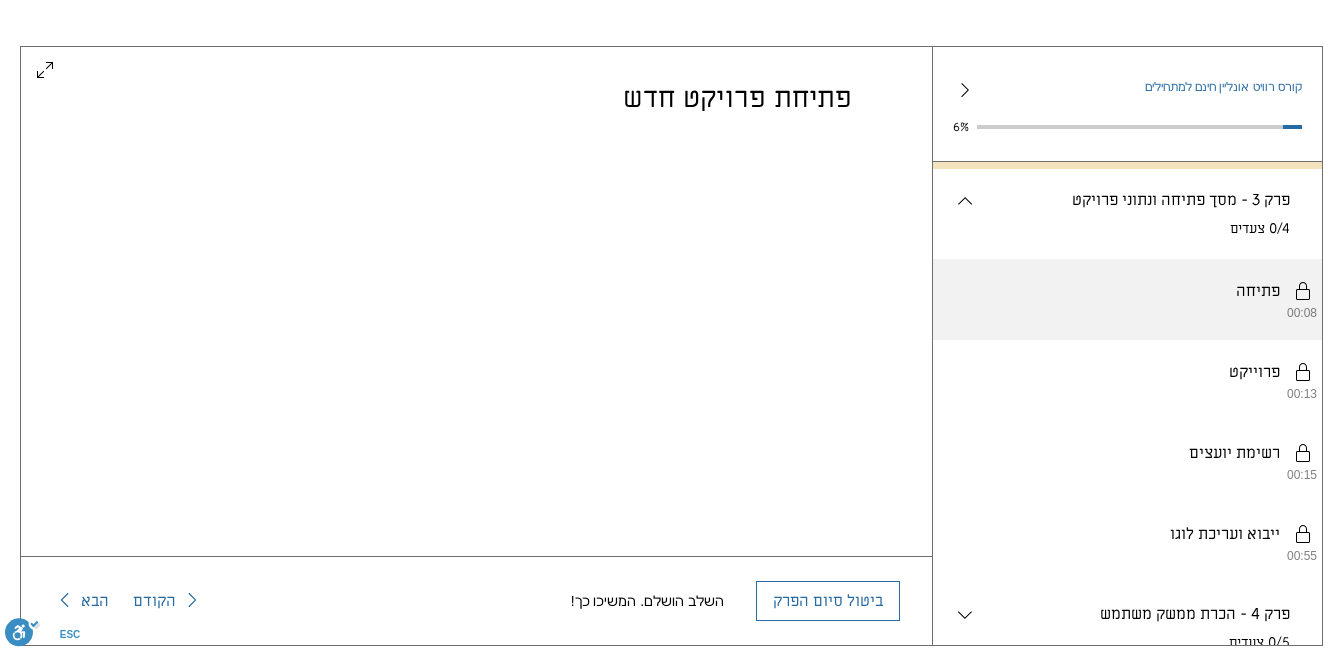 click on "יש להשלים את השלבים לפי הסדר. פתיחה [TIME]" at bounding box center (1127, 299) 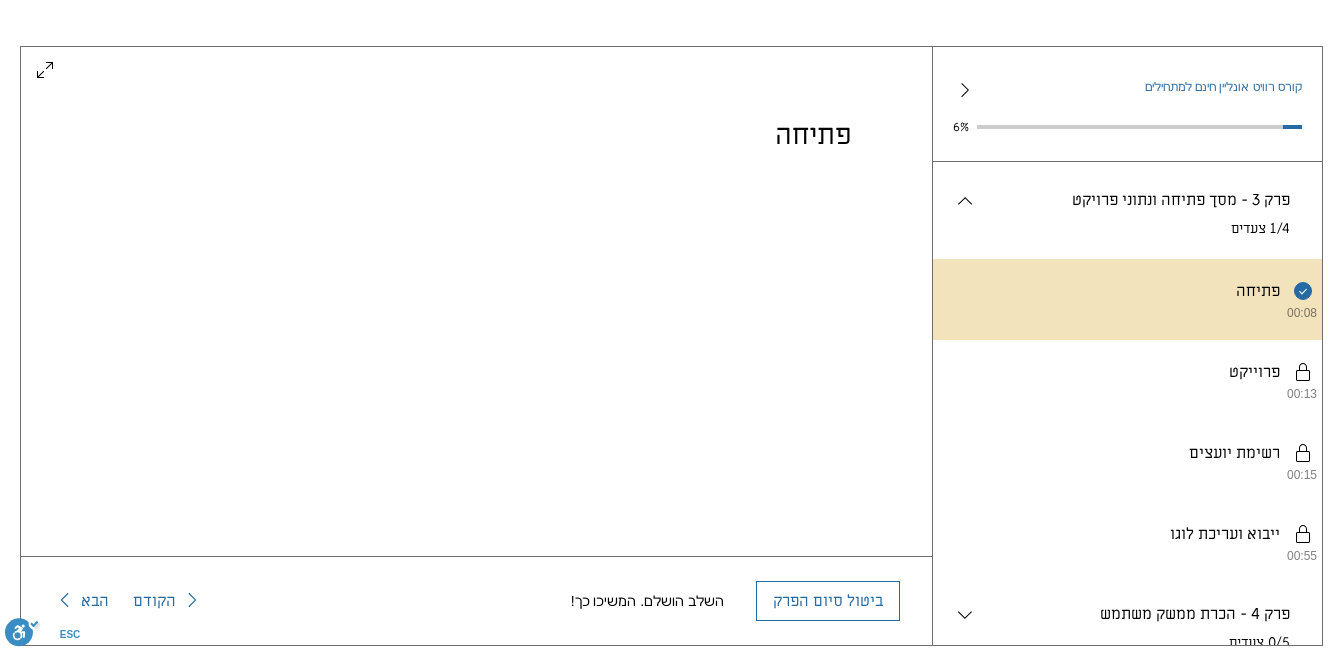 scroll, scrollTop: 37, scrollLeft: 0, axis: vertical 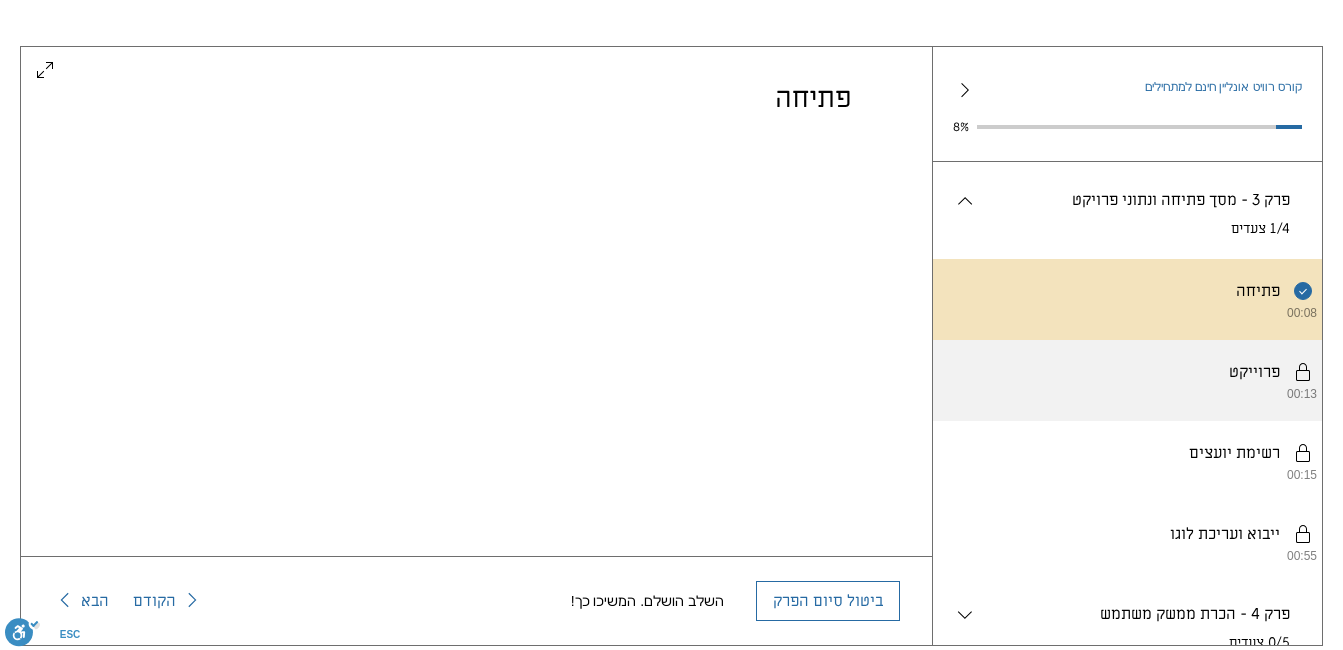 click on "יש להשלים את השלבים לפי הסדר. פרטי פרויקט [TIME]" at bounding box center (1127, 380) 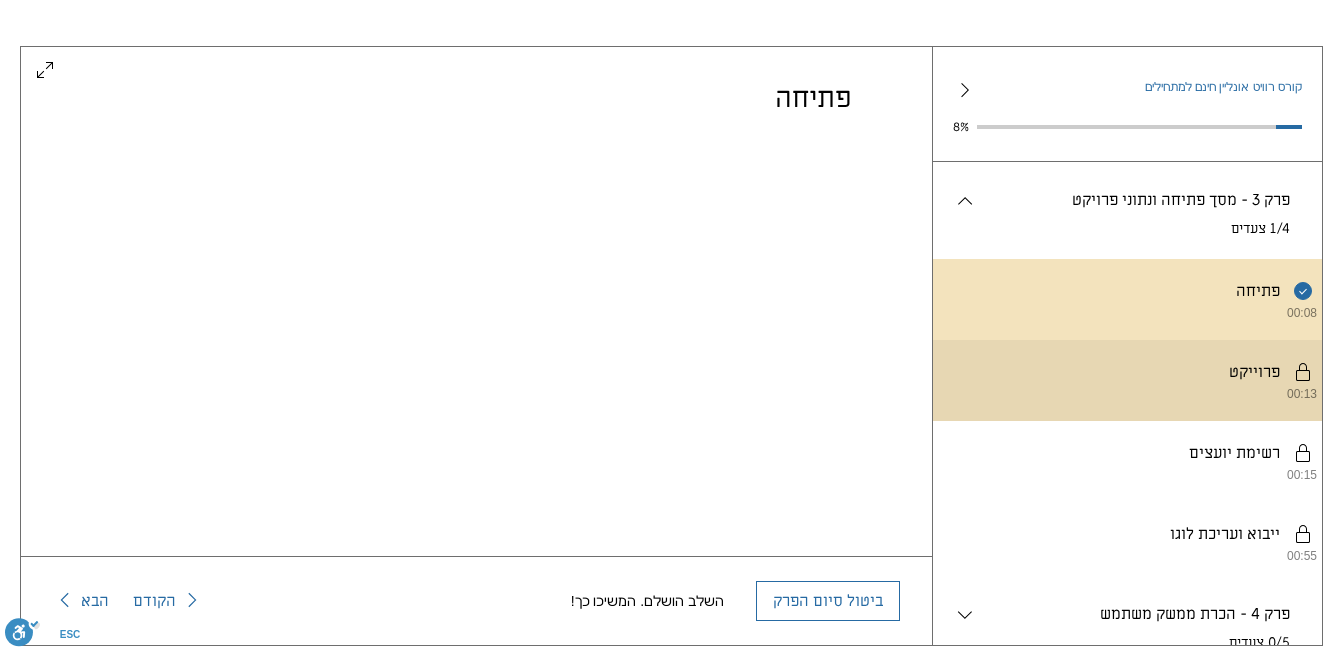 scroll, scrollTop: 0, scrollLeft: 0, axis: both 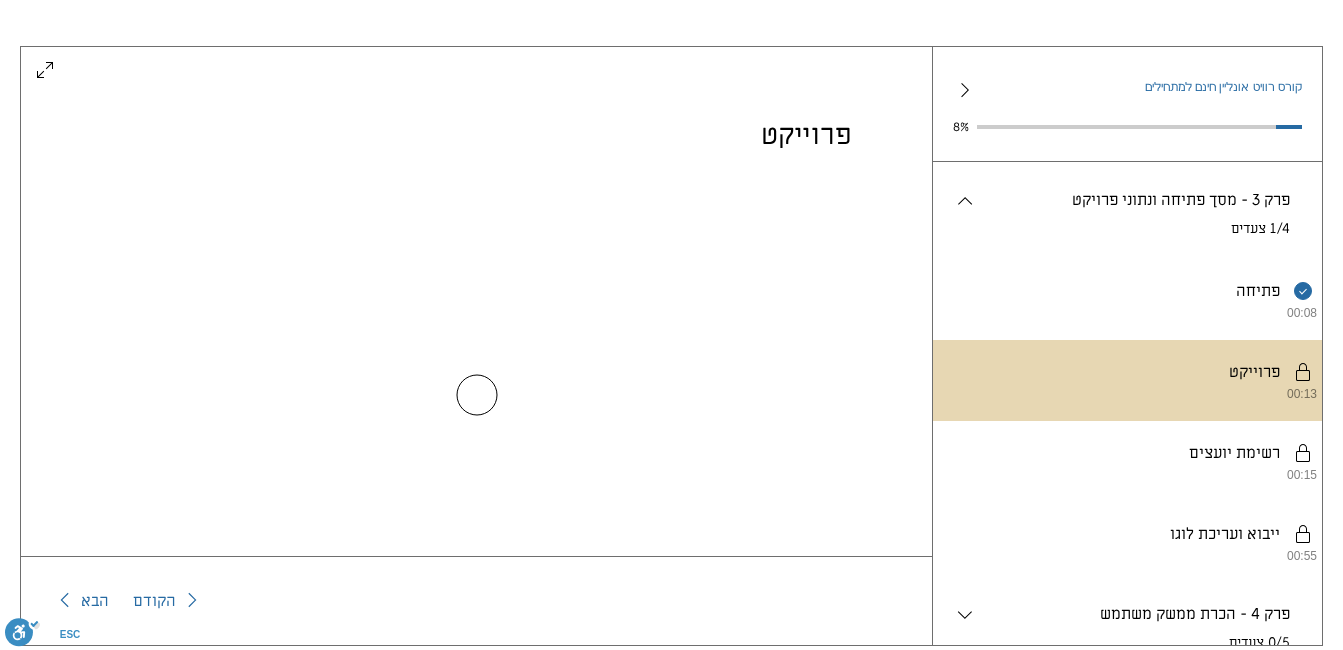 click on "יש להשלים את השלבים לפי הסדר. פרטי פרויקט [TIME]" at bounding box center [1127, 380] 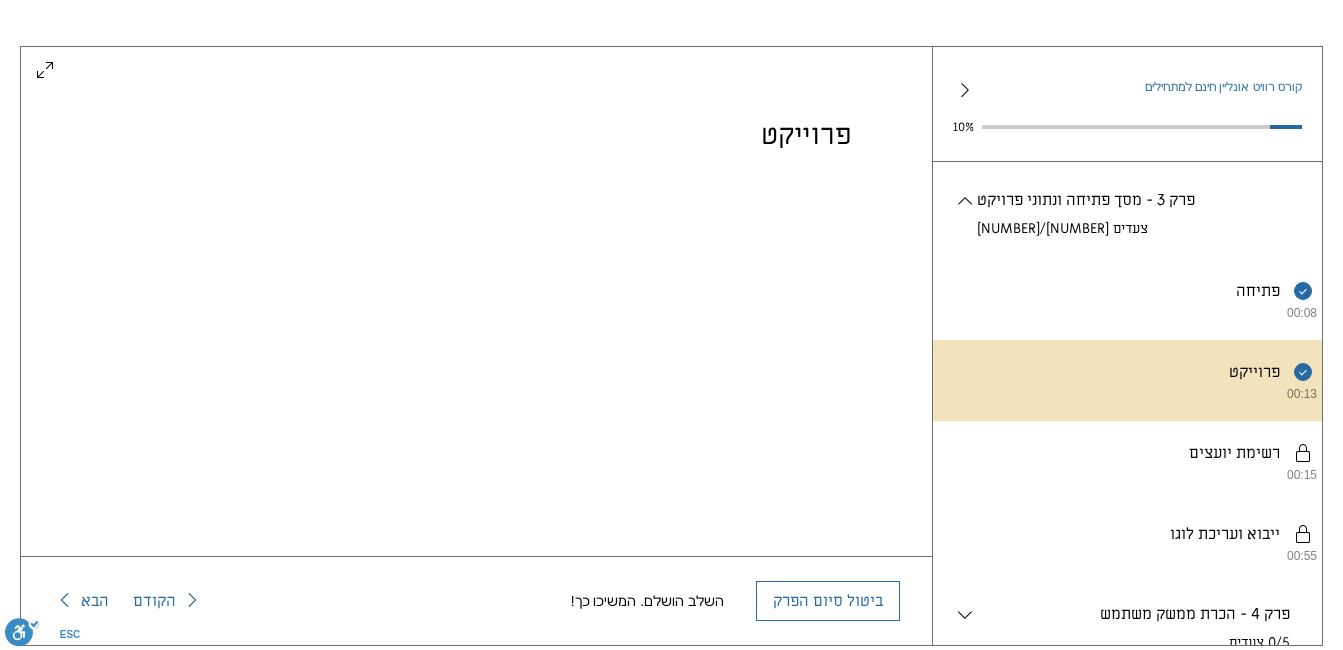 scroll, scrollTop: 37, scrollLeft: 0, axis: vertical 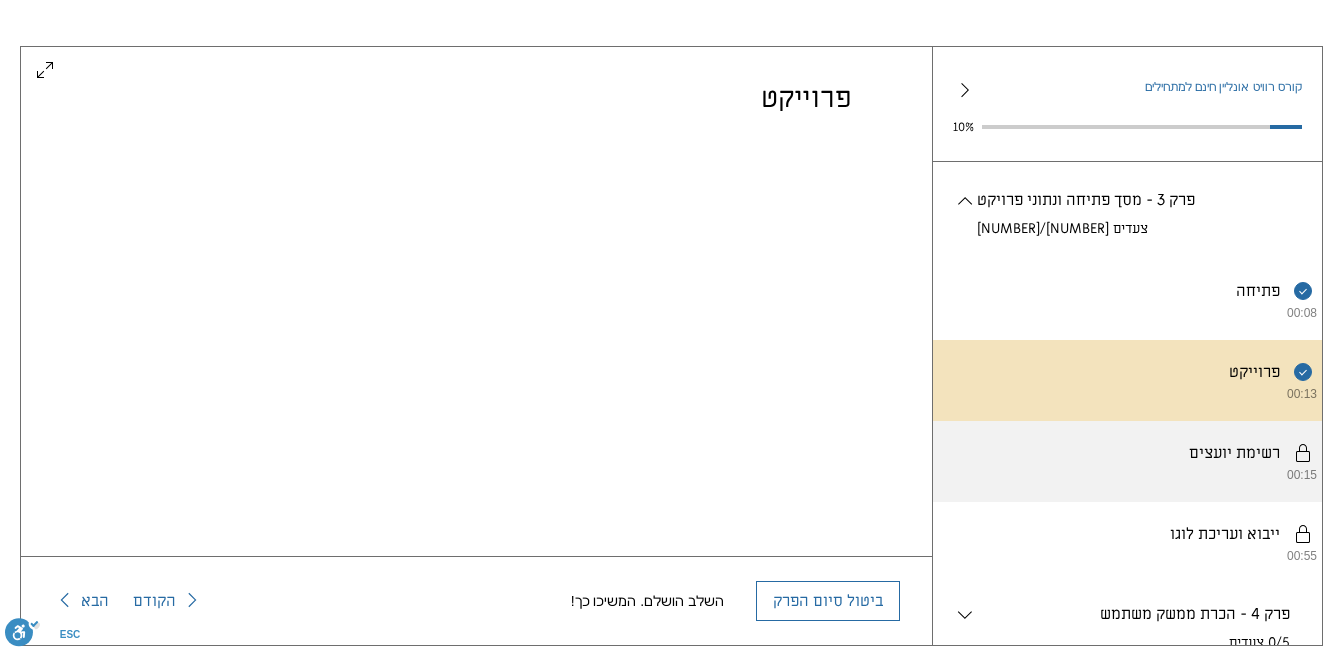 click on "יש להשלים את השלבים לפי הסדר. רשימת יועצים 00:15" at bounding box center [1127, 461] 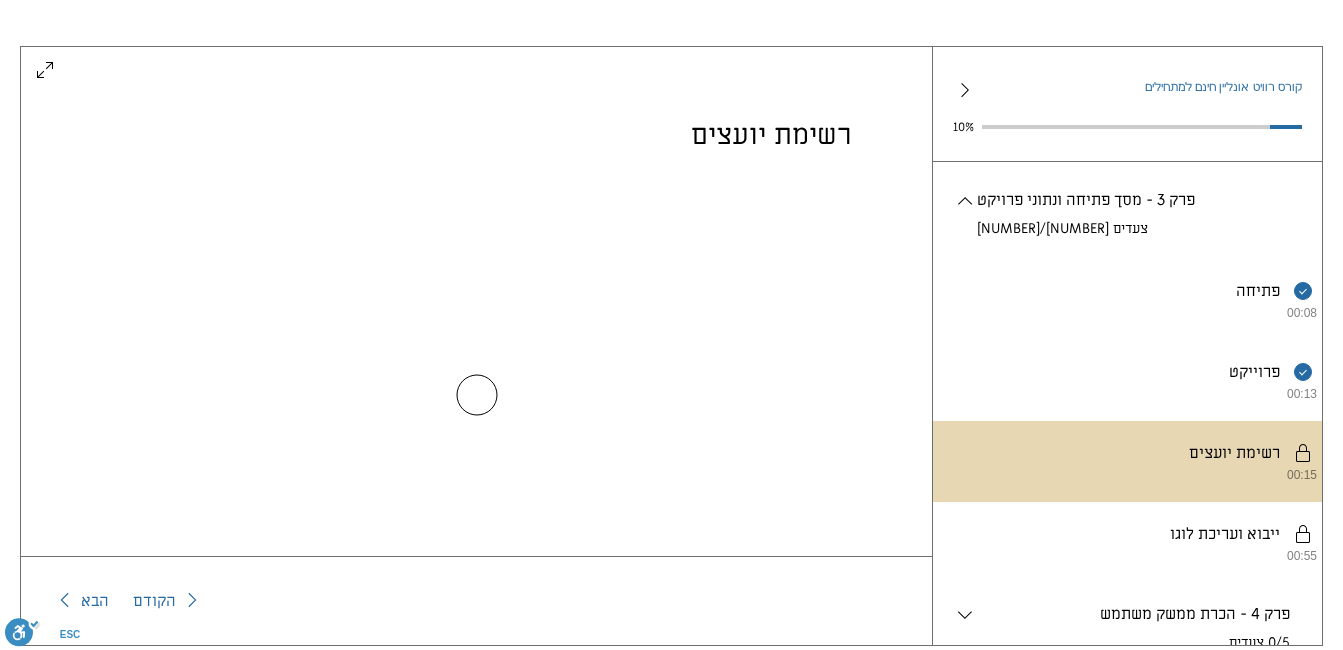 scroll, scrollTop: 0, scrollLeft: 0, axis: both 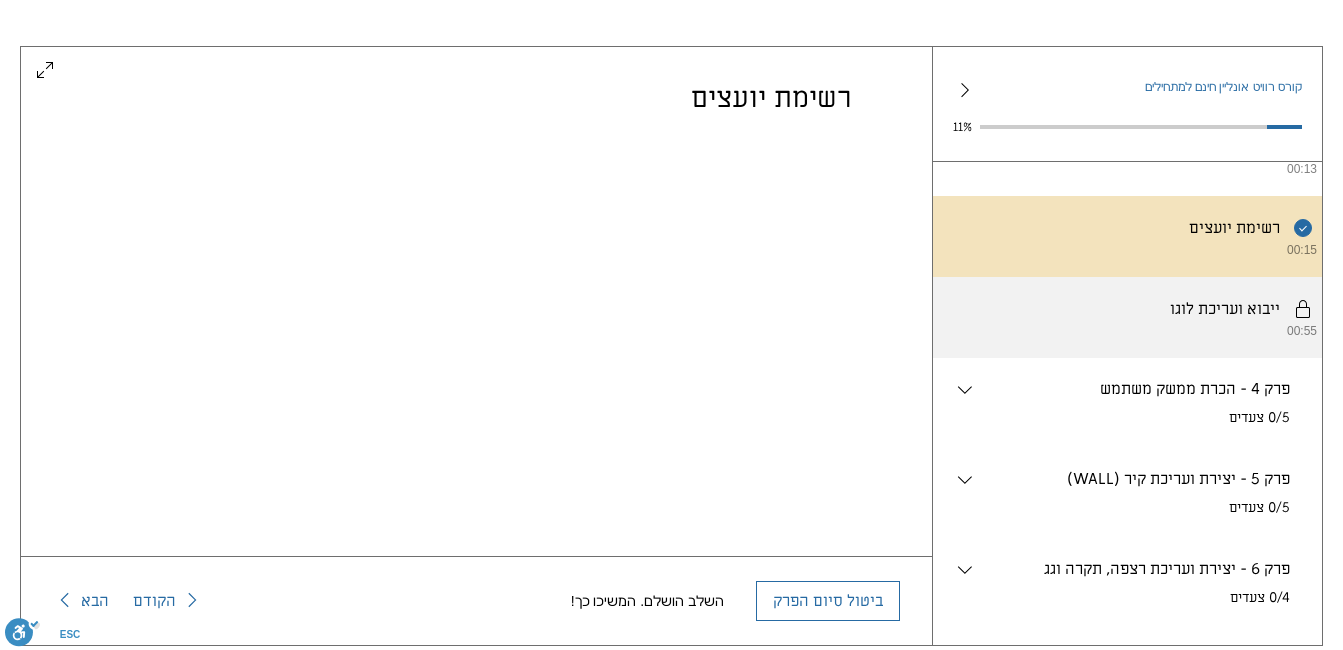 click on "יש להשלים את השלבים לפי הסדר. ייבוא ועריכת לוגו 00:55" at bounding box center [1127, 317] 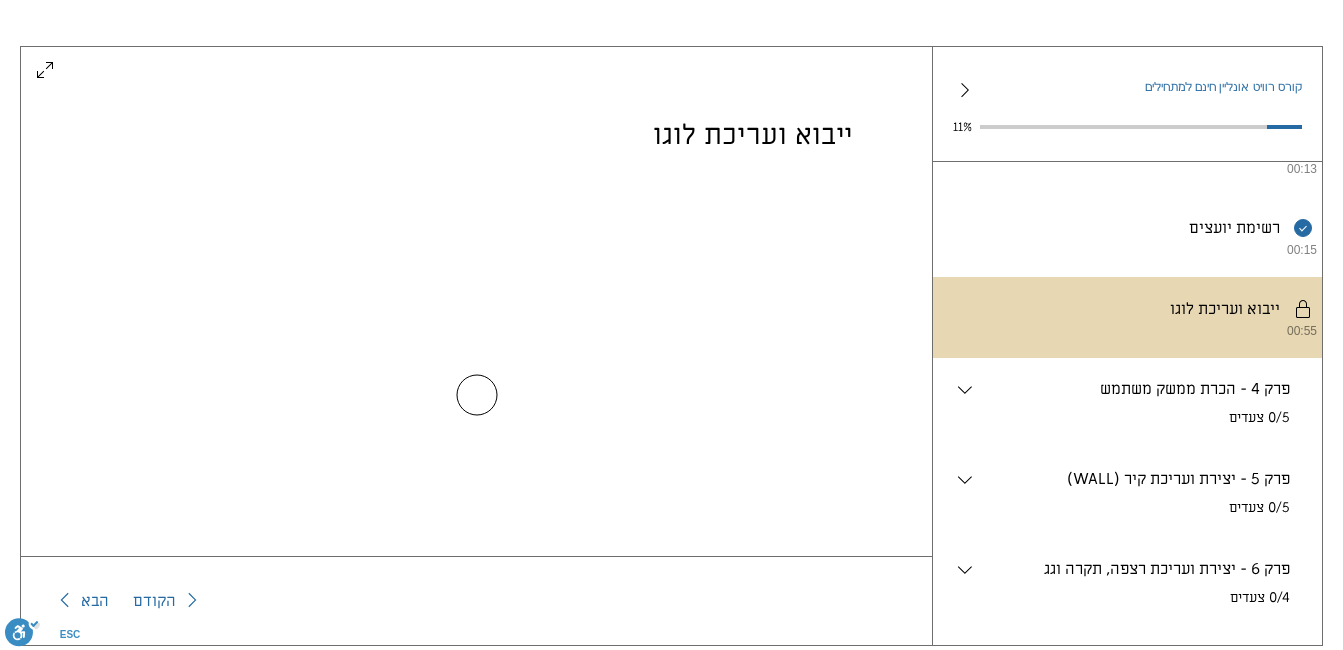 scroll, scrollTop: 0, scrollLeft: 0, axis: both 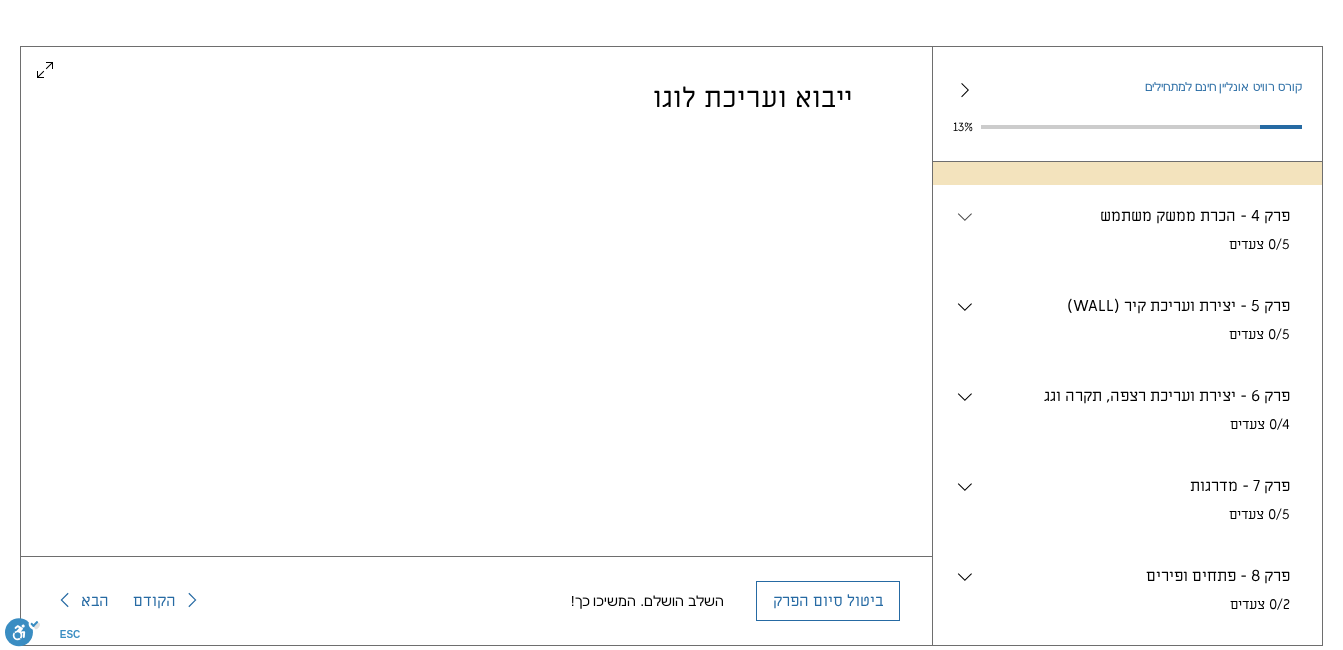 click 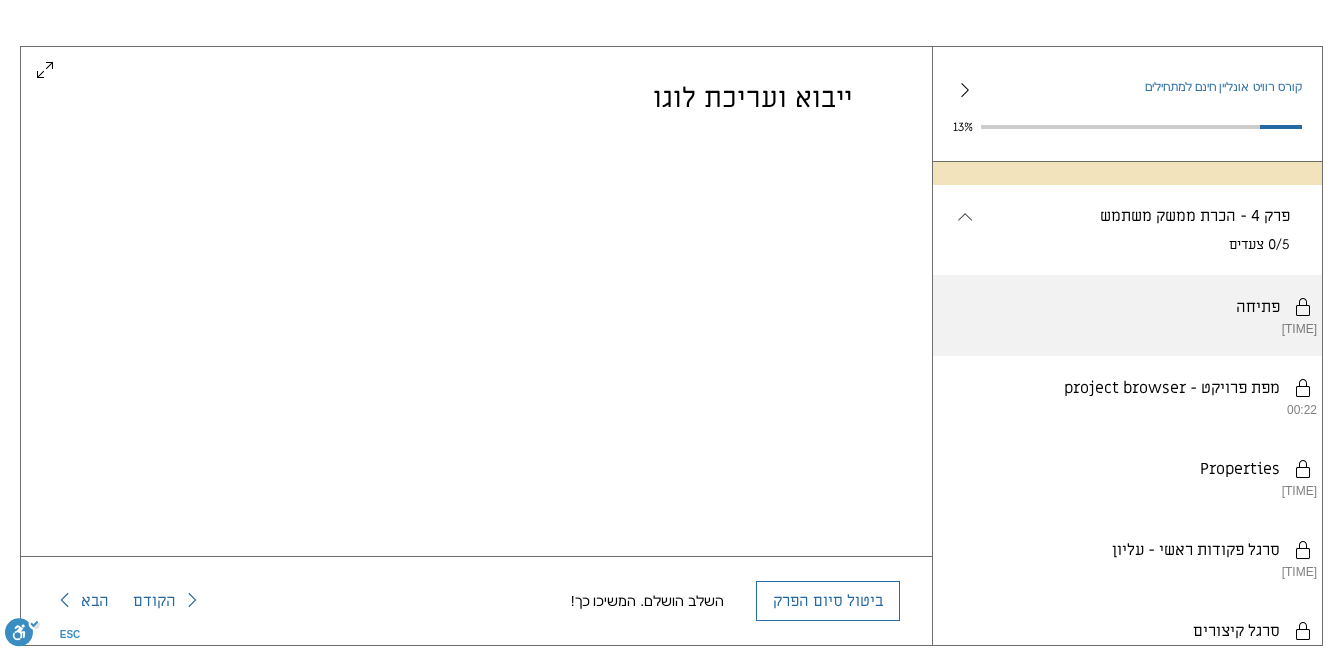 click on "פתיחה [TIME]" at bounding box center [1127, 315] 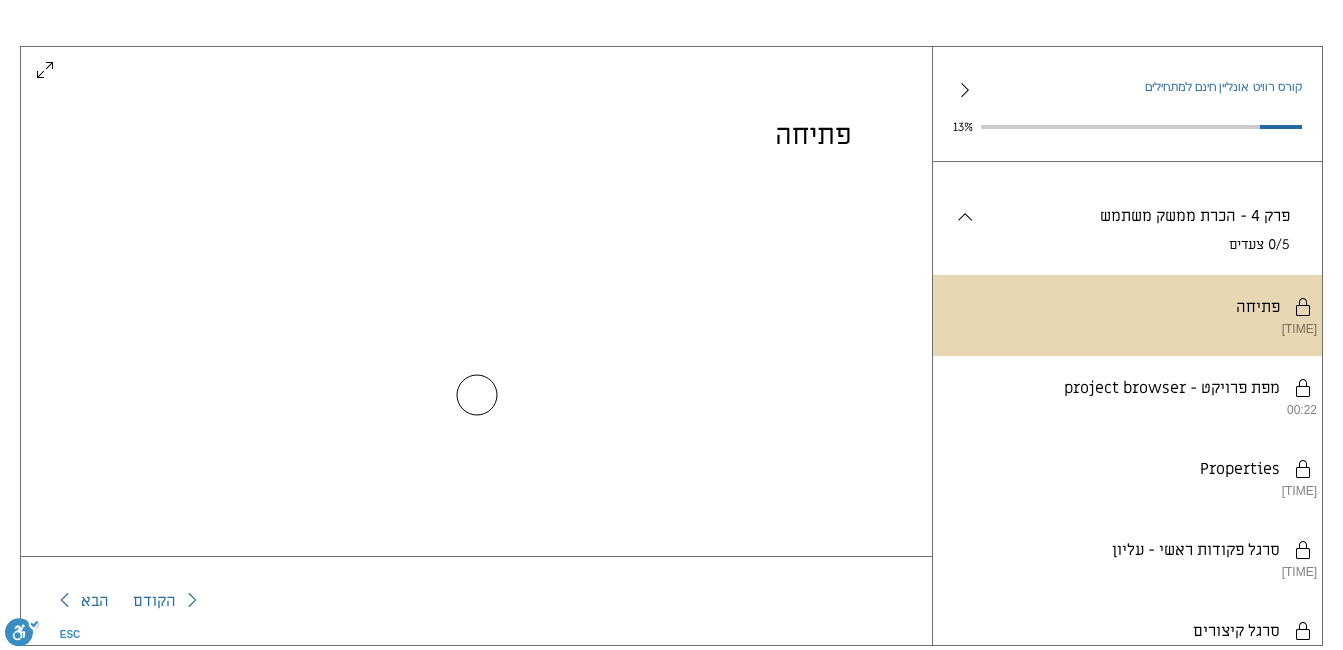 scroll, scrollTop: 0, scrollLeft: 0, axis: both 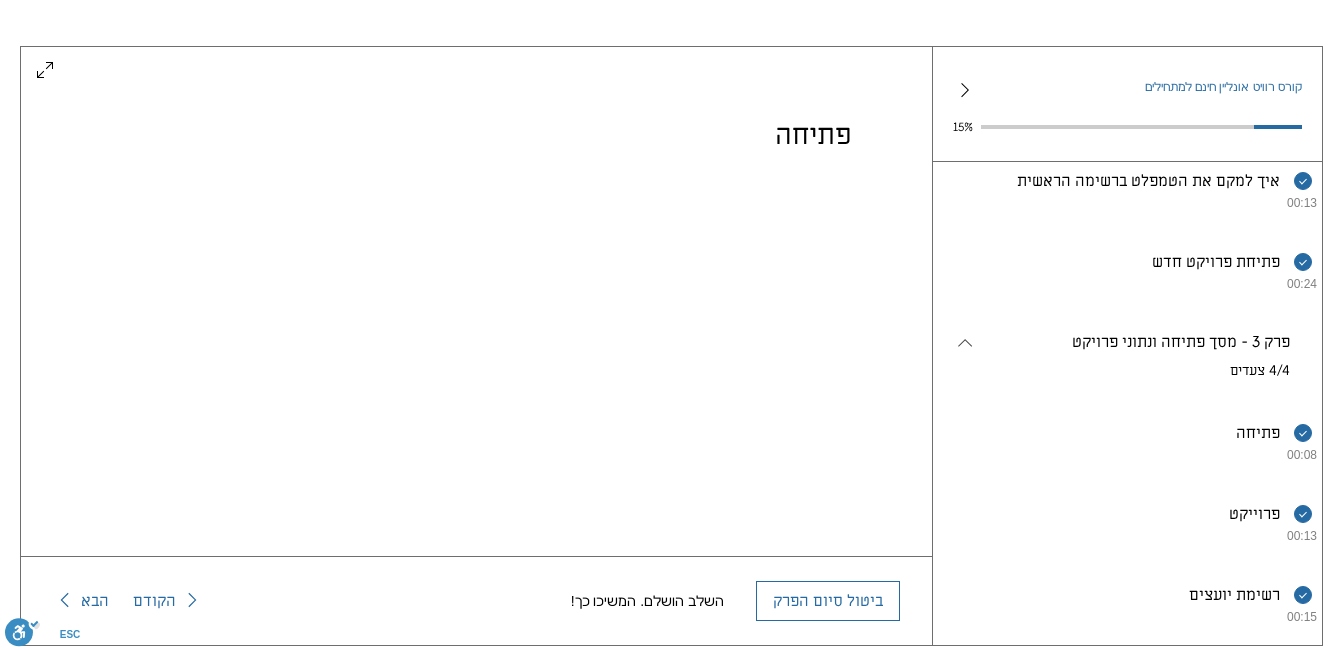 click 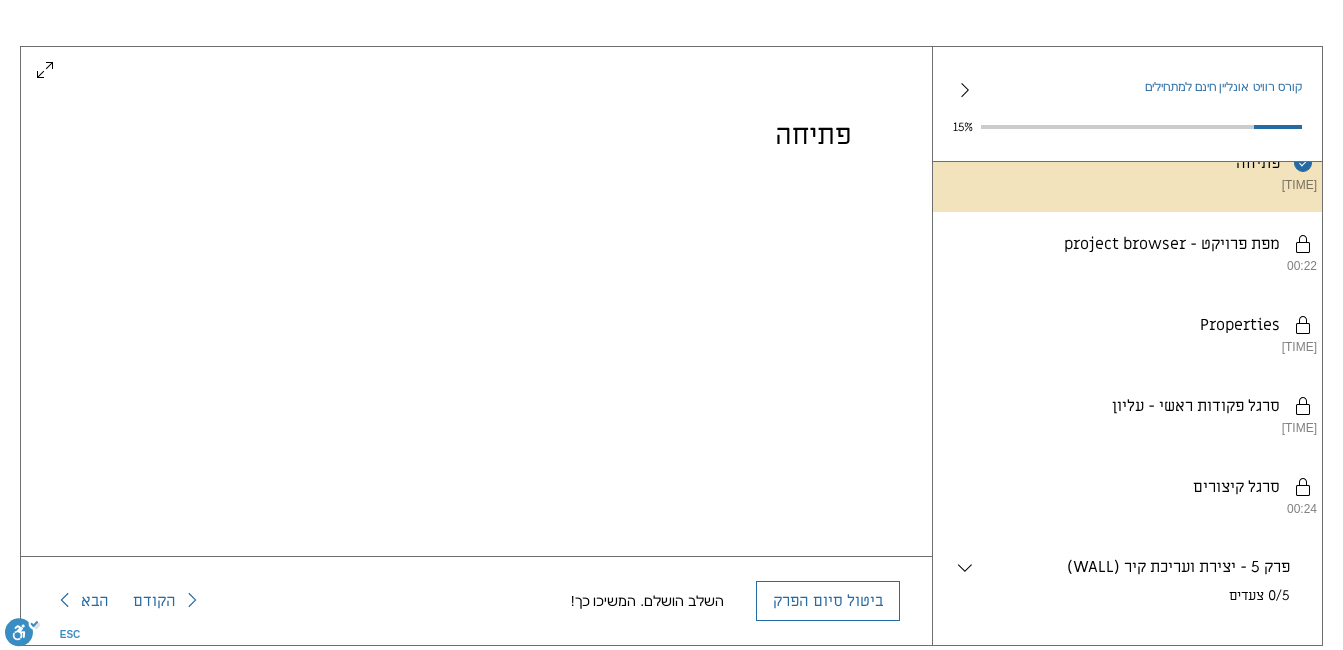 scroll, scrollTop: 781, scrollLeft: 0, axis: vertical 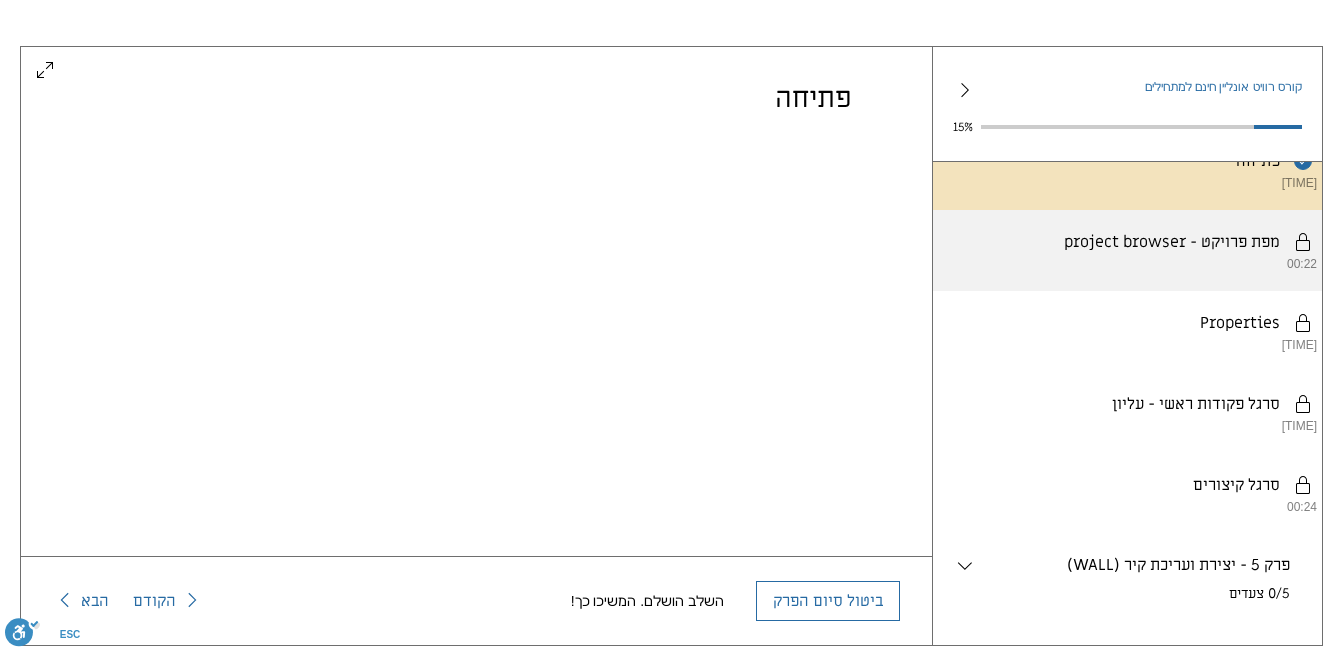 click on "יש להשלים את השלבים לפי הסדר. project browser - מפת פרויקט 00:22" at bounding box center (1127, 250) 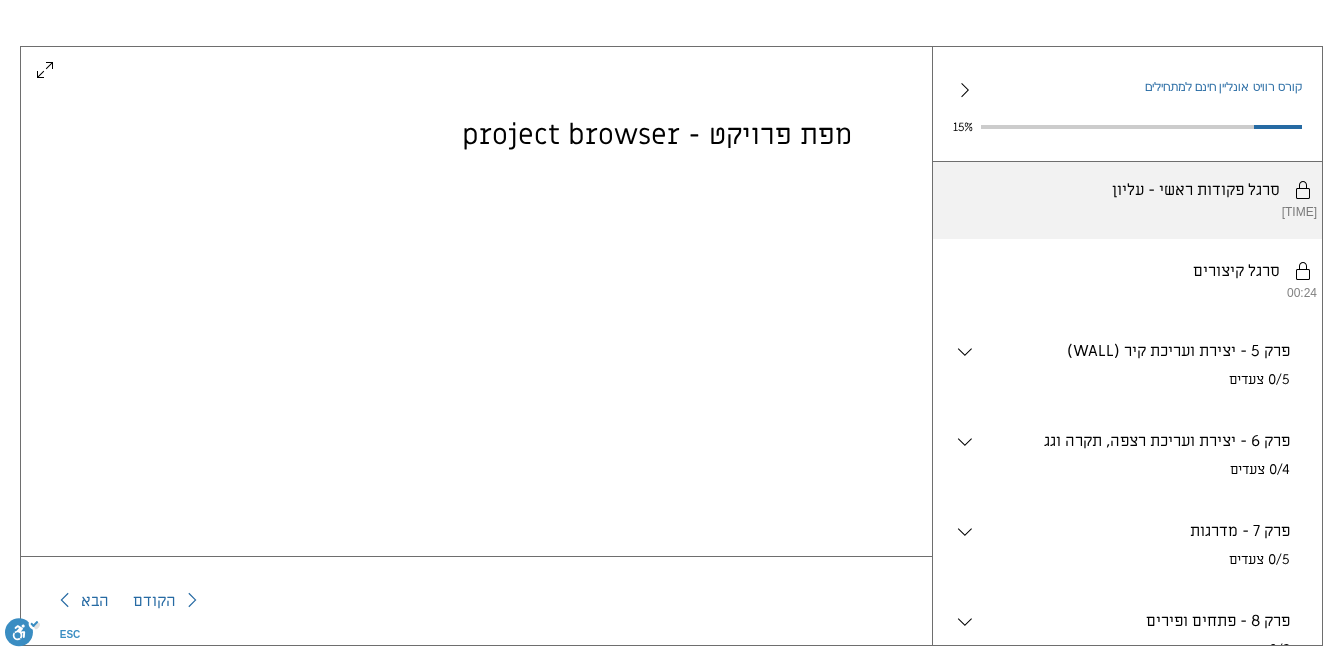 scroll, scrollTop: 999, scrollLeft: 0, axis: vertical 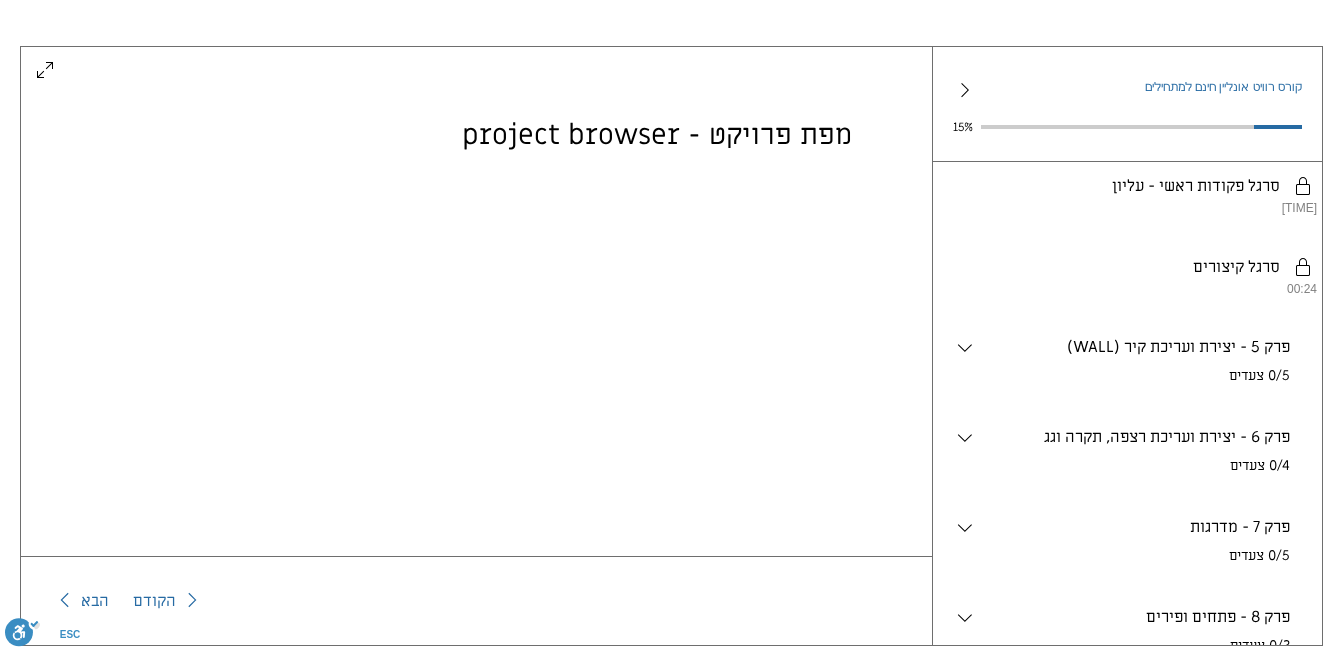 click on "(WALL) פרק 5 - יצירת ועריכת קיר . 0/5 צעדים" at bounding box center (1127, 361) 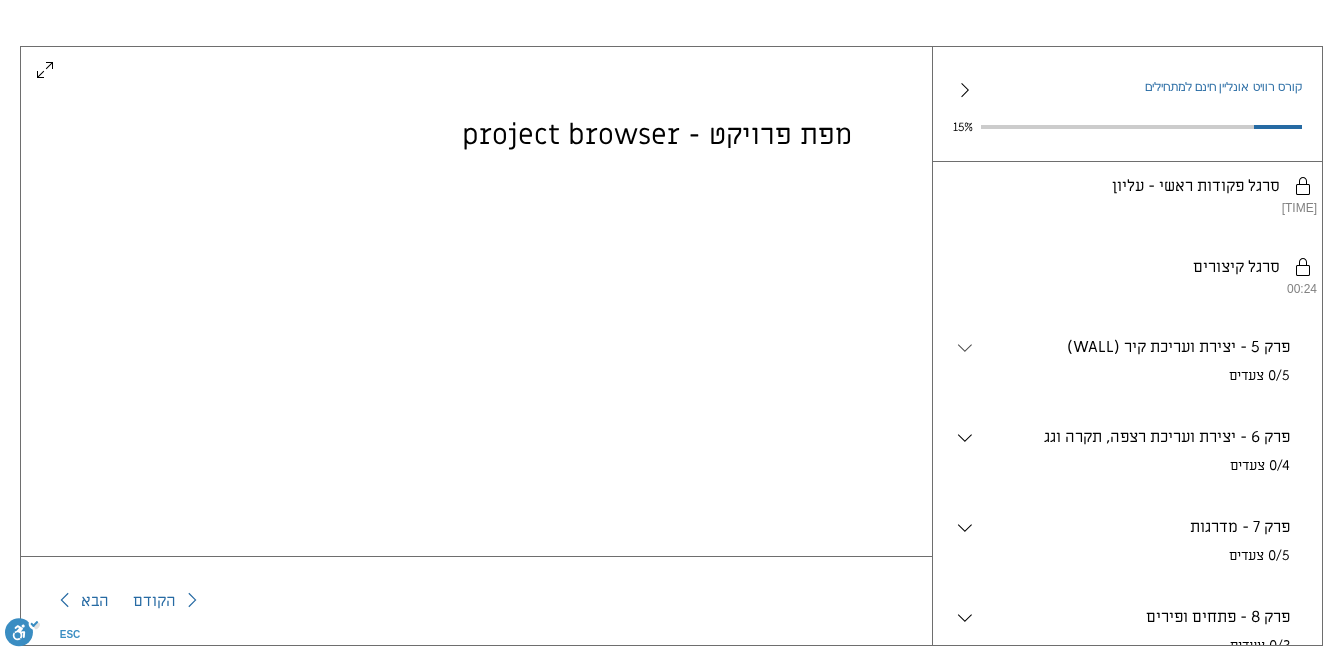 click 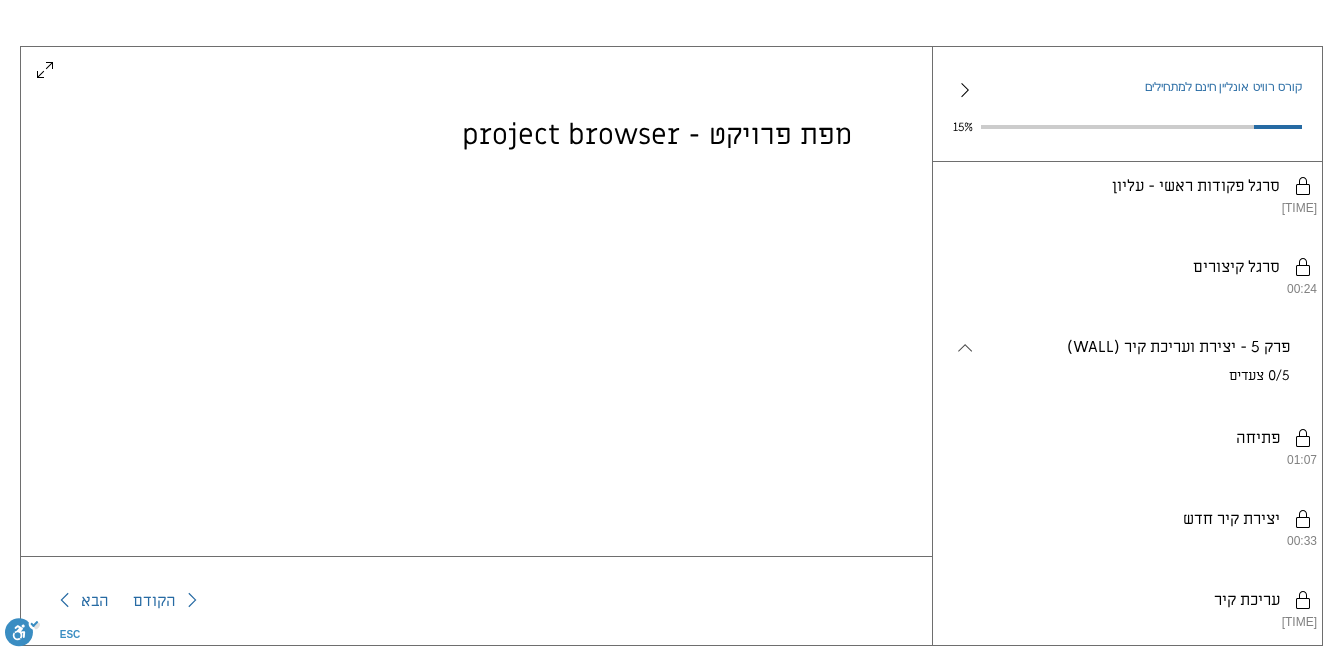 click 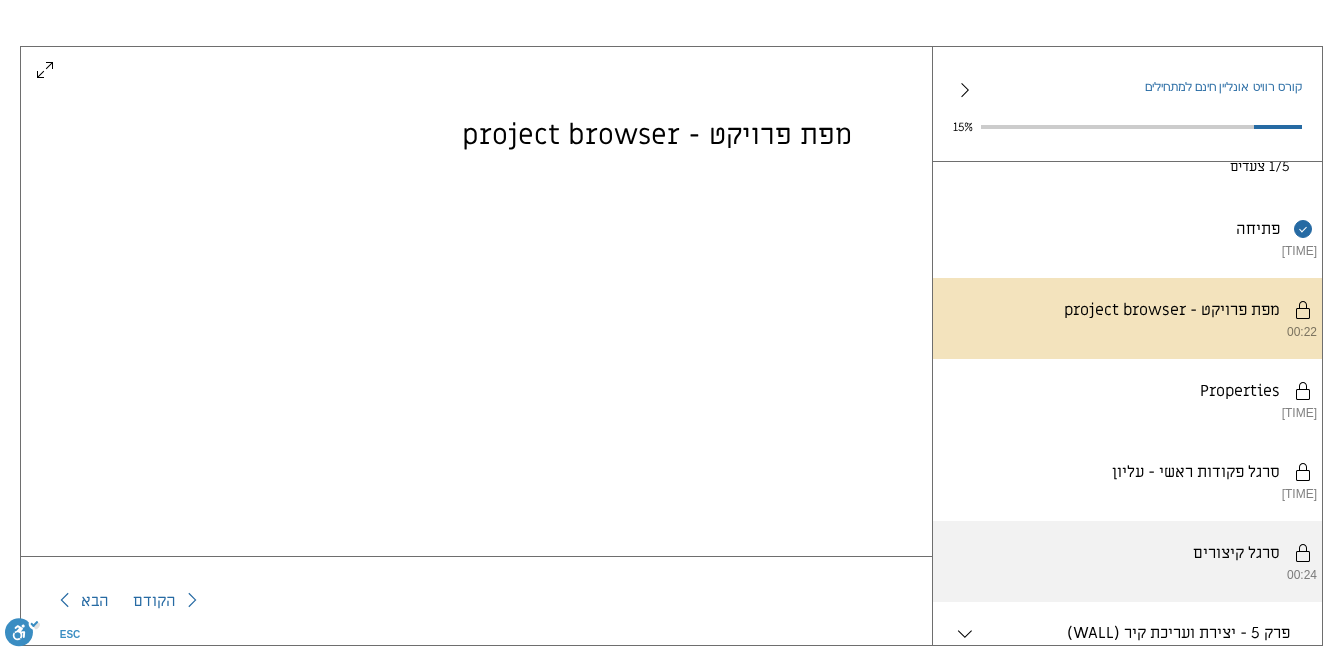 scroll, scrollTop: 731, scrollLeft: 0, axis: vertical 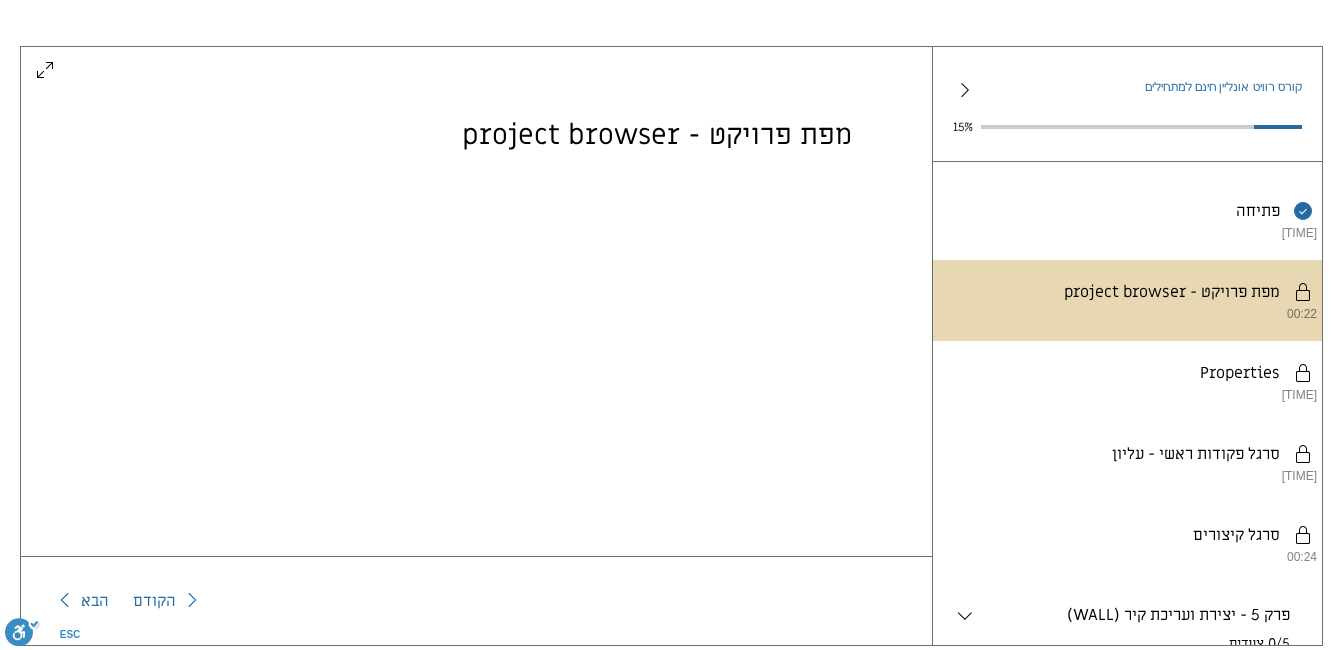 click on "יש להשלים את השלבים לפי הסדר. project browser - מפת פרויקט 00:22" at bounding box center (1127, 300) 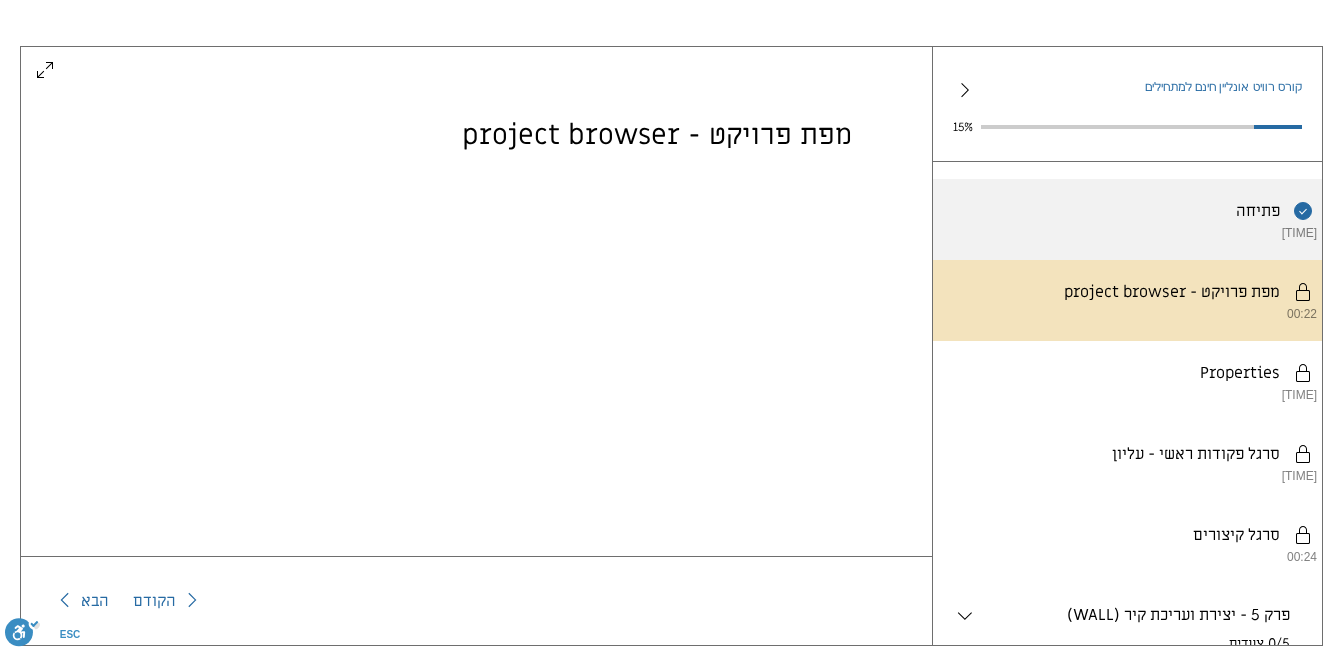 click on "השלמת את השלב הזה. פתיחה 00:04" at bounding box center (1127, 219) 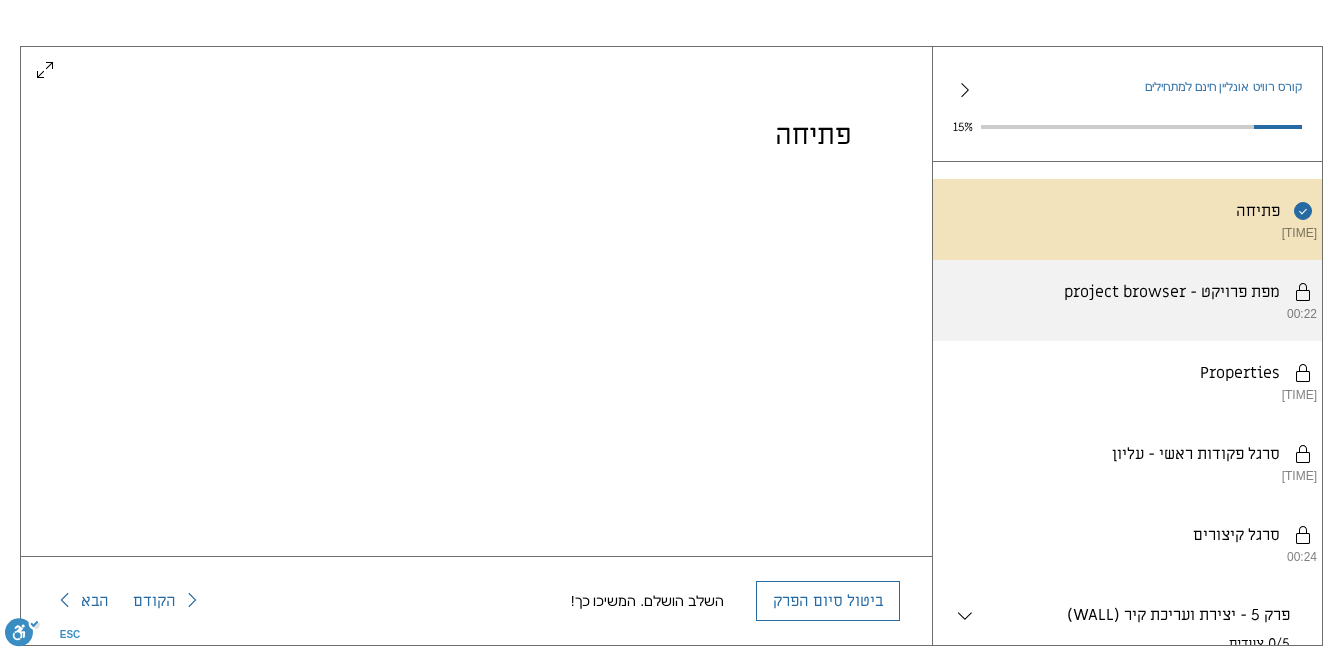 click on "יש להשלים את השלבים לפי הסדר. project browser - מפת פרויקט 00:22" at bounding box center [1127, 300] 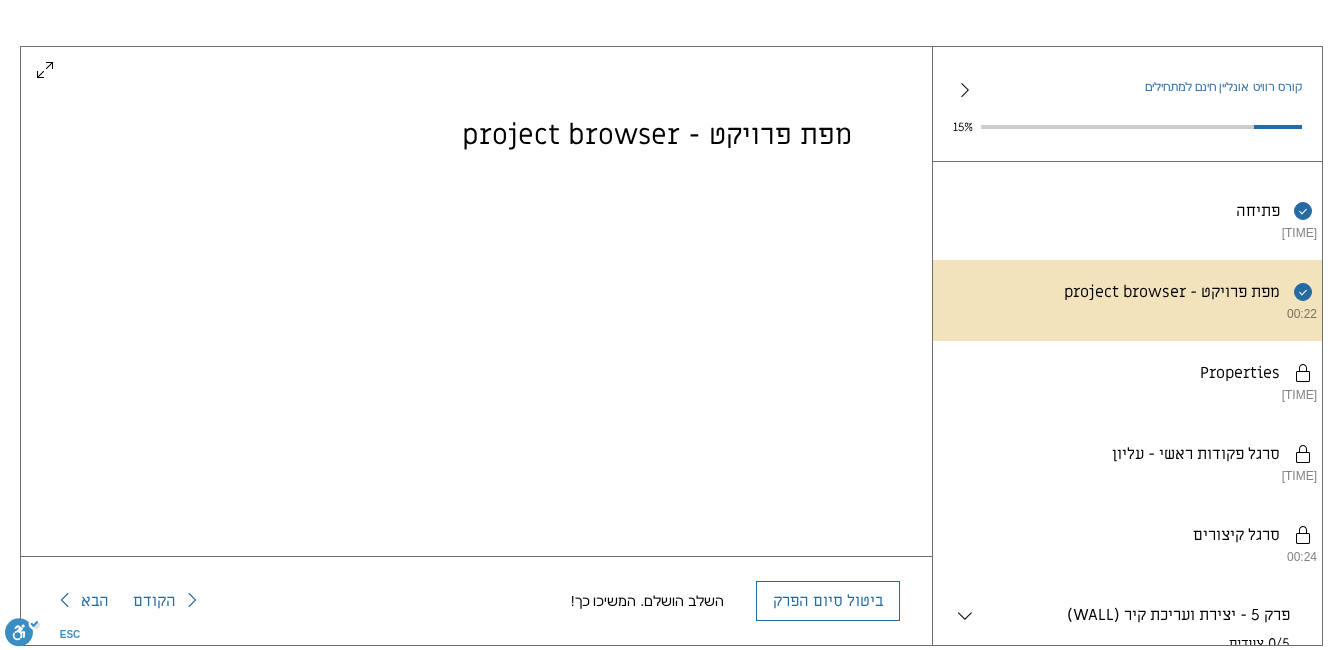 scroll, scrollTop: 37, scrollLeft: 0, axis: vertical 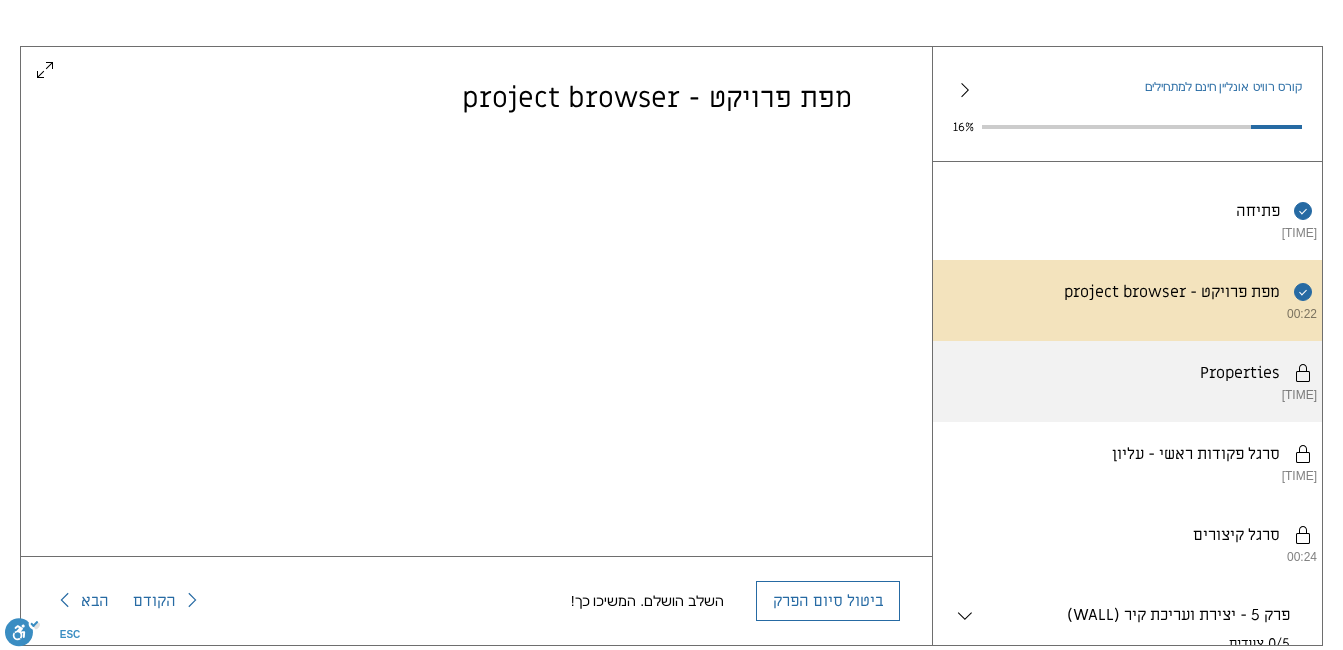 click on "יש להשלים את השלבים לפי הסדר. Properties  00:28" at bounding box center (1127, 381) 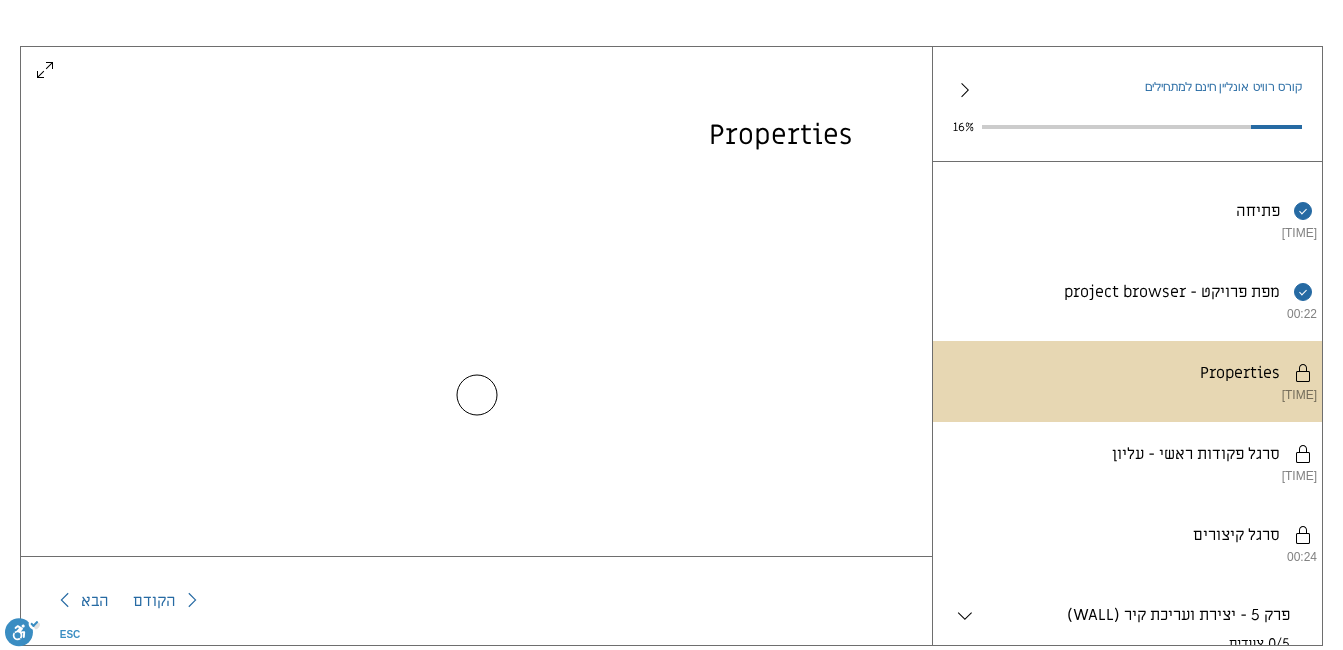 scroll, scrollTop: 0, scrollLeft: 0, axis: both 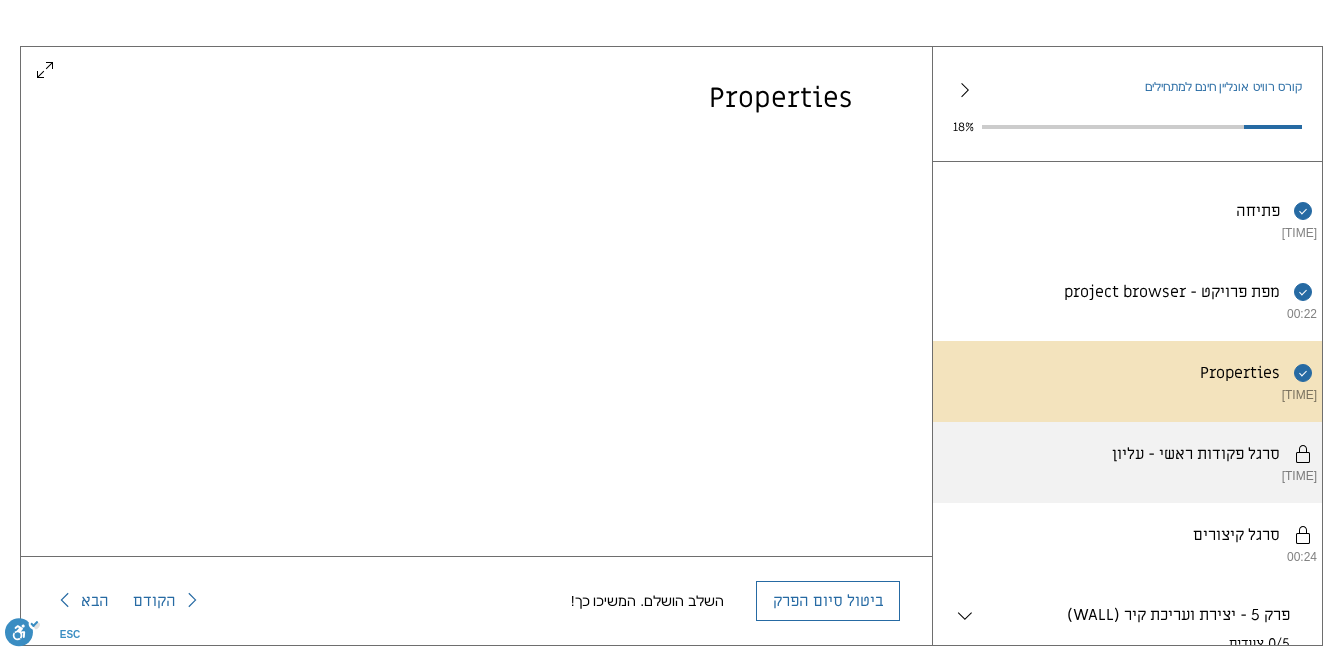 click on "יש להשלים את השלבים לפי הסדר. סרגל פקודות ראשי - עליון 00:25" at bounding box center (1127, 462) 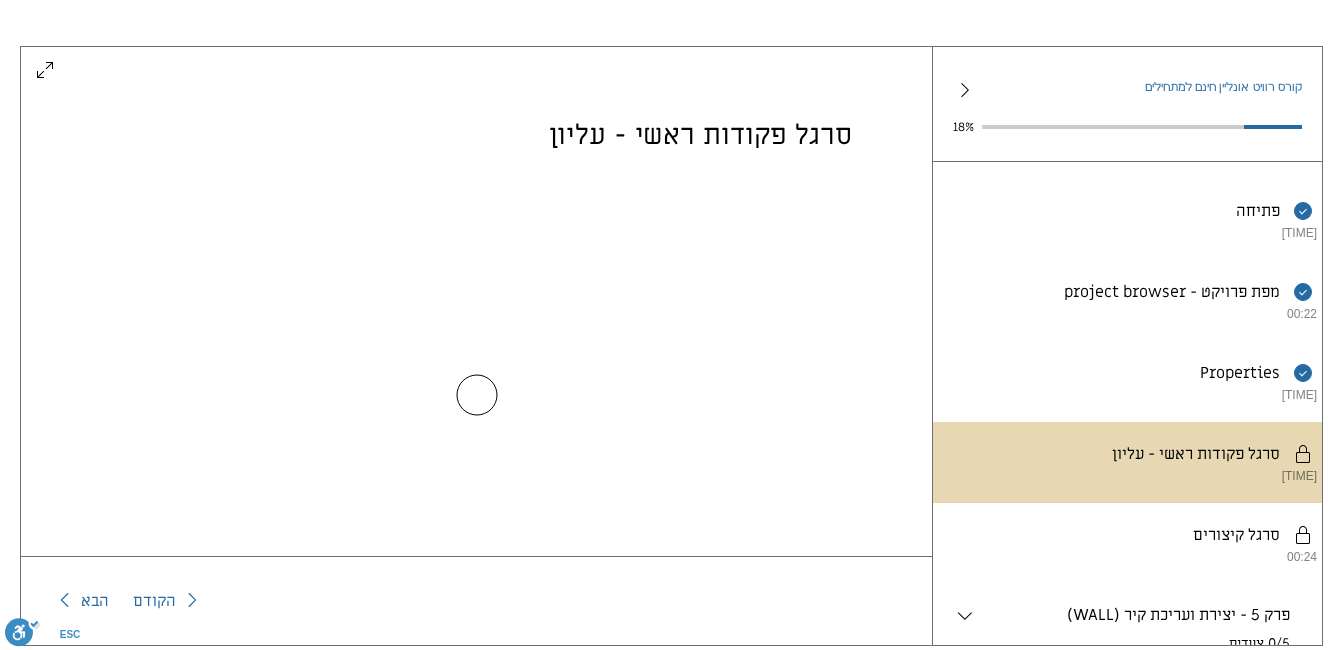 scroll, scrollTop: 0, scrollLeft: 0, axis: both 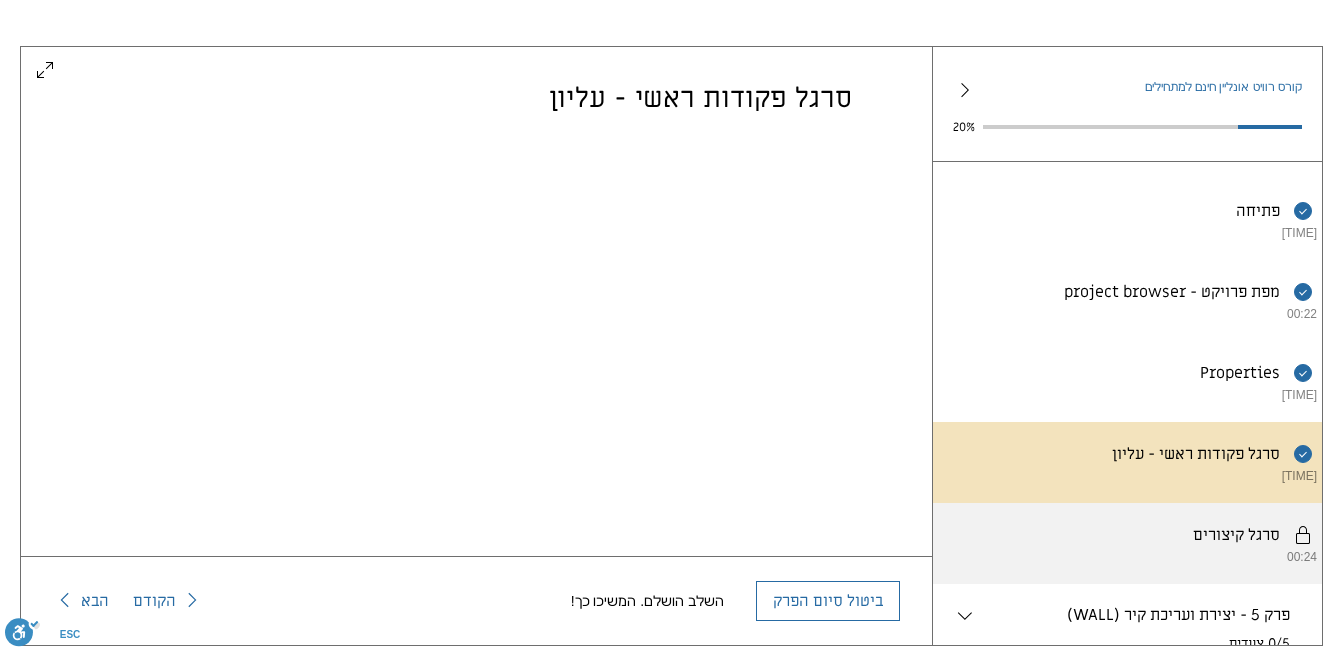 click on "יש להשלים את השלבים לפי הסדר. סרגל קיצורים [TIME]" at bounding box center (1127, 543) 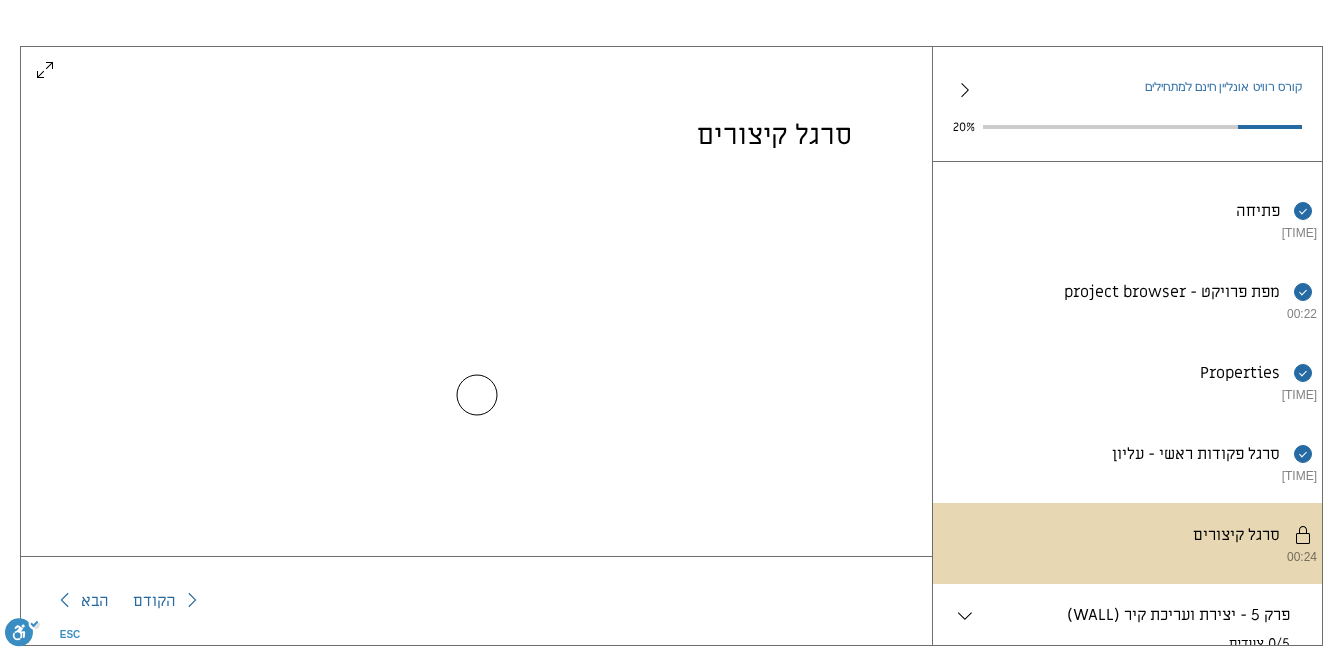 scroll, scrollTop: 0, scrollLeft: 0, axis: both 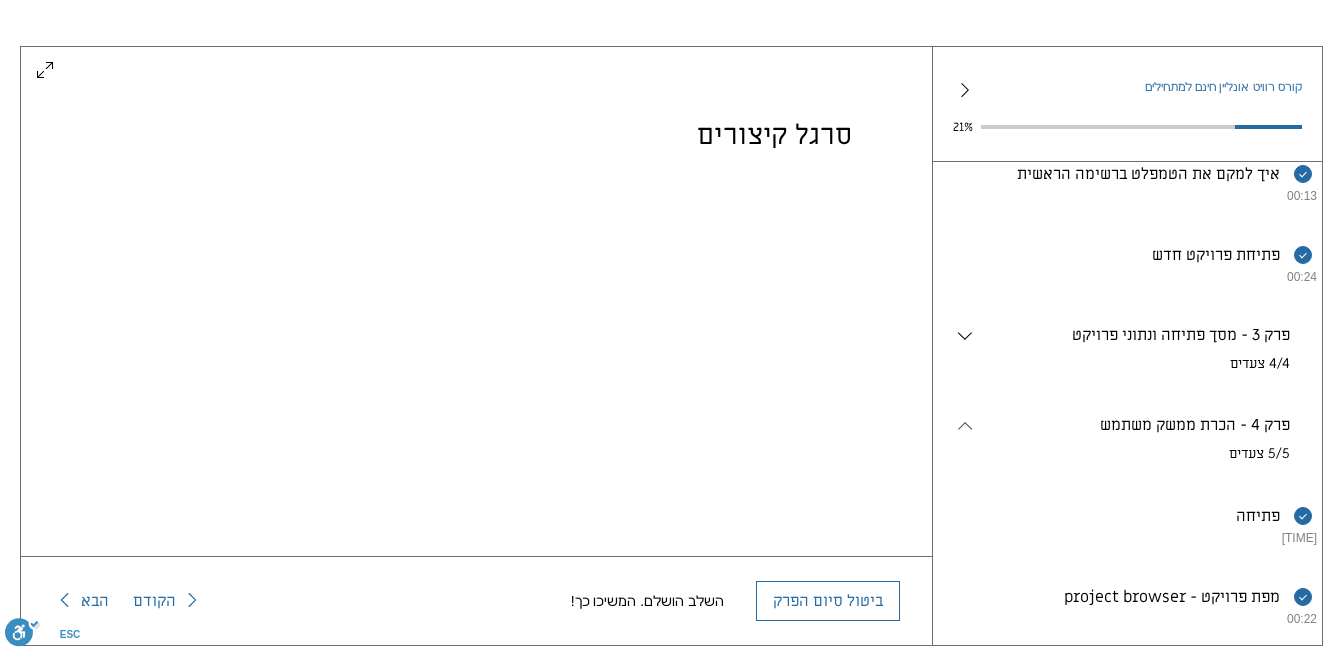 click 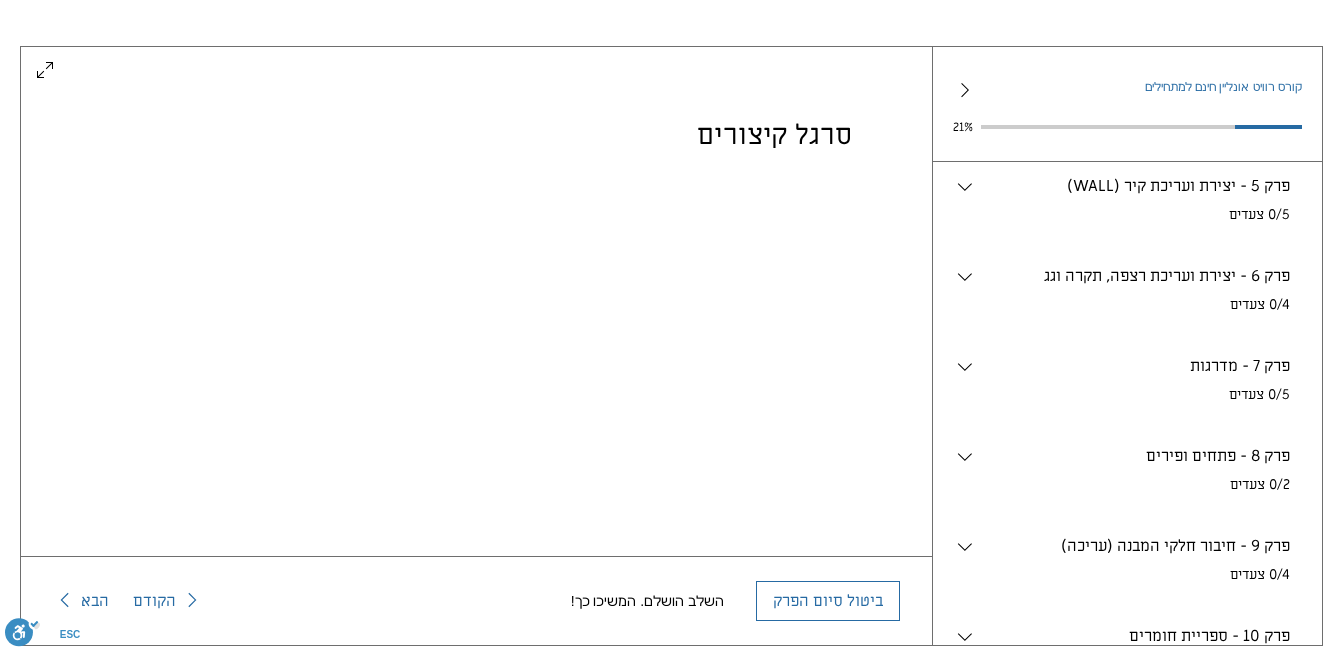 scroll, scrollTop: 743, scrollLeft: 0, axis: vertical 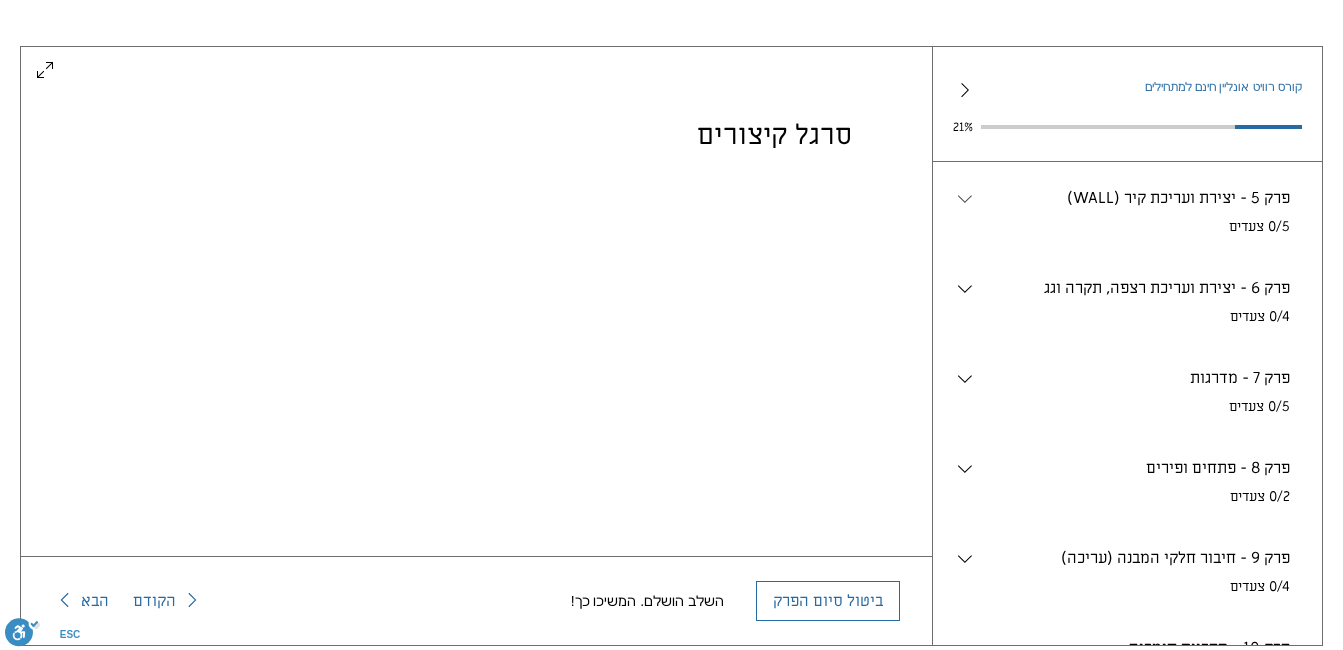 click 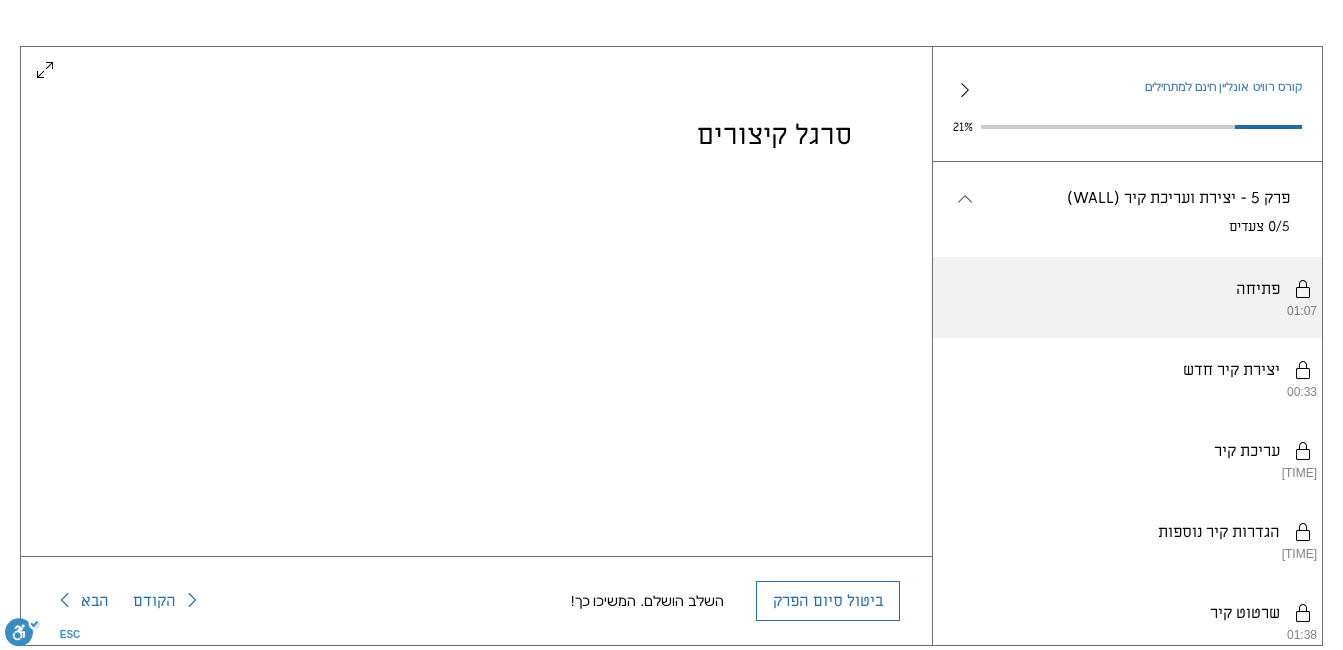 click on "יש להשלים את השלבים לפי הסדר. פתיחה 01:07" at bounding box center [1127, 297] 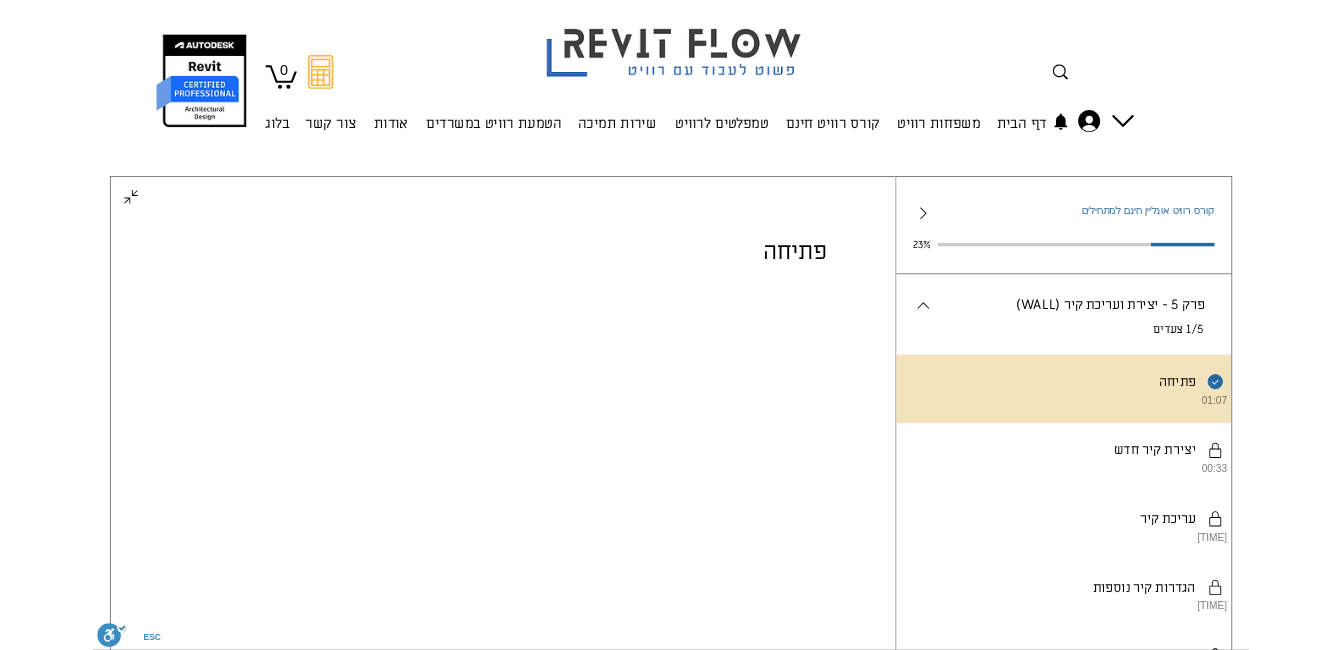 scroll, scrollTop: 162, scrollLeft: 0, axis: vertical 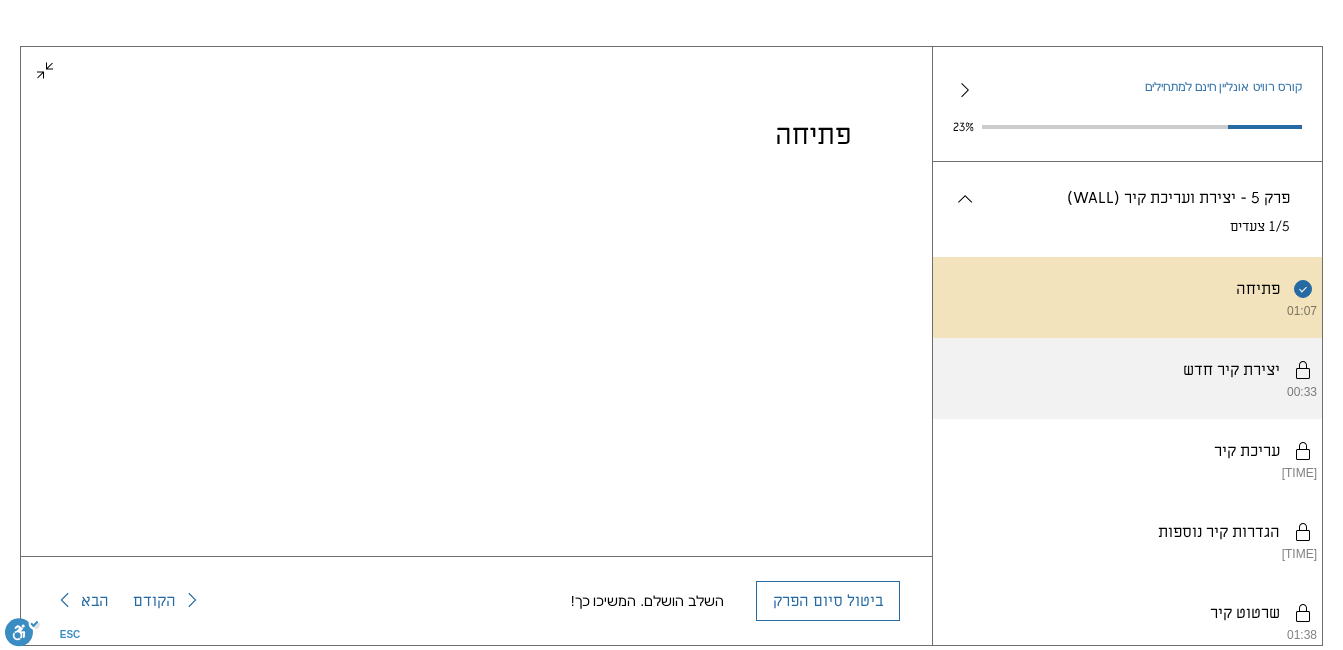click on "יש להשלים את השלבים לפי הסדר. יצירת קיר חדש 00:33" at bounding box center [1127, 378] 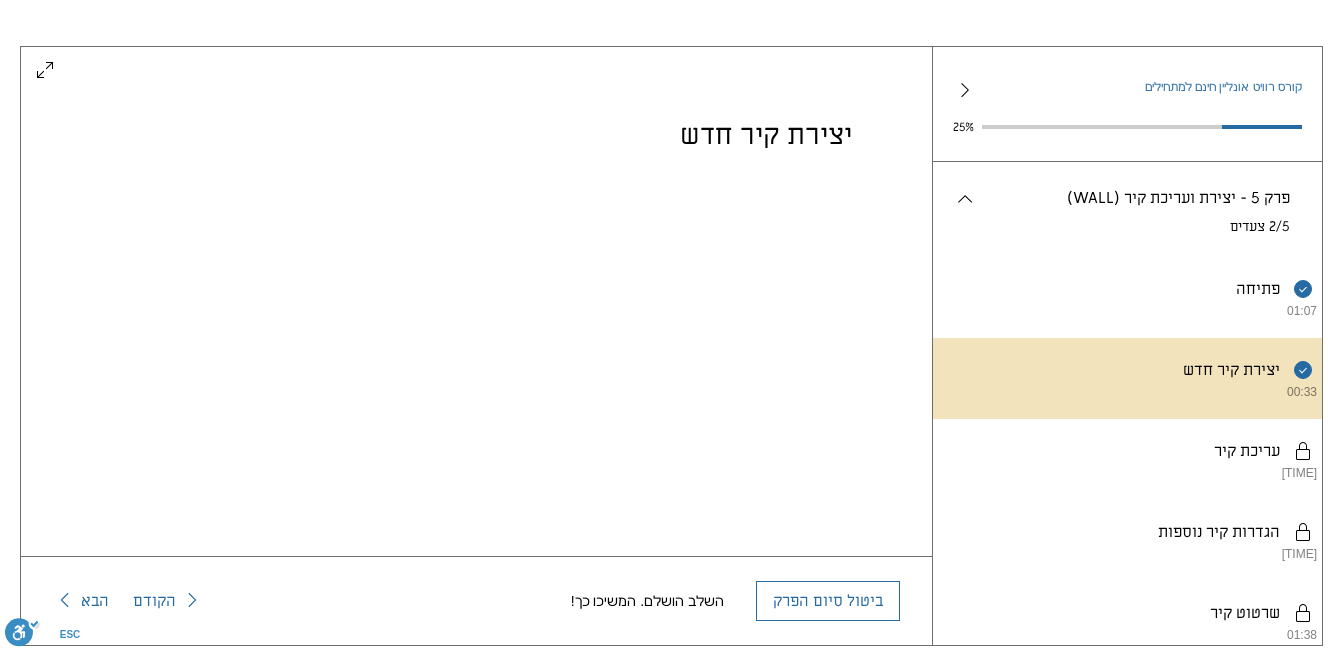 scroll, scrollTop: 37, scrollLeft: 0, axis: vertical 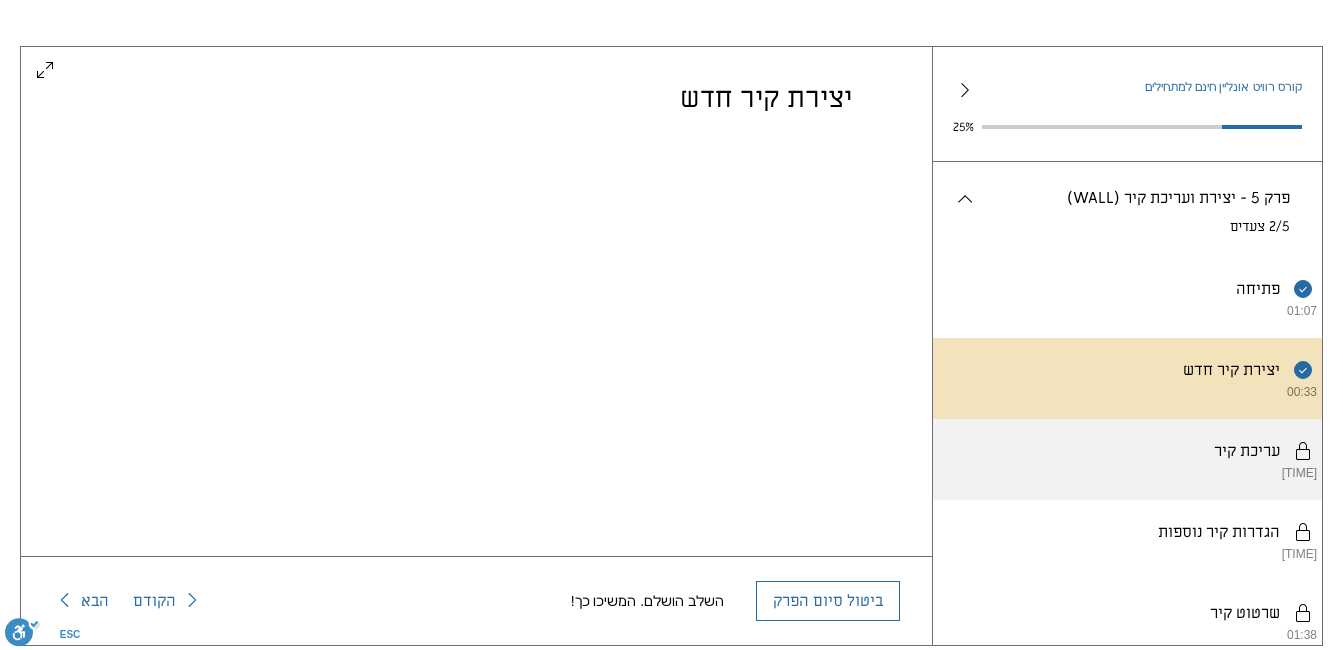 click on "יש להשלים את השלבים לפי הסדר. עריכת קיר 02:18" at bounding box center (1127, 459) 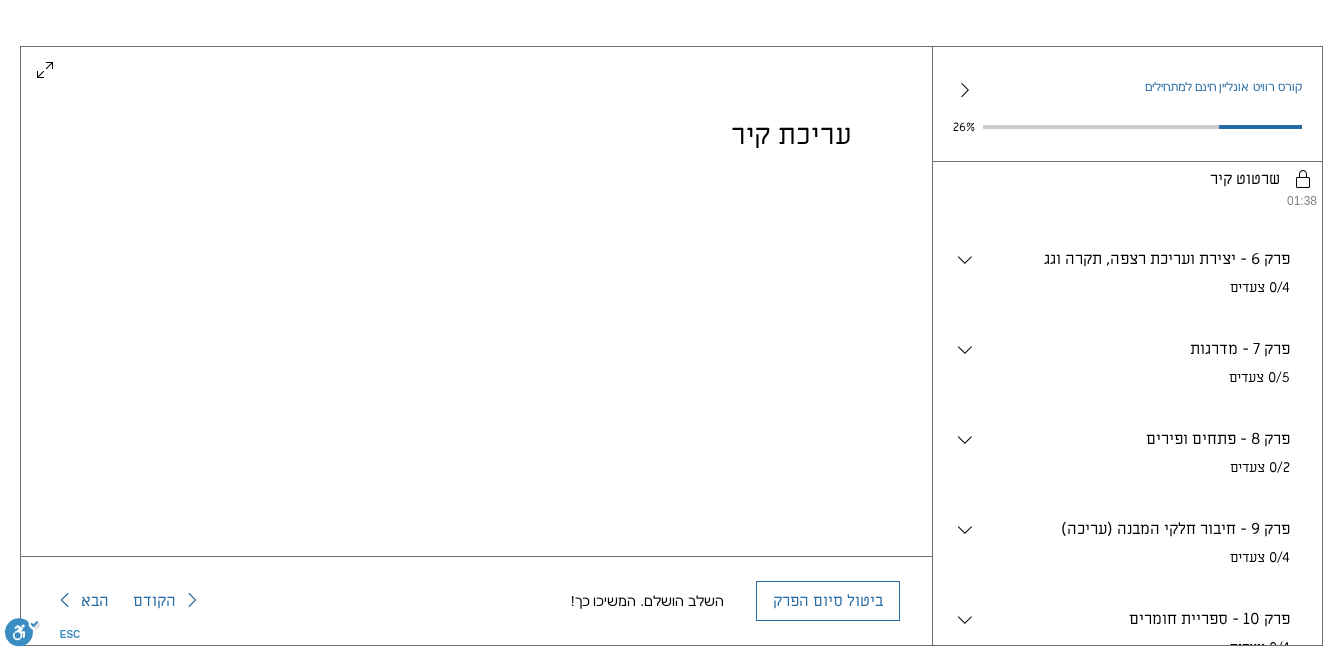 scroll, scrollTop: 1178, scrollLeft: 0, axis: vertical 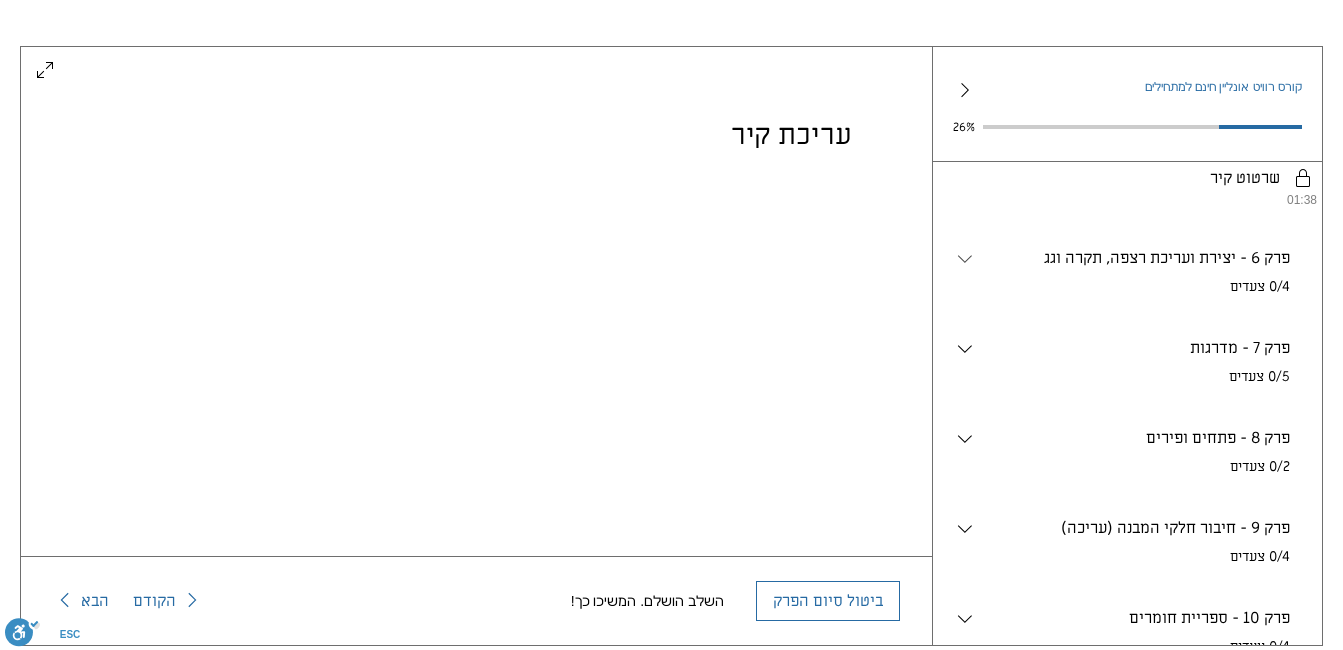 click 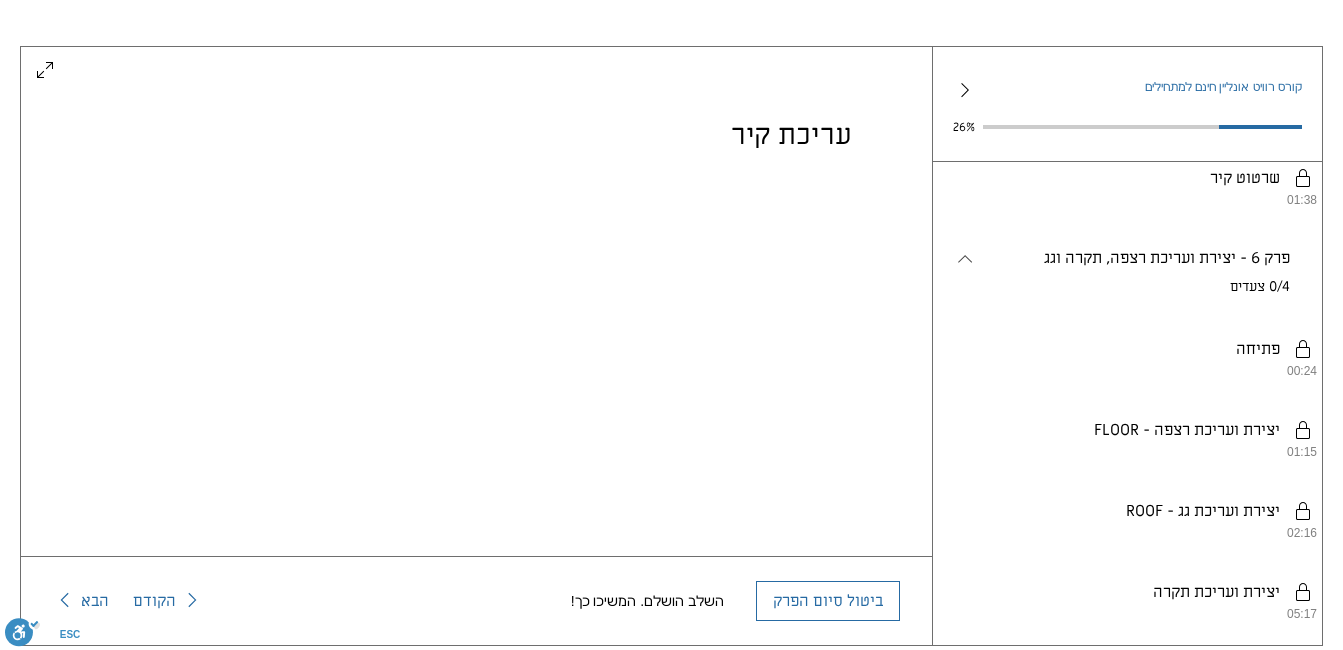 click 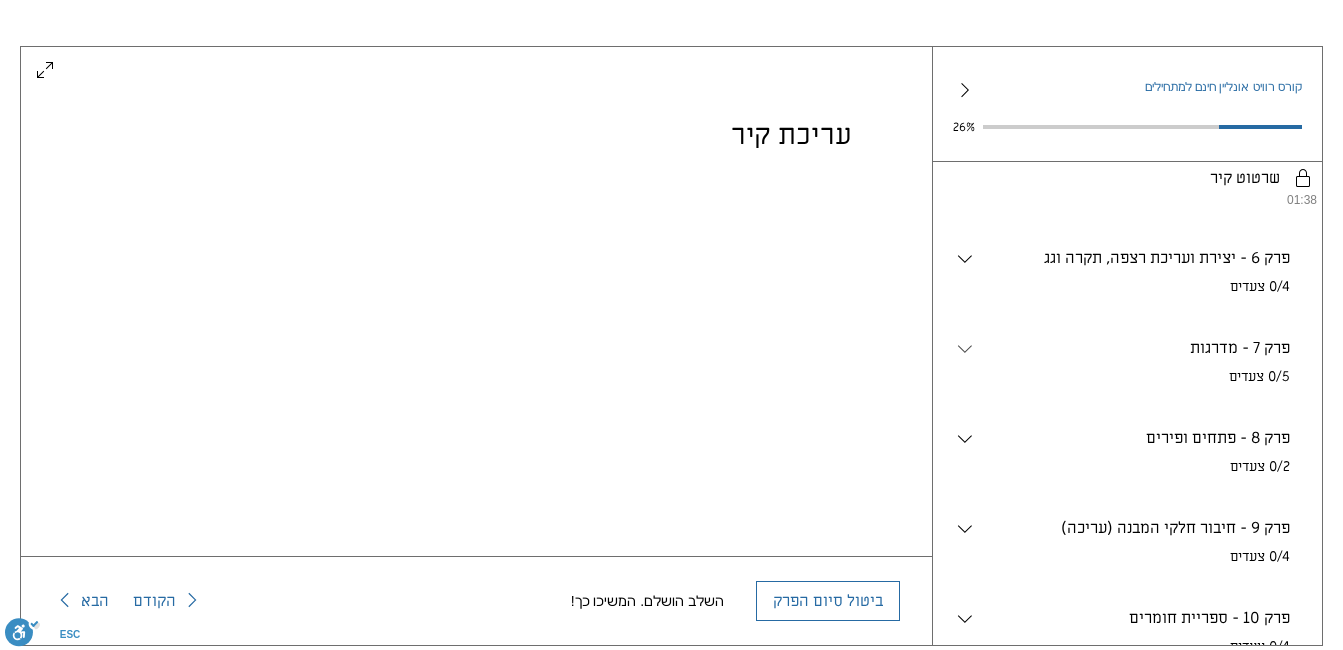 click 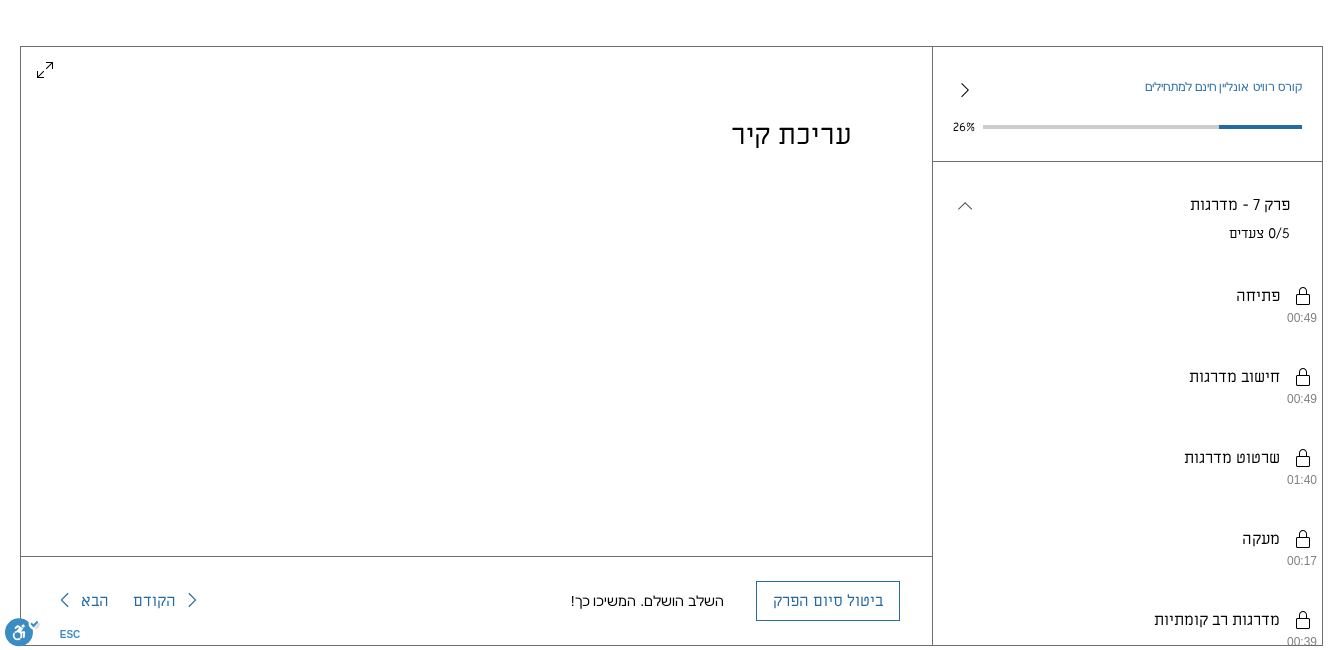 scroll, scrollTop: 1320, scrollLeft: 0, axis: vertical 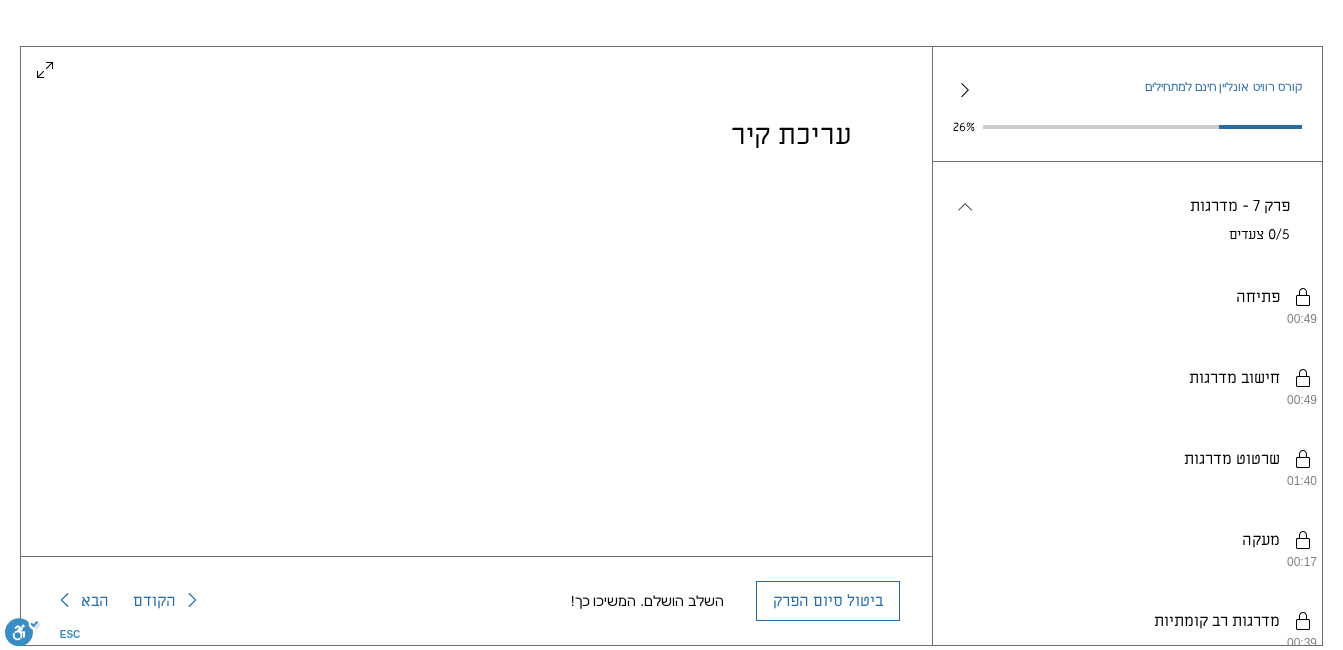click 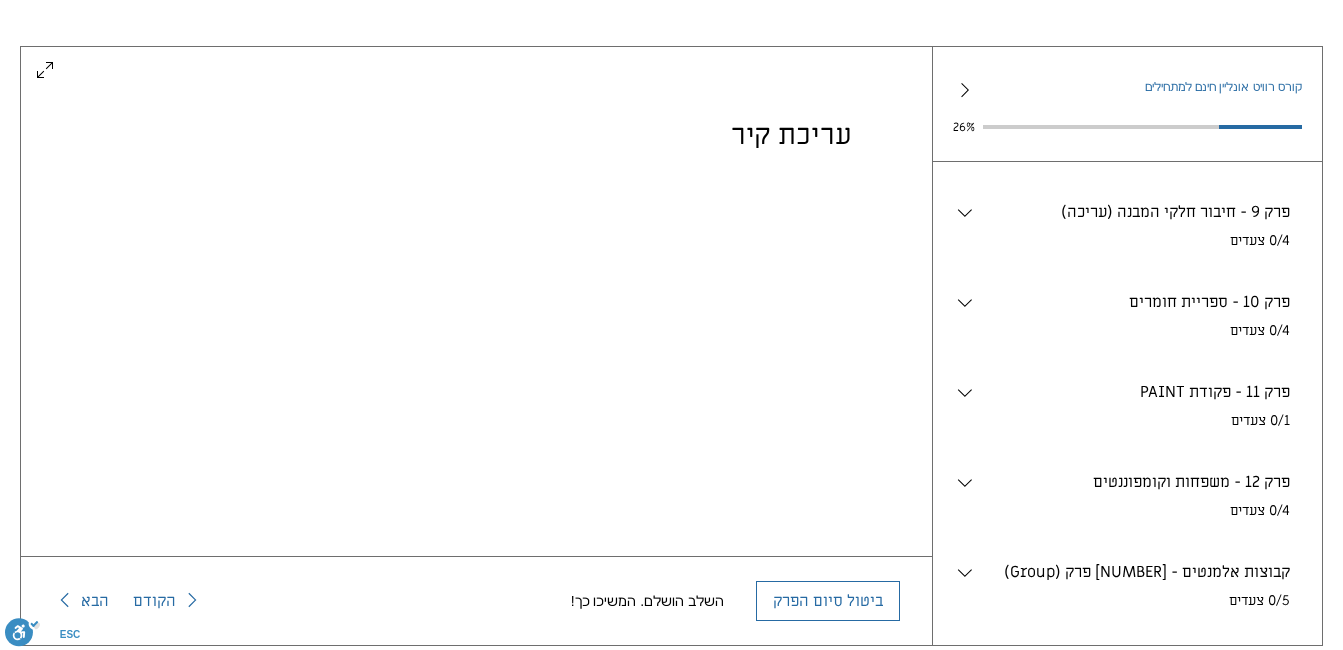 scroll, scrollTop: 1503, scrollLeft: 0, axis: vertical 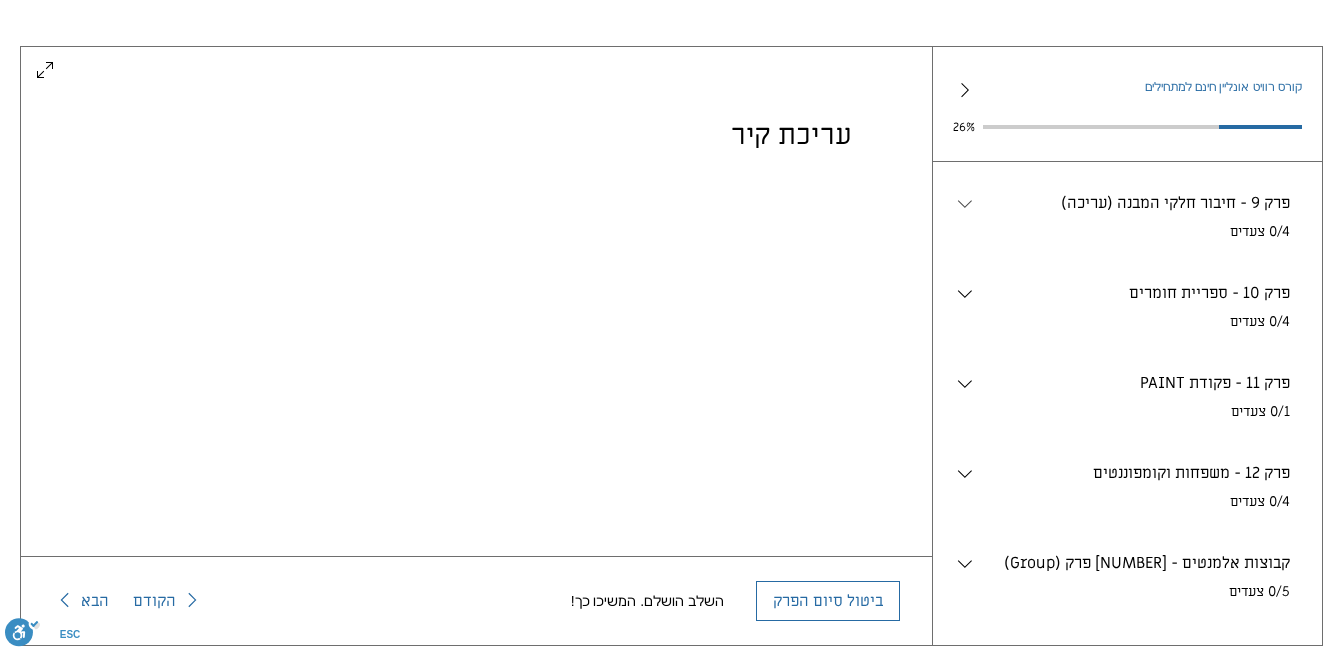 click 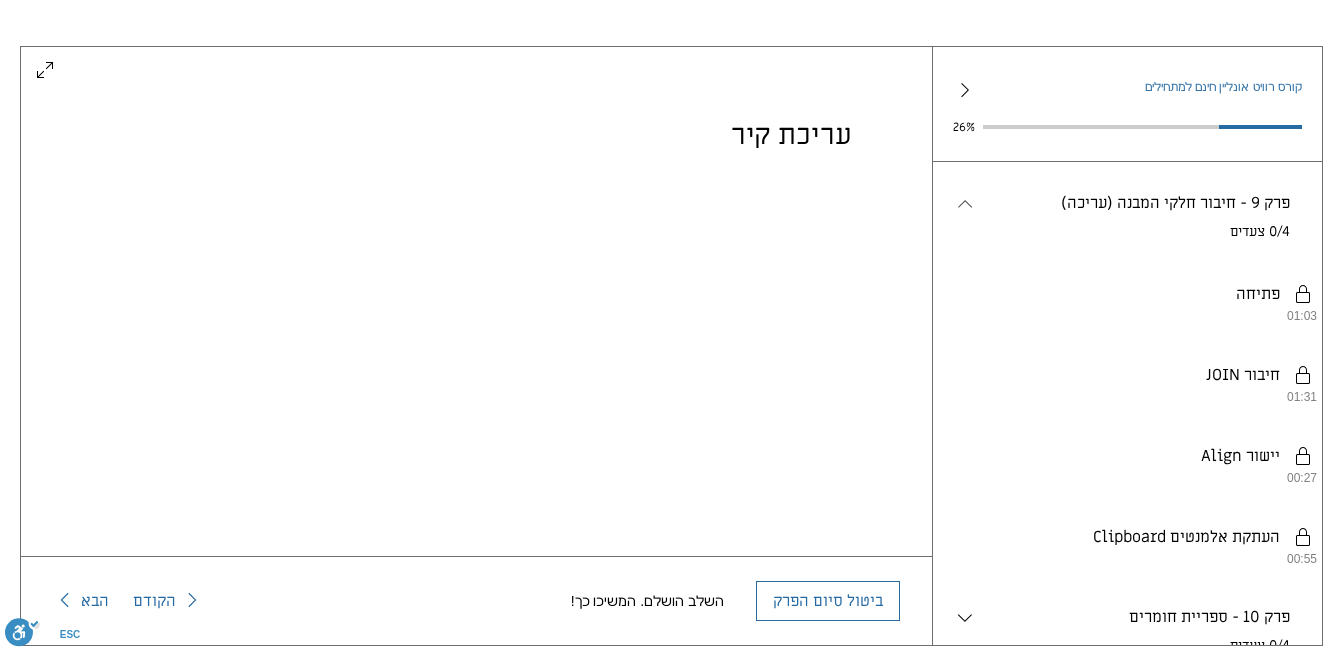 click 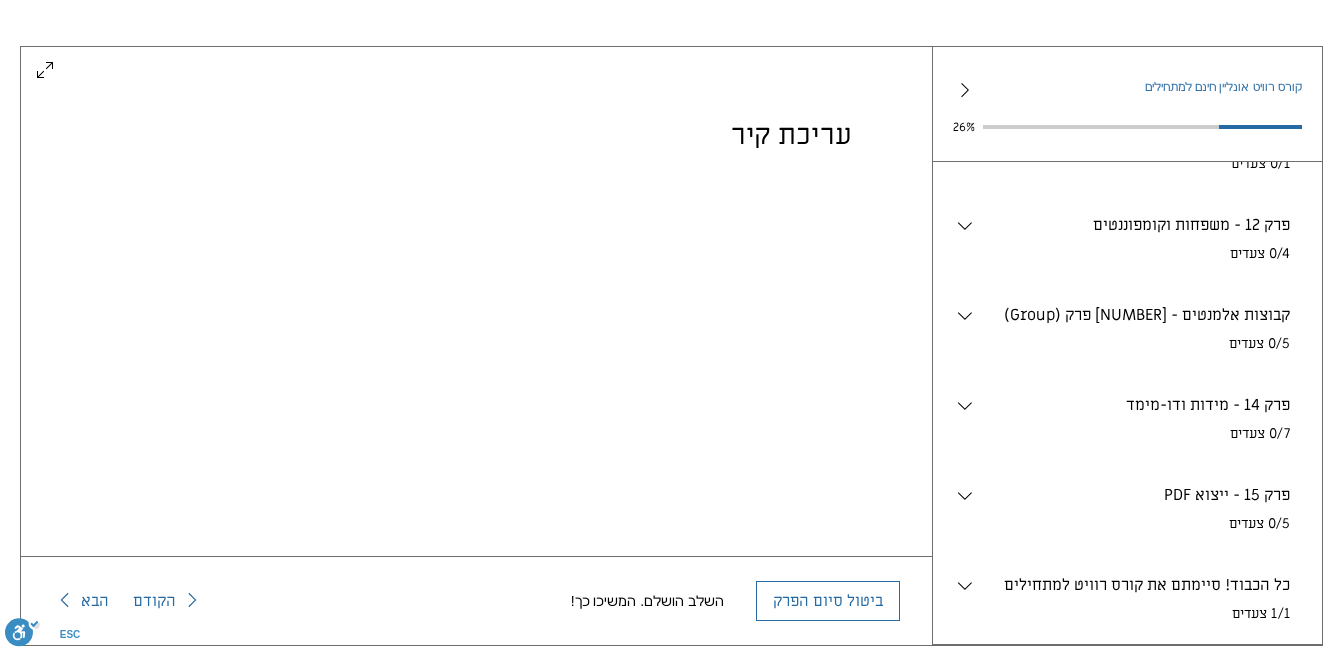 scroll, scrollTop: 1798, scrollLeft: 0, axis: vertical 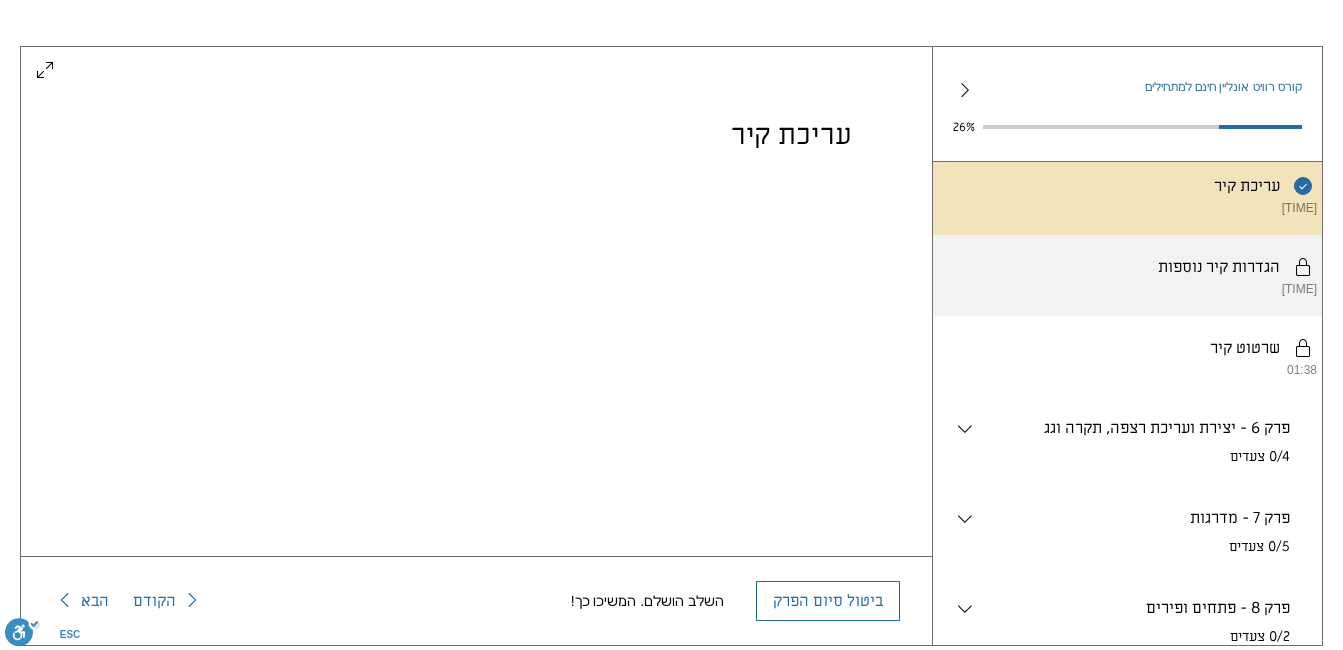 click on "יש להשלים את השלבים לפי הסדר. הגדרות קיר נוספות 00:51" at bounding box center (1127, 275) 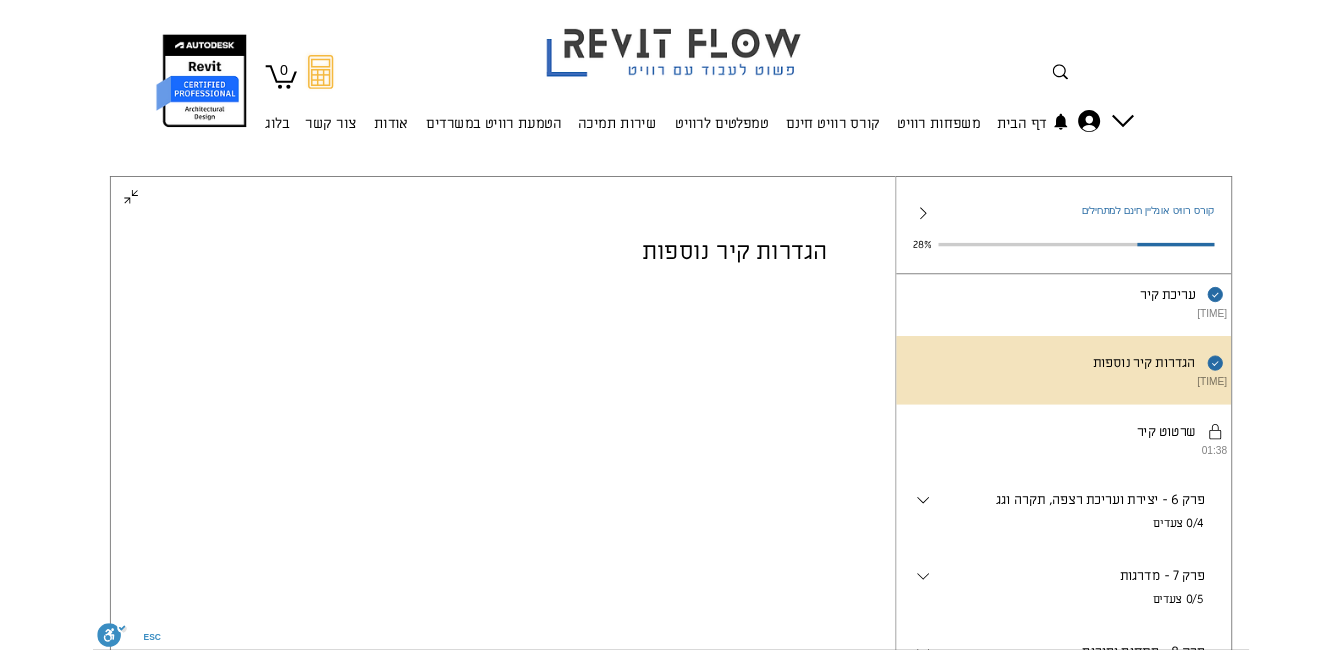 scroll, scrollTop: 162, scrollLeft: 0, axis: vertical 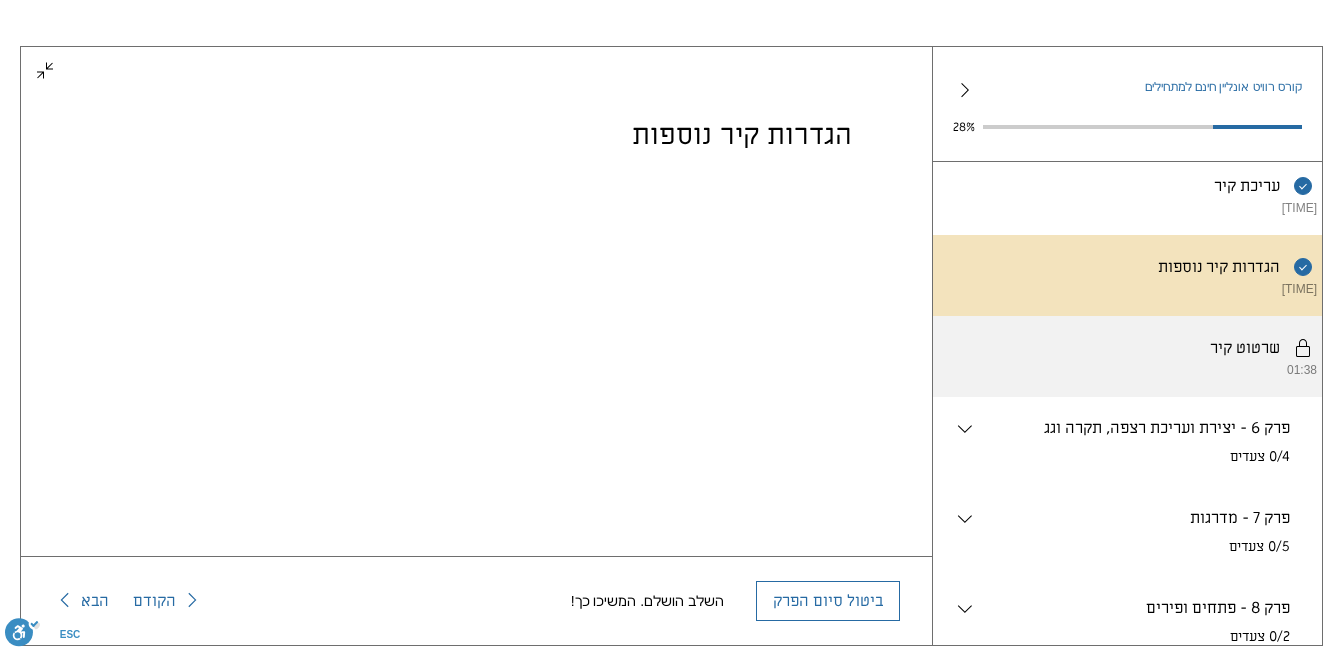click on "יש להשלים את השלבים לפי הסדר. שרטוט קיר [TIME]" at bounding box center (1127, 356) 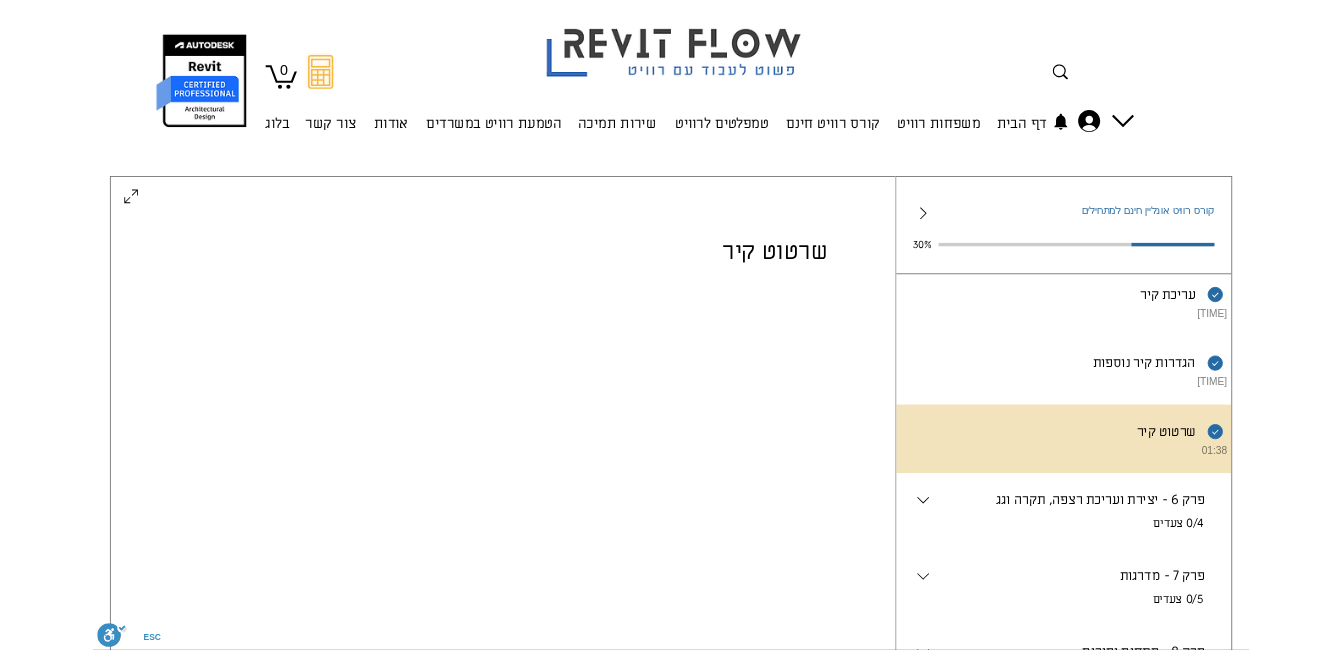 scroll, scrollTop: 162, scrollLeft: 0, axis: vertical 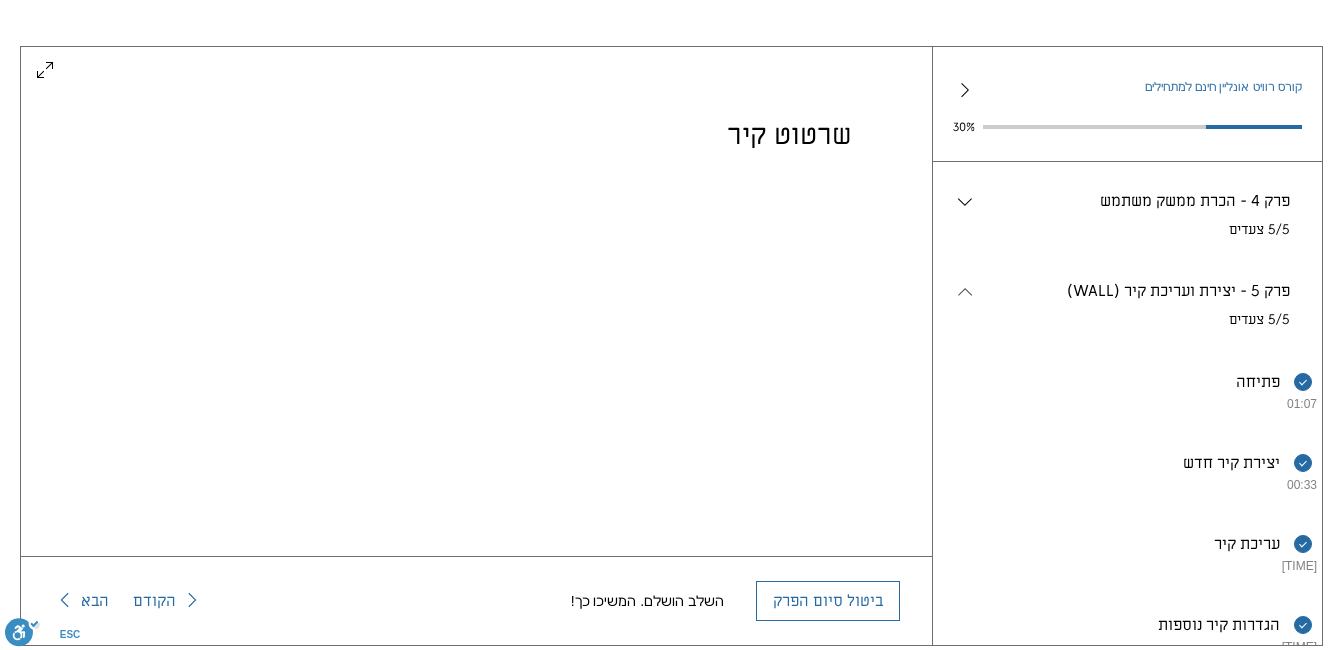 click 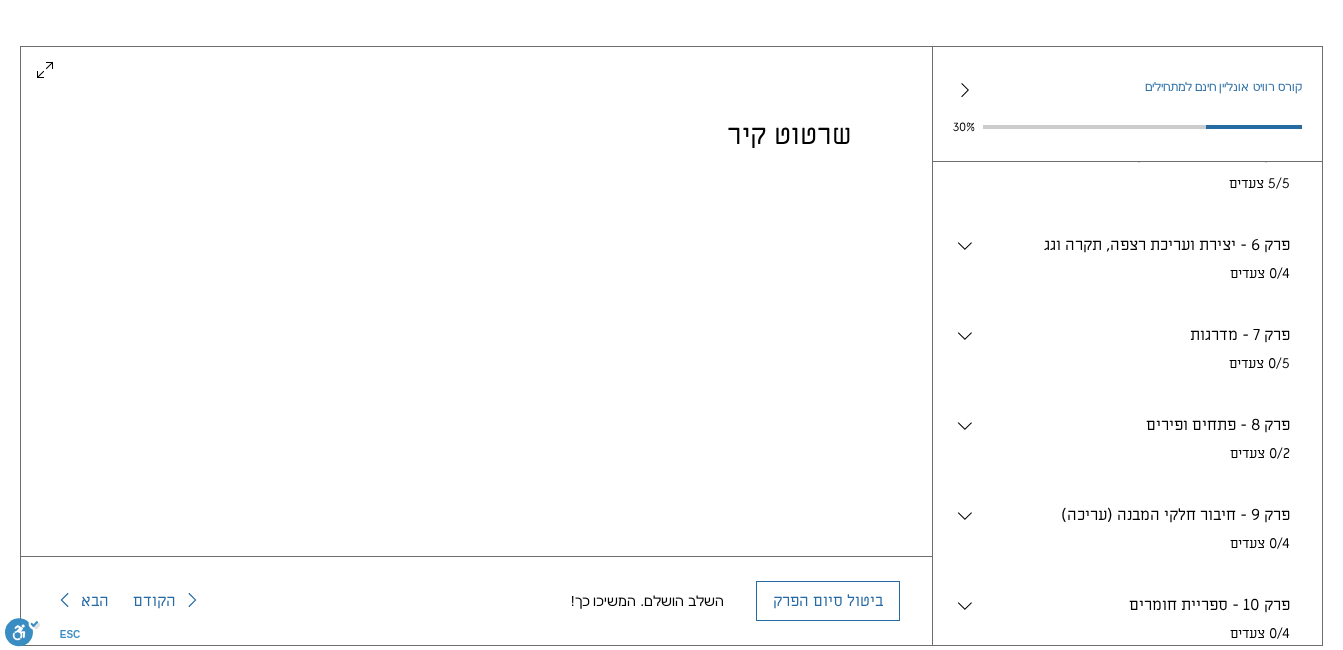 scroll, scrollTop: 789, scrollLeft: 0, axis: vertical 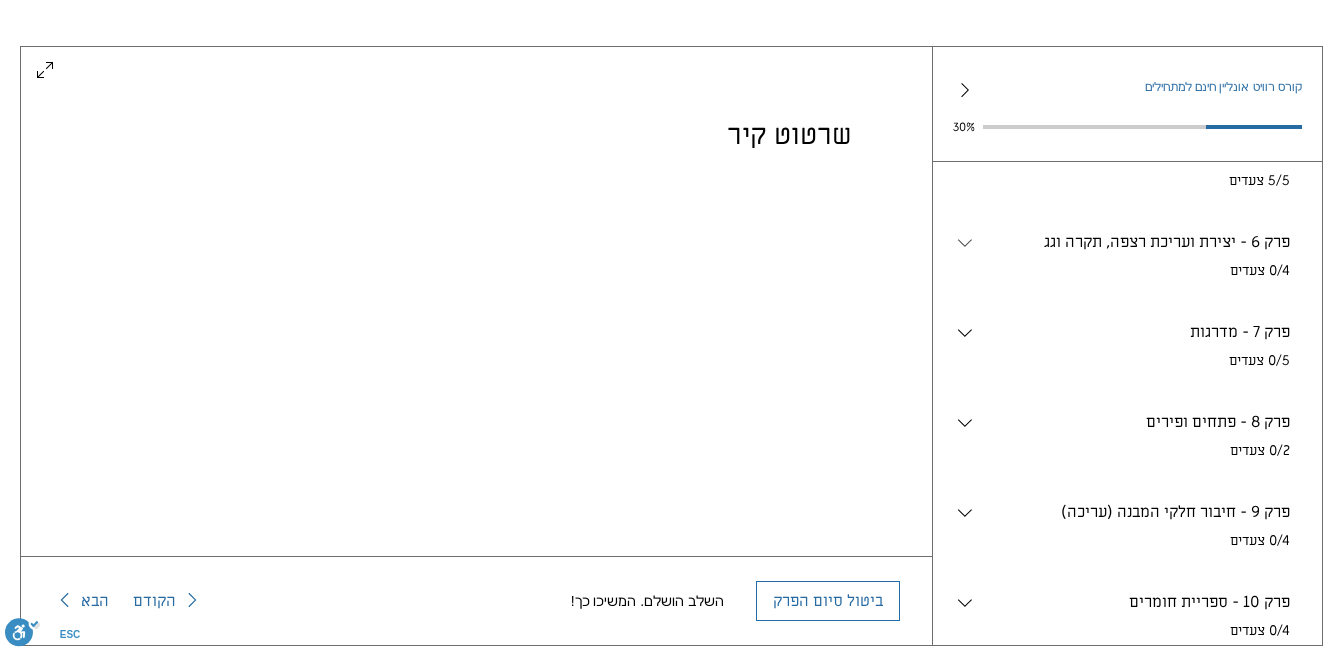 click 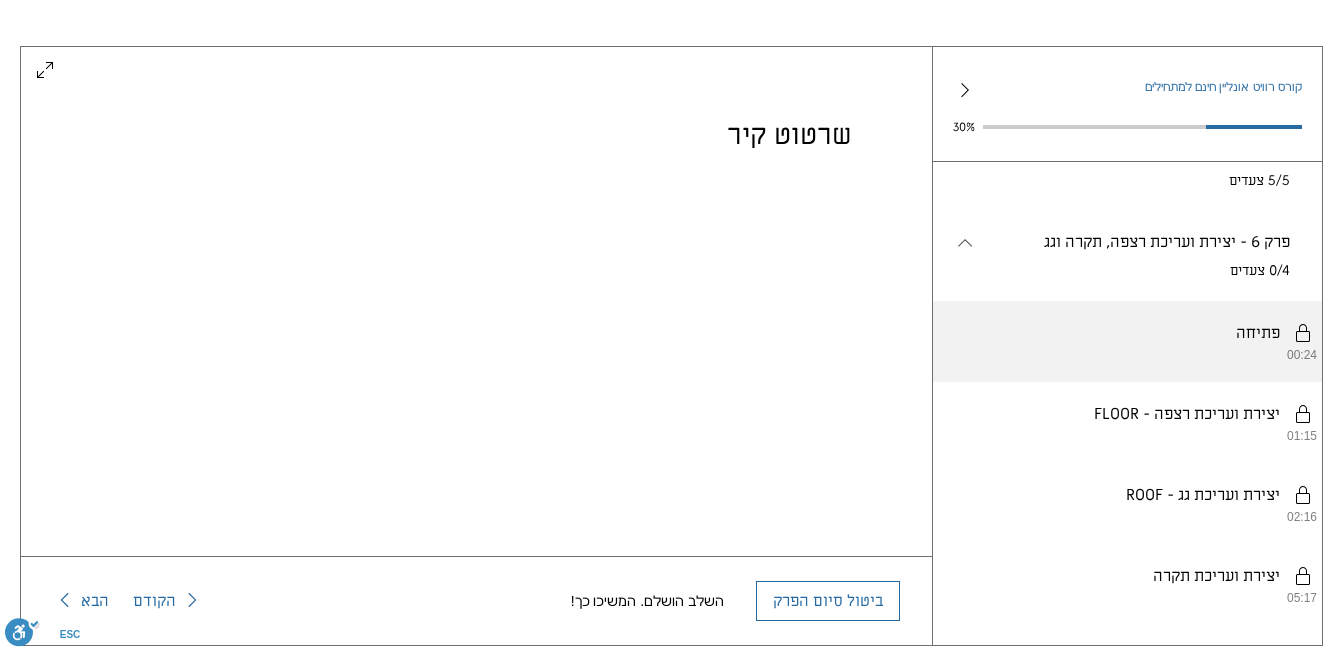 click on "יש להשלים את השלבים לפי הסדר. פתיחה 00:24" at bounding box center (1127, 341) 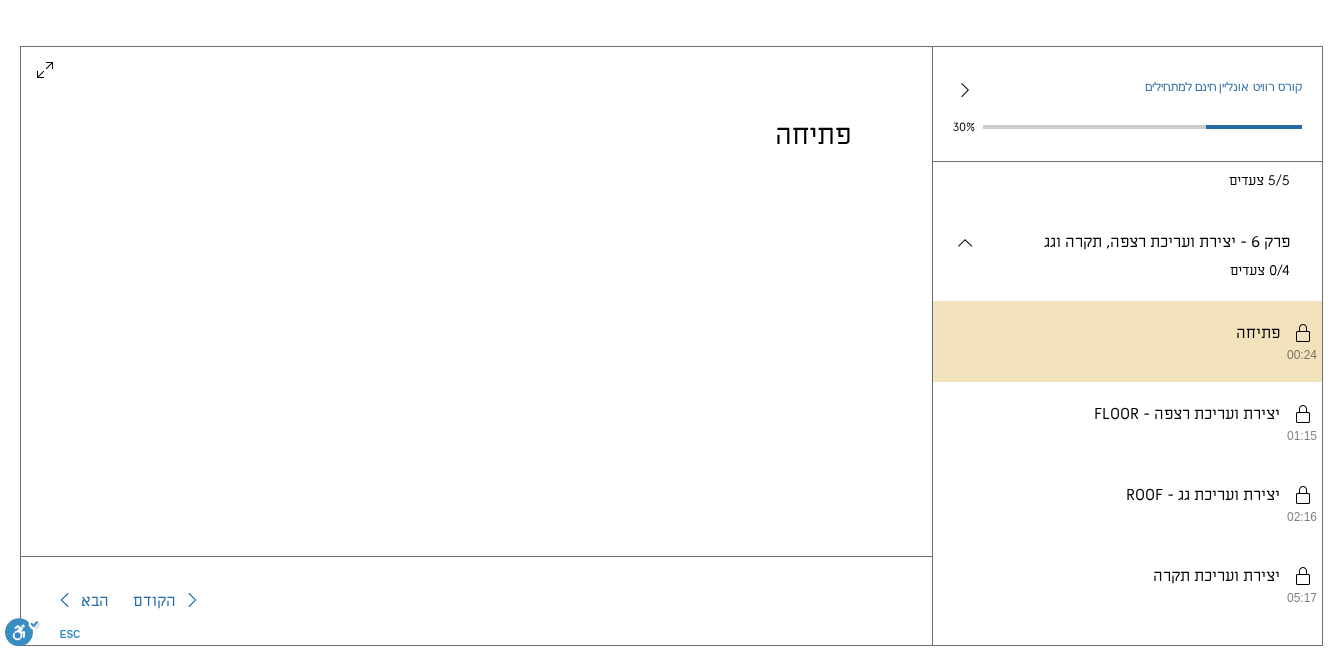 click at bounding box center [476, 390] 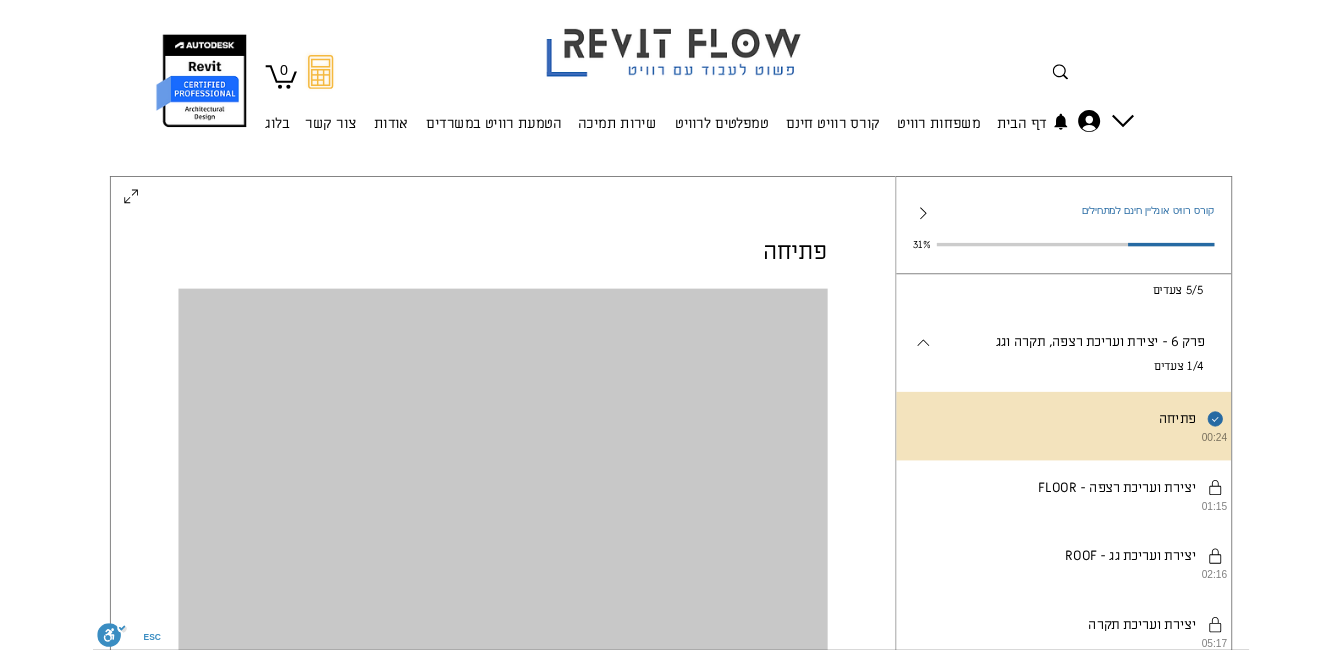 scroll, scrollTop: 162, scrollLeft: 0, axis: vertical 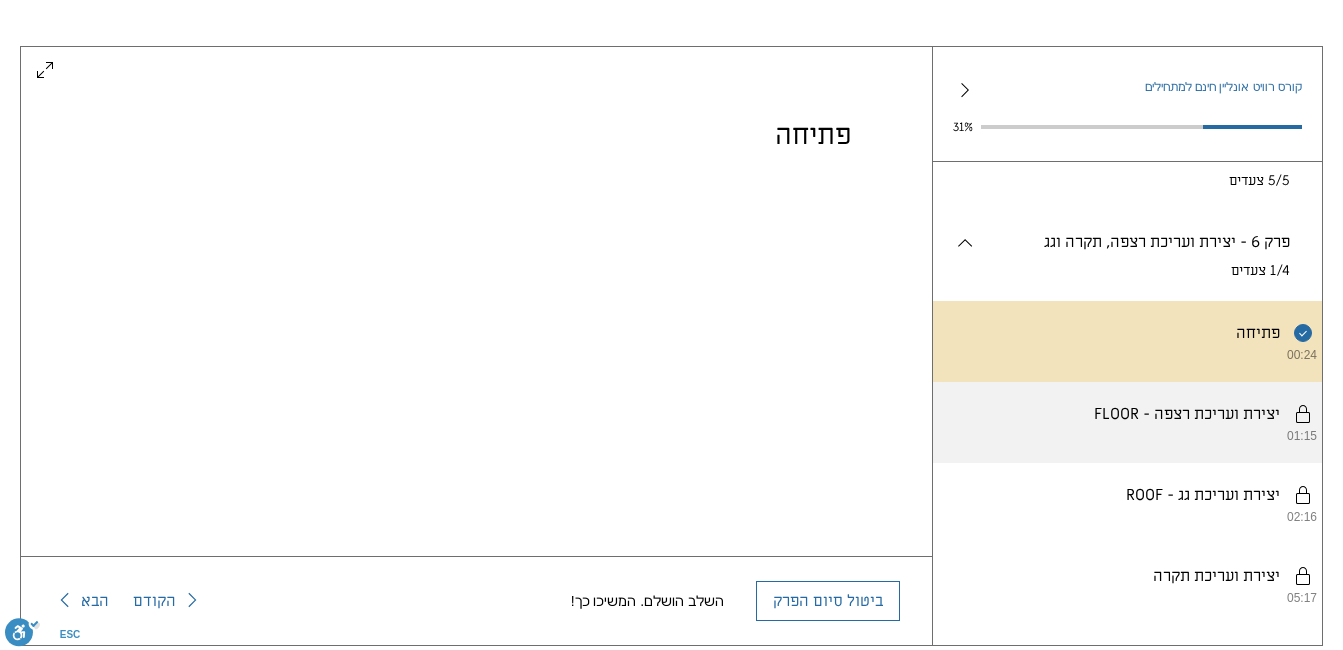click on "יש להשלים את השלבים לפי הסדר. FLOOR - יצירת ועריכת רצפה 01:15" at bounding box center (1127, 422) 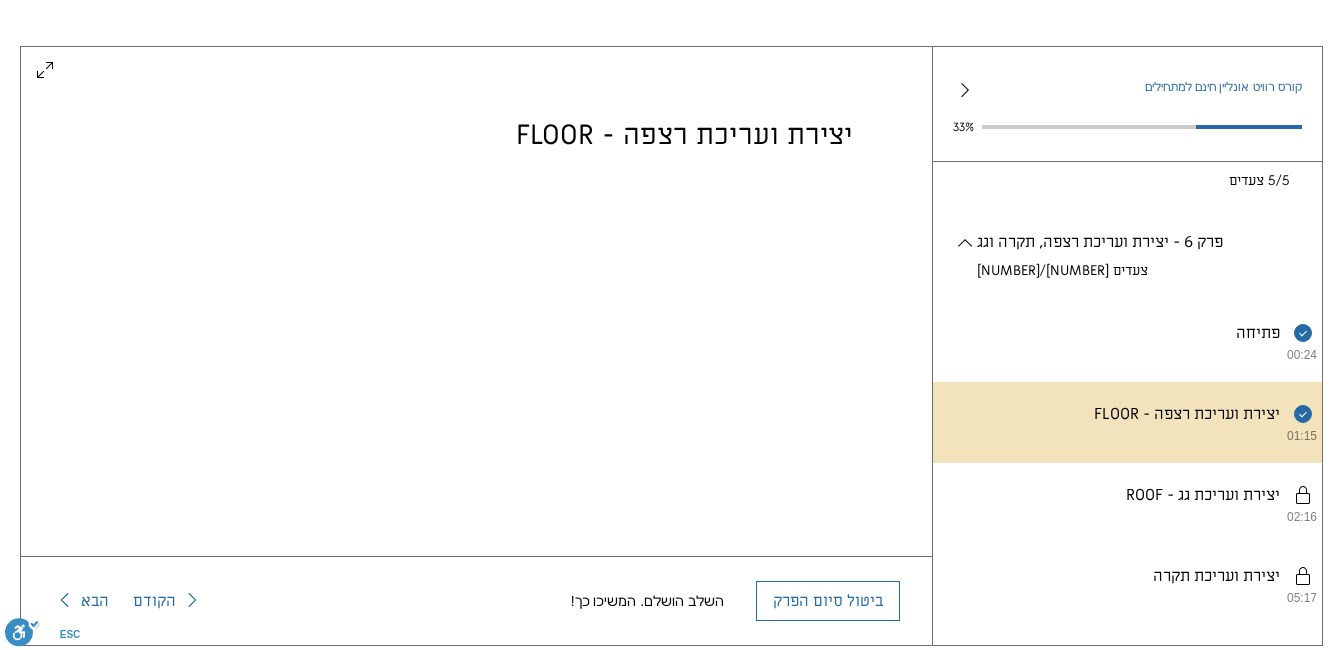 scroll, scrollTop: 37, scrollLeft: 0, axis: vertical 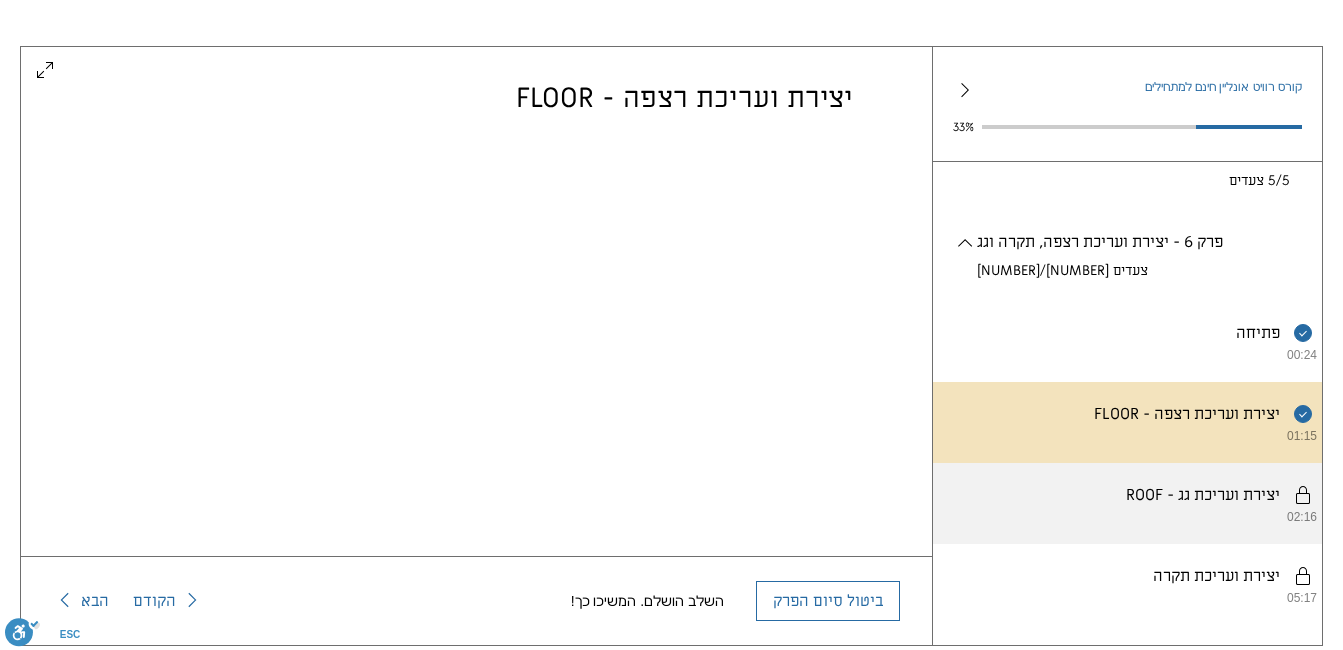 click on "יש להשלים את השלבים לפי הסדר. ROOF - יצירת ועריכת גג 02:16" at bounding box center [1127, 503] 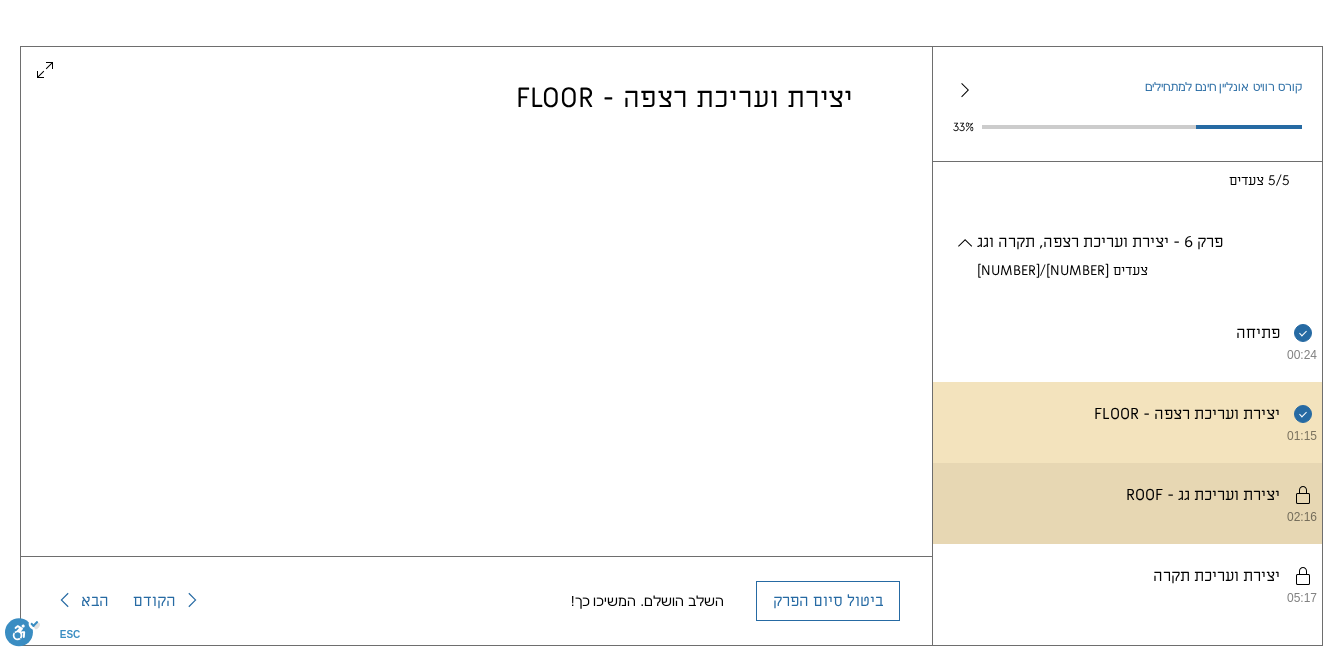 scroll, scrollTop: 0, scrollLeft: 0, axis: both 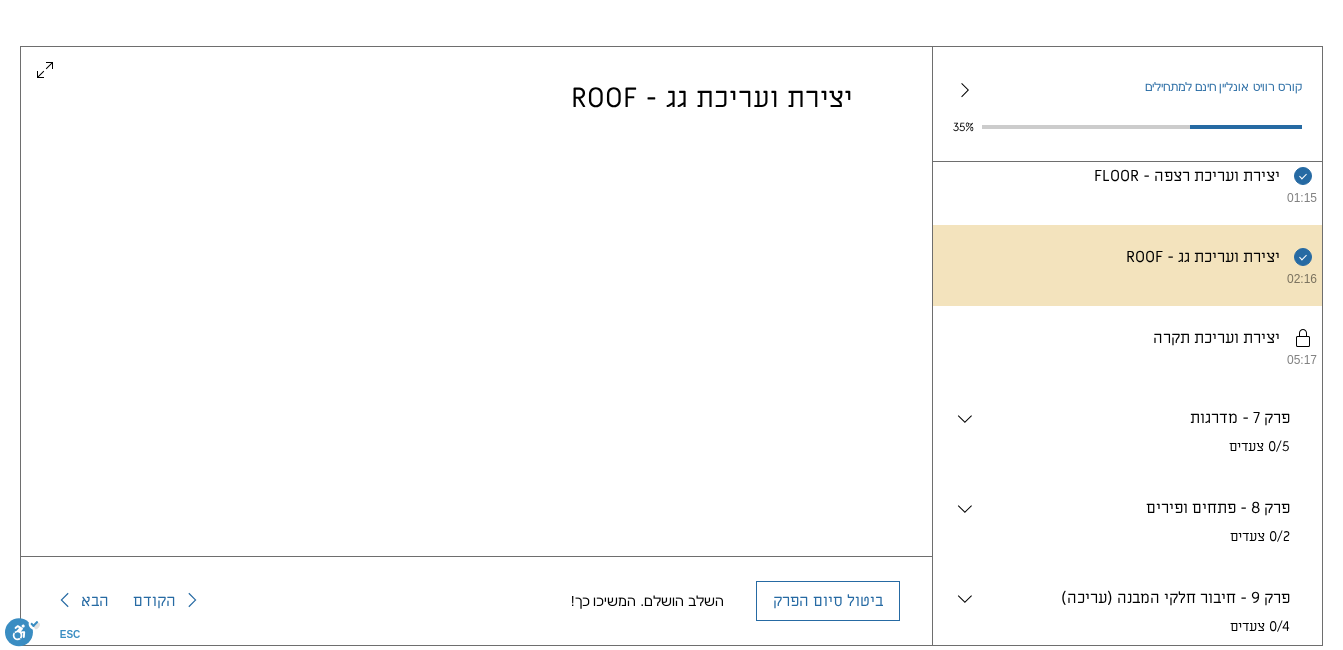 click on "יש להשלים את השלבים לפי הסדר. יצירת ועריכת תקרה [TIME]" at bounding box center [1127, 346] 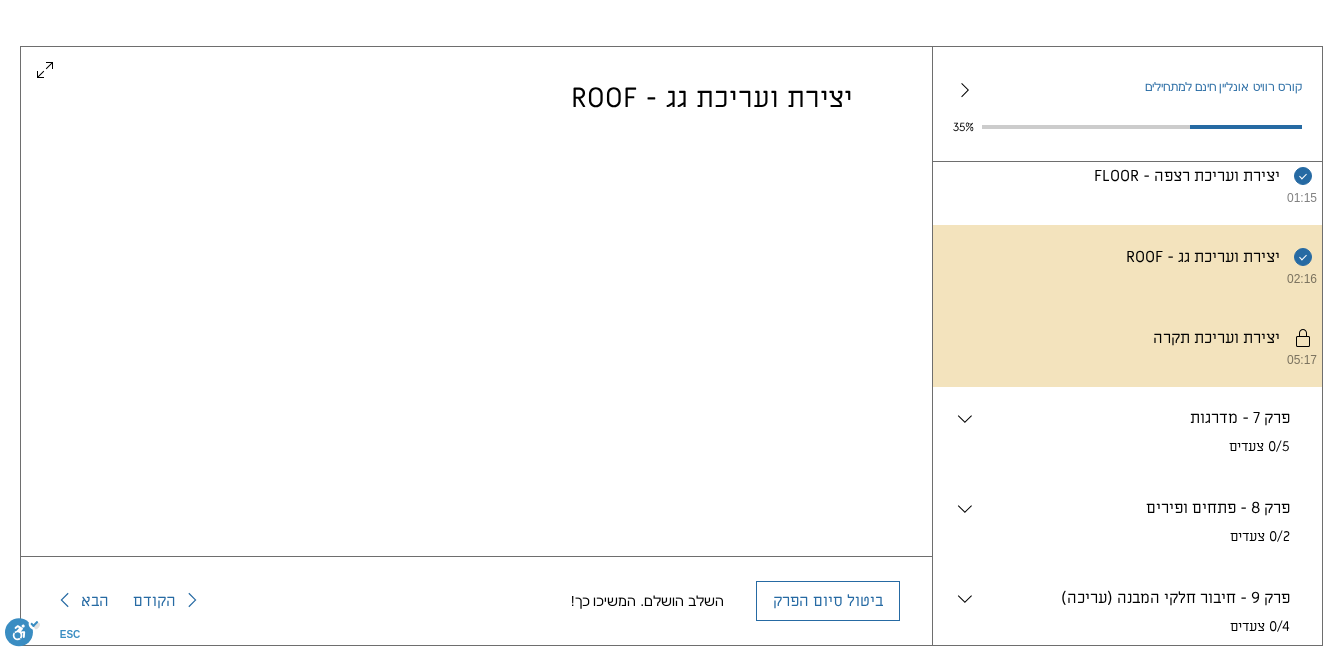 scroll, scrollTop: 0, scrollLeft: 0, axis: both 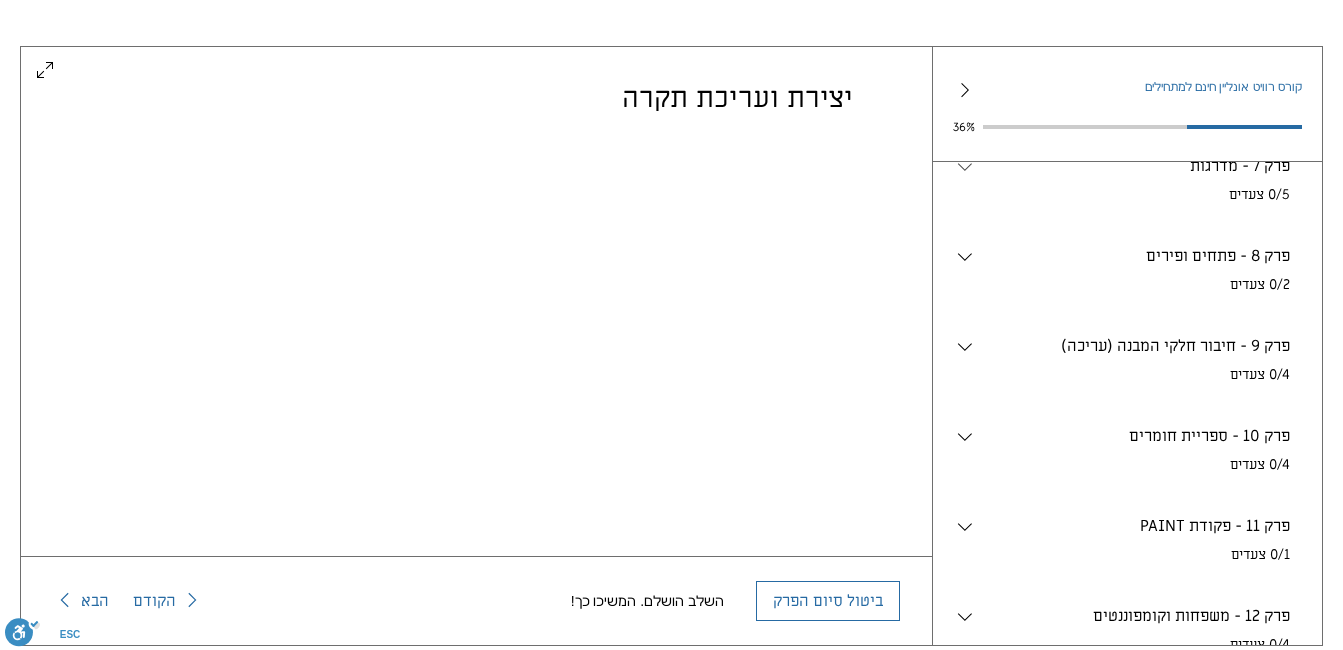 click 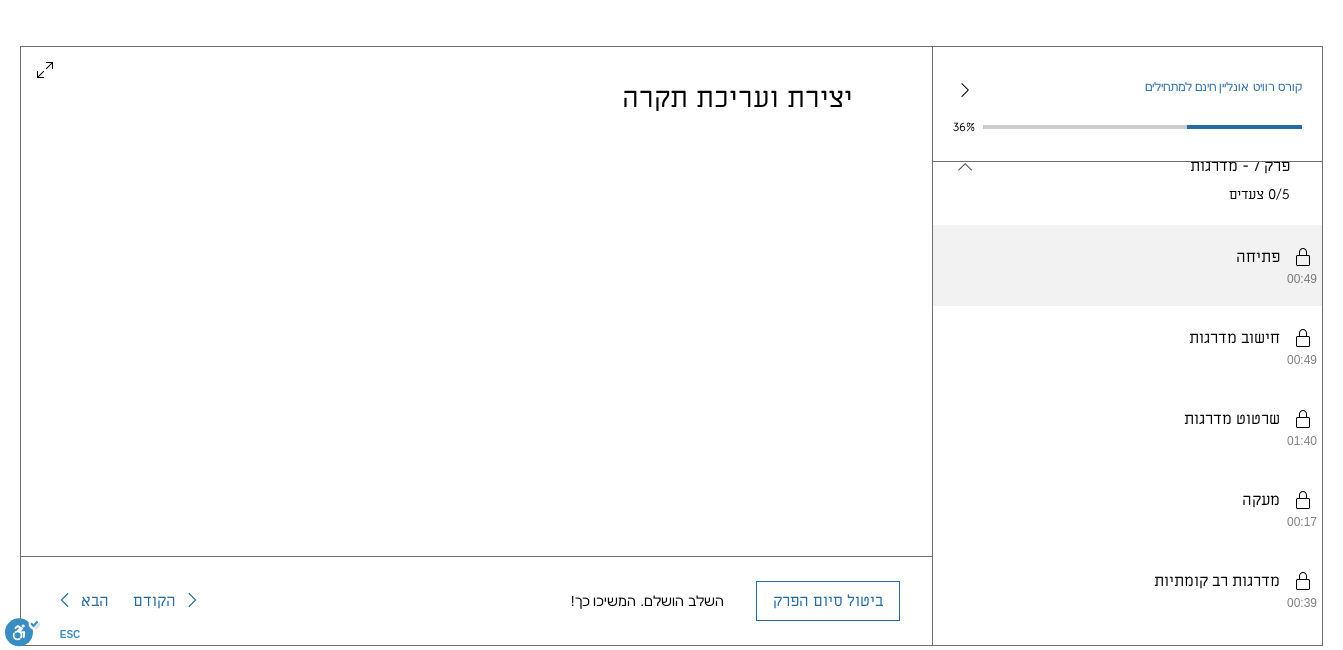 click on "יש להשלים את השלבים לפי הסדר. פתיחה 00:49" at bounding box center [1127, 265] 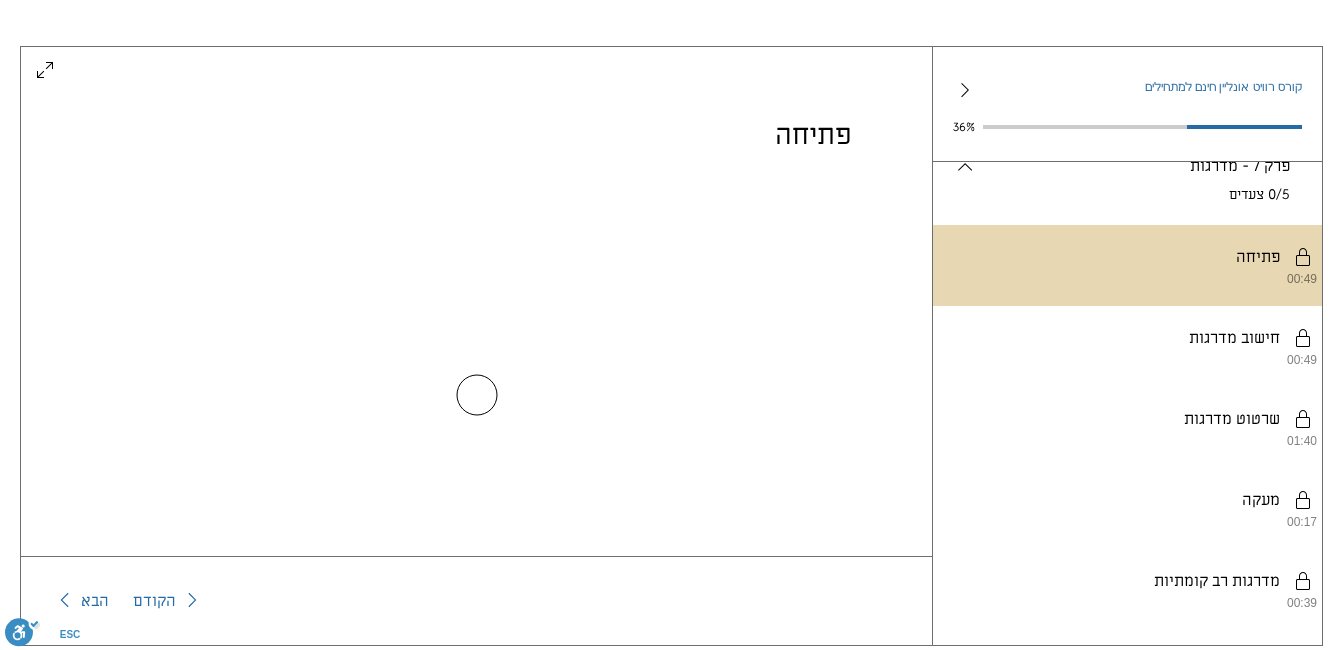scroll, scrollTop: 0, scrollLeft: 0, axis: both 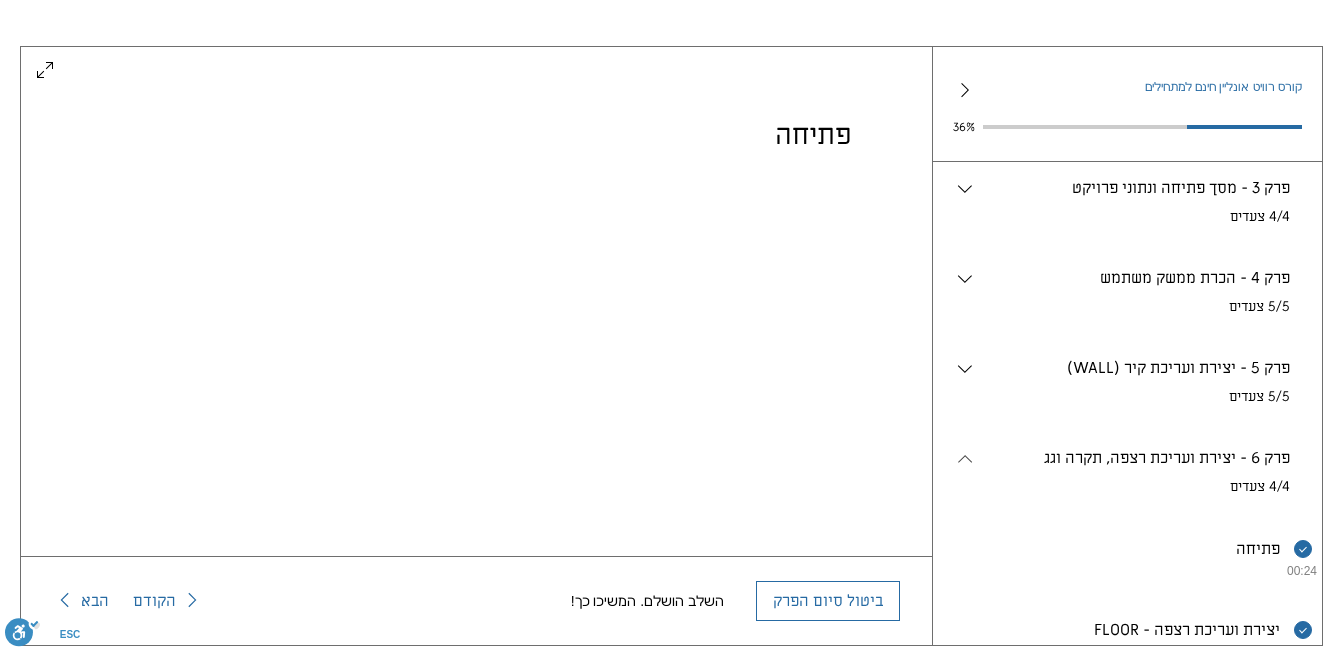 click 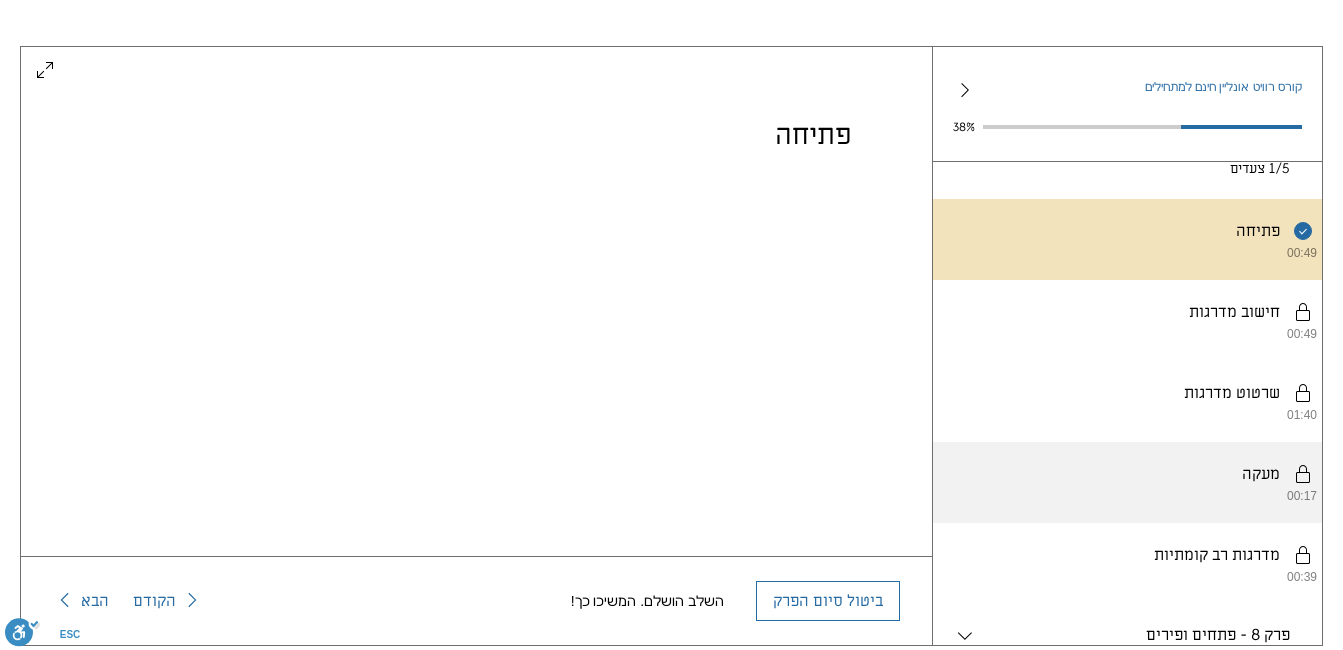 scroll, scrollTop: 980, scrollLeft: 0, axis: vertical 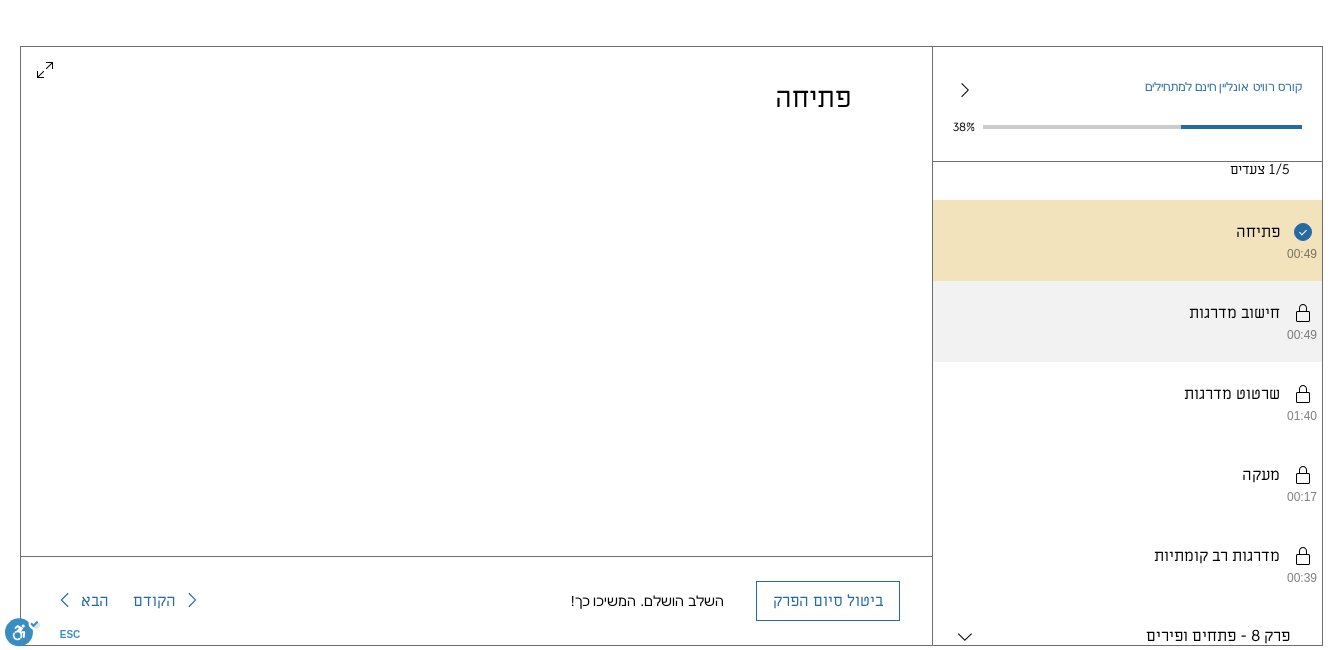 click on "יש להשלים את השלבים לפי הסדר. חישוב מדרגות 00:49" at bounding box center [1127, 321] 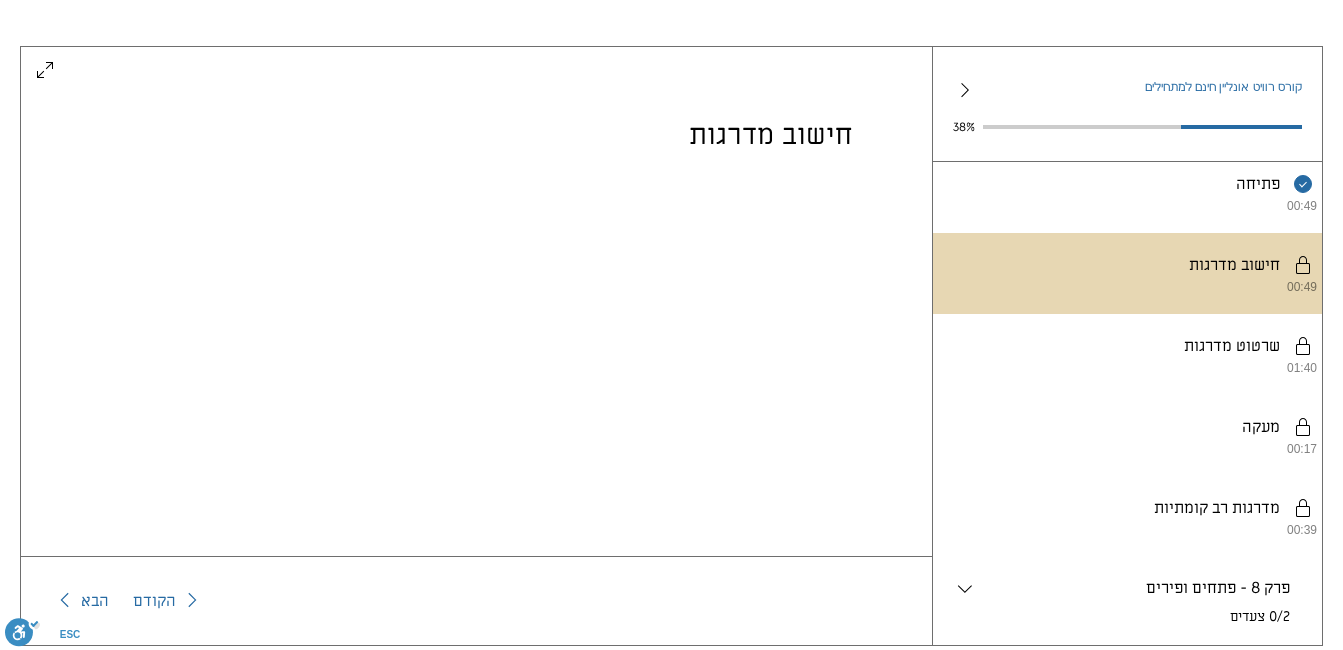 scroll, scrollTop: 1029, scrollLeft: 0, axis: vertical 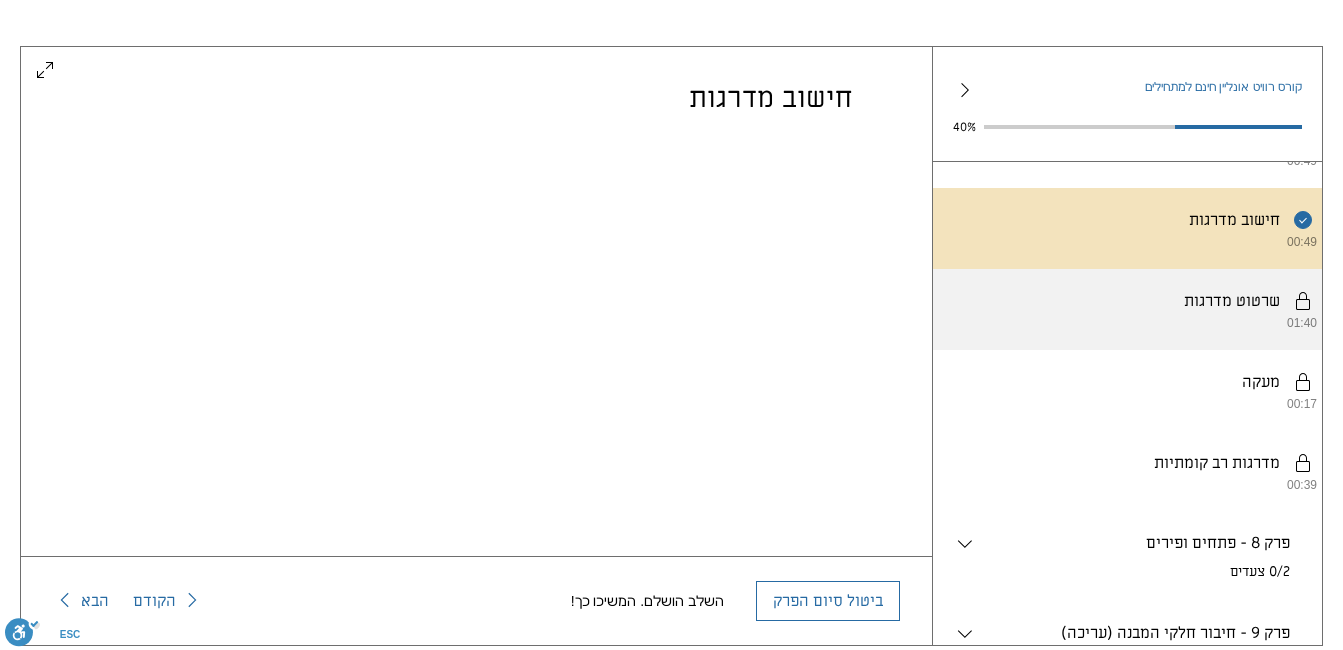 click on "יש להשלים את השלבים לפי הסדר. שרטוט מדרגות 01:40" at bounding box center (1127, 309) 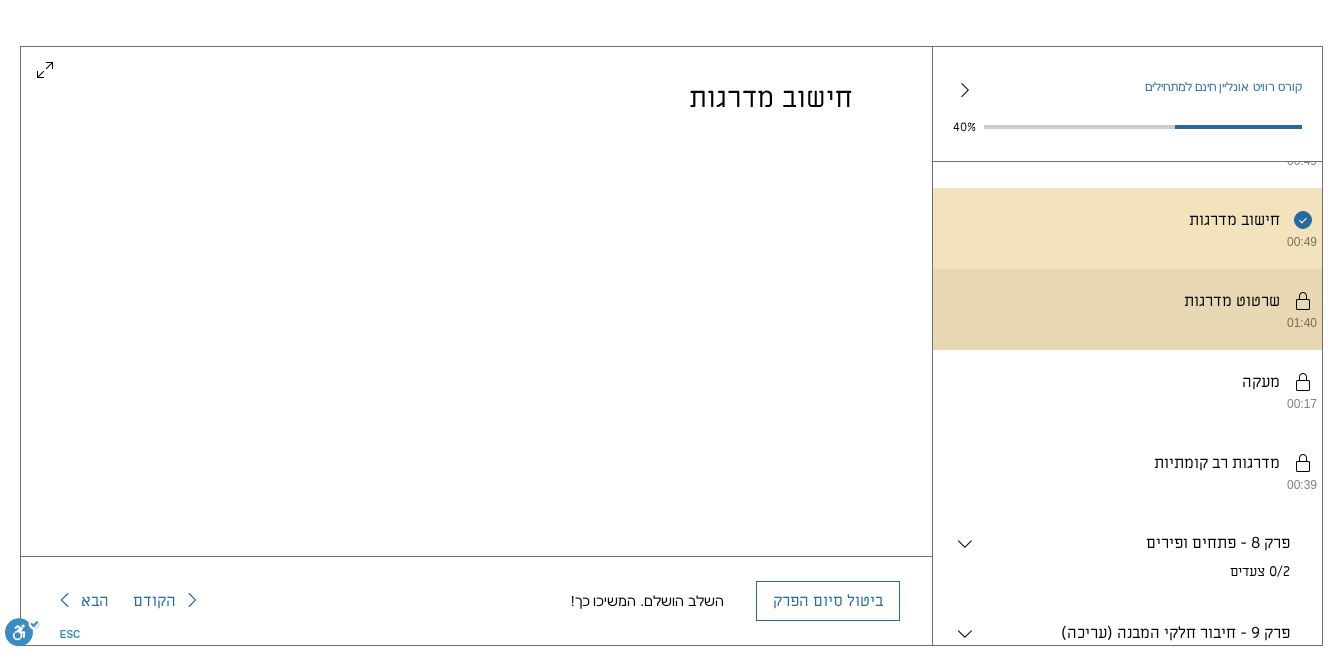 scroll, scrollTop: 0, scrollLeft: 0, axis: both 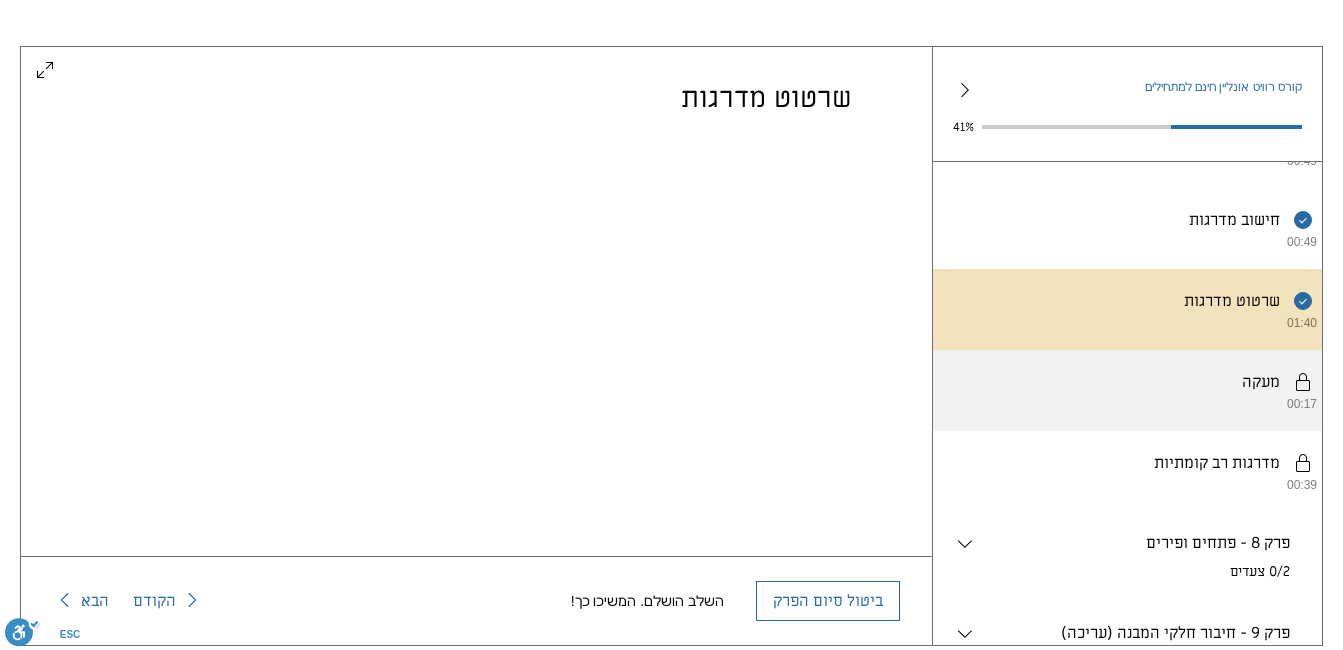 click on "יש להשלים את השלבים לפי הסדר. מעקה 00:17" at bounding box center [1127, 390] 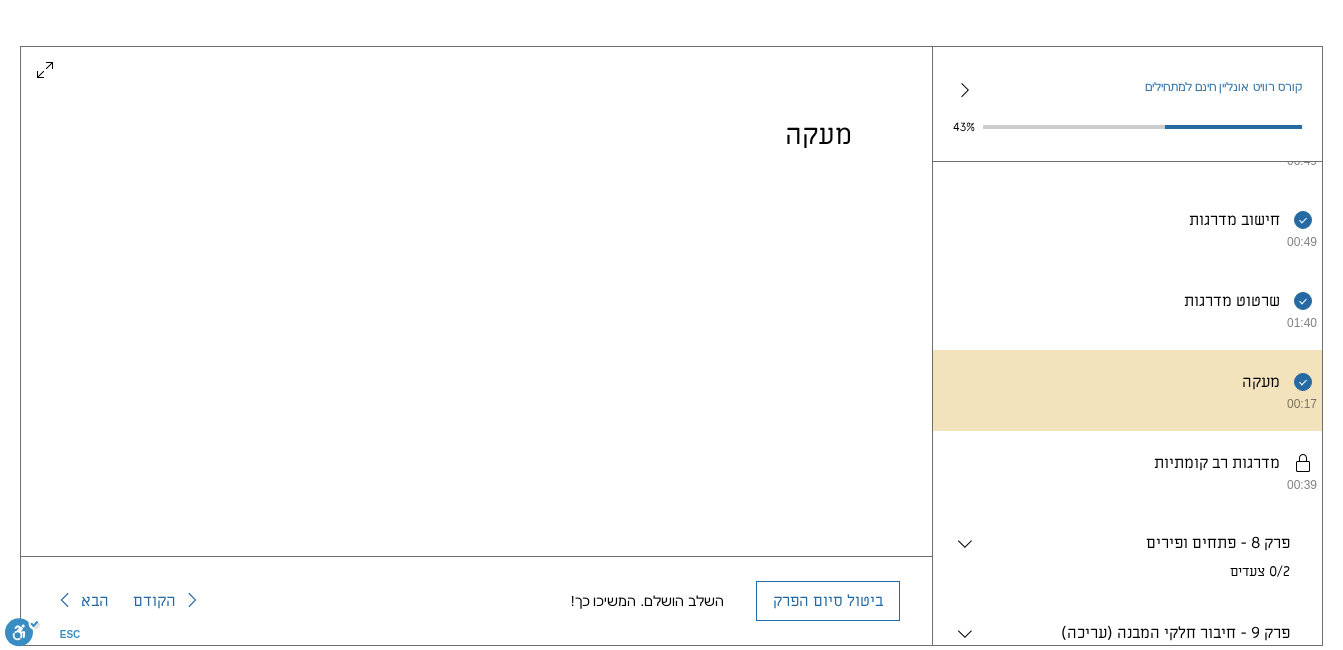 scroll, scrollTop: 37, scrollLeft: 0, axis: vertical 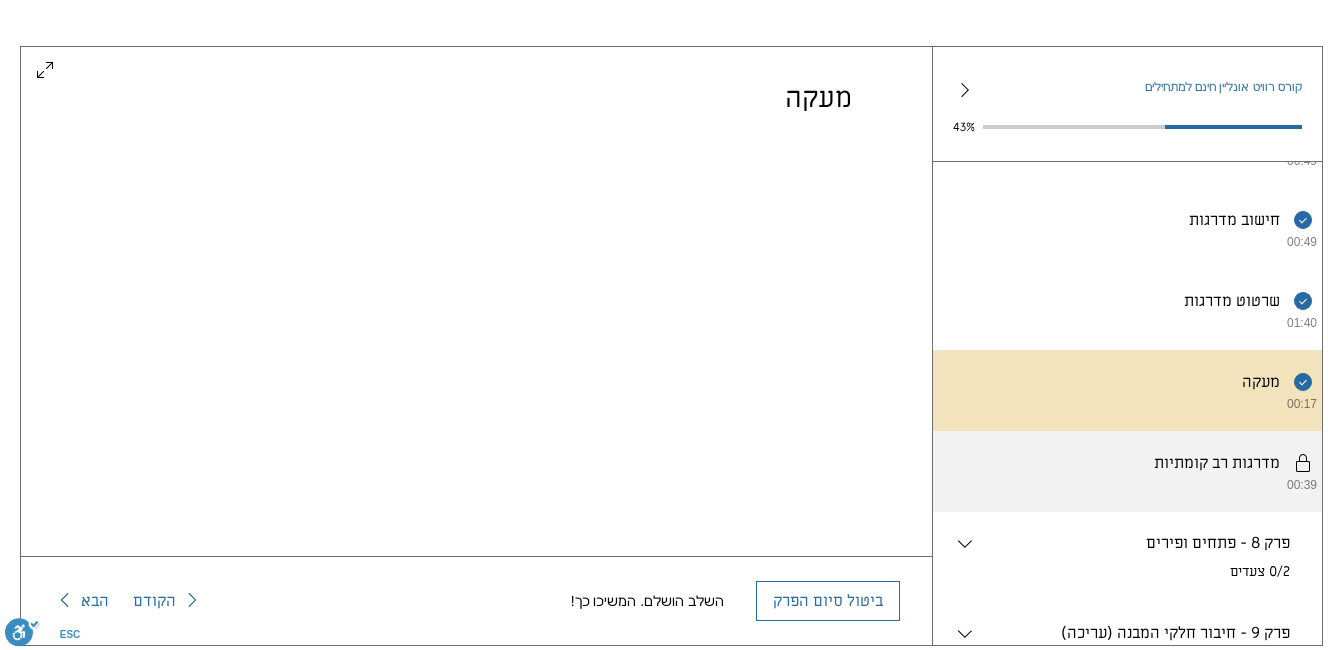 click on "יש להשלים את השלבים לפי הסדר. מדרגות רב קומתיות 00:39" at bounding box center (1127, 471) 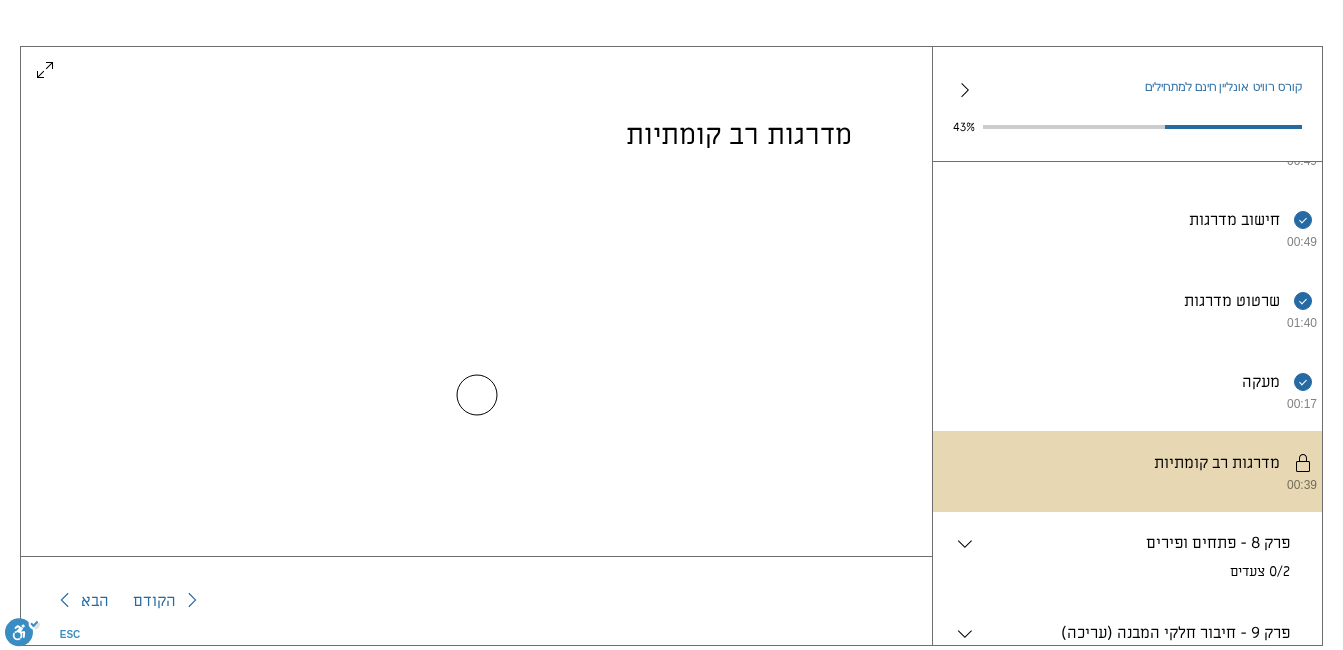 scroll, scrollTop: 0, scrollLeft: 0, axis: both 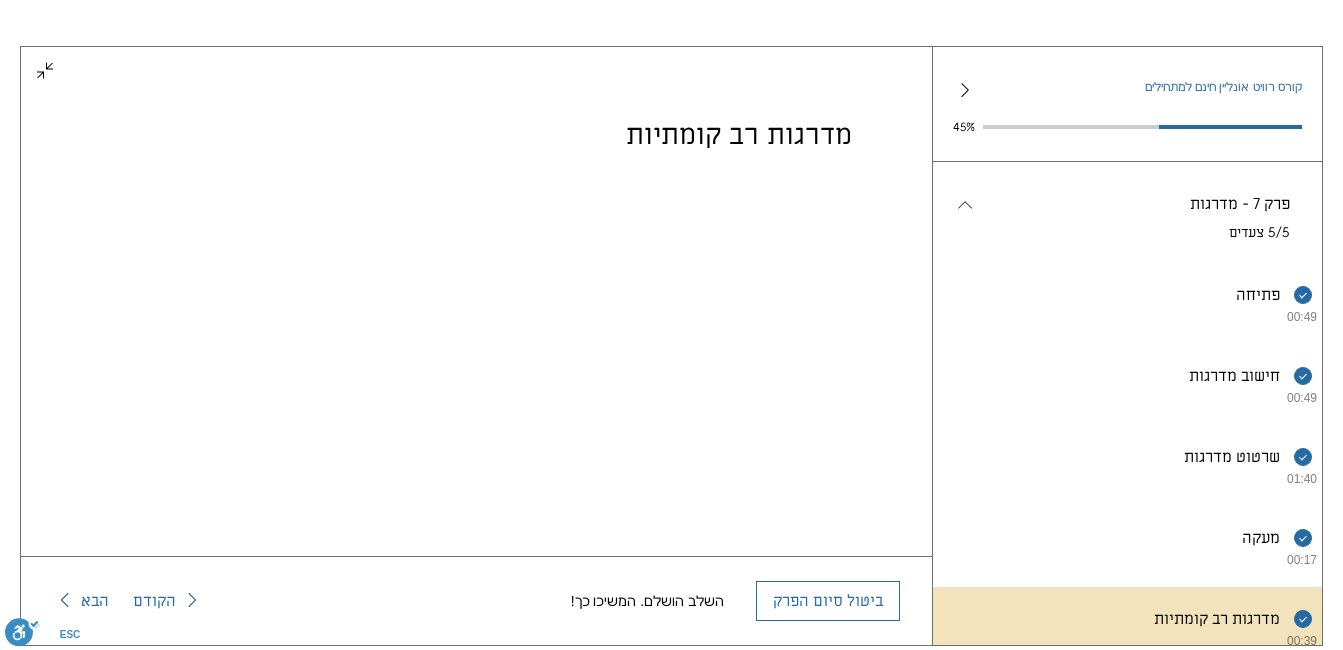click 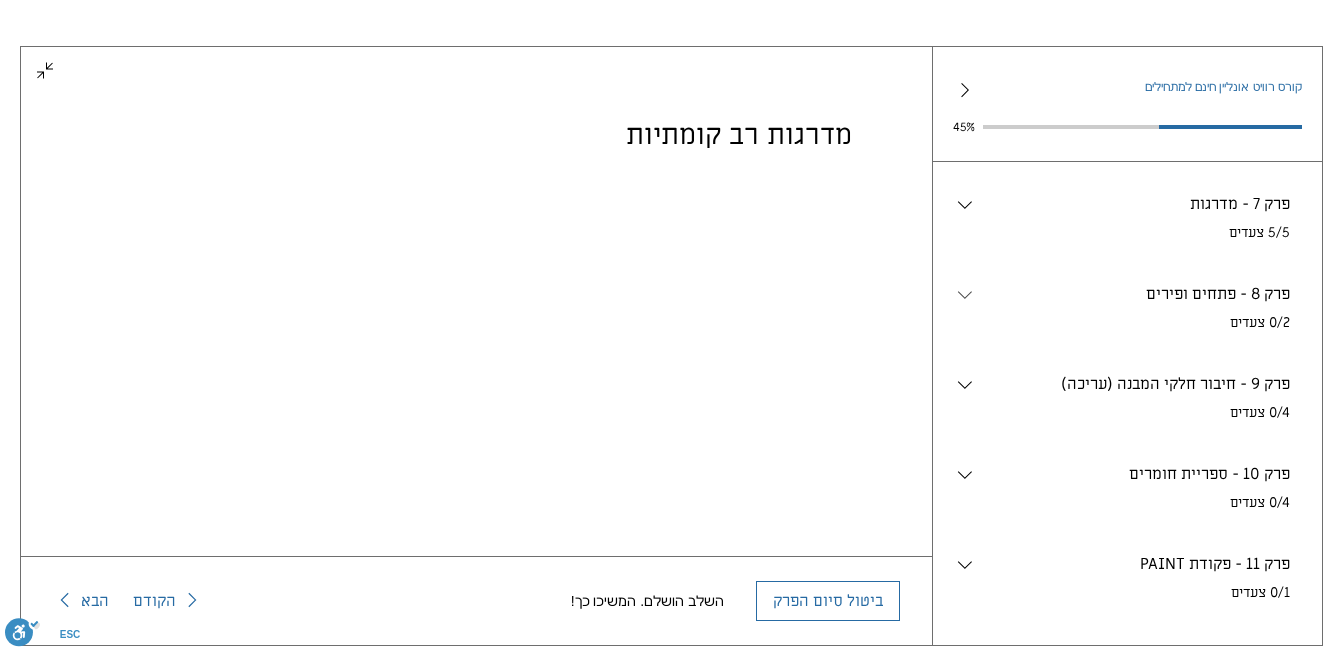 click 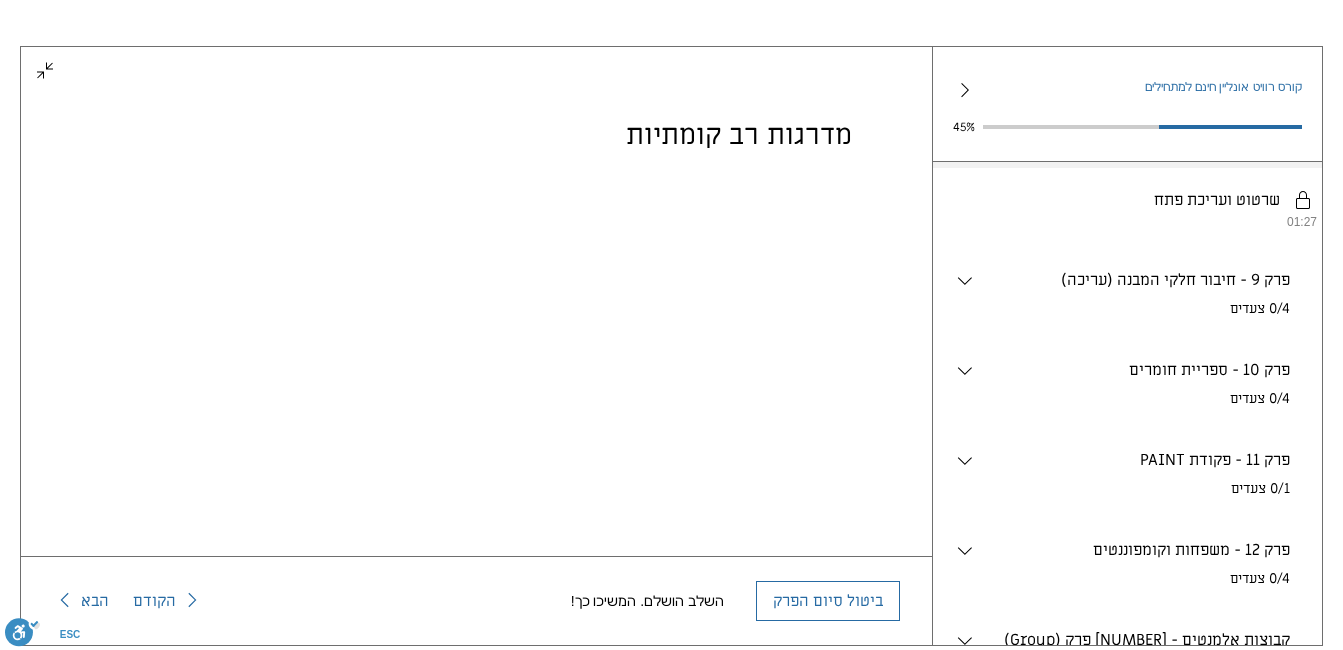 scroll, scrollTop: 1184, scrollLeft: 0, axis: vertical 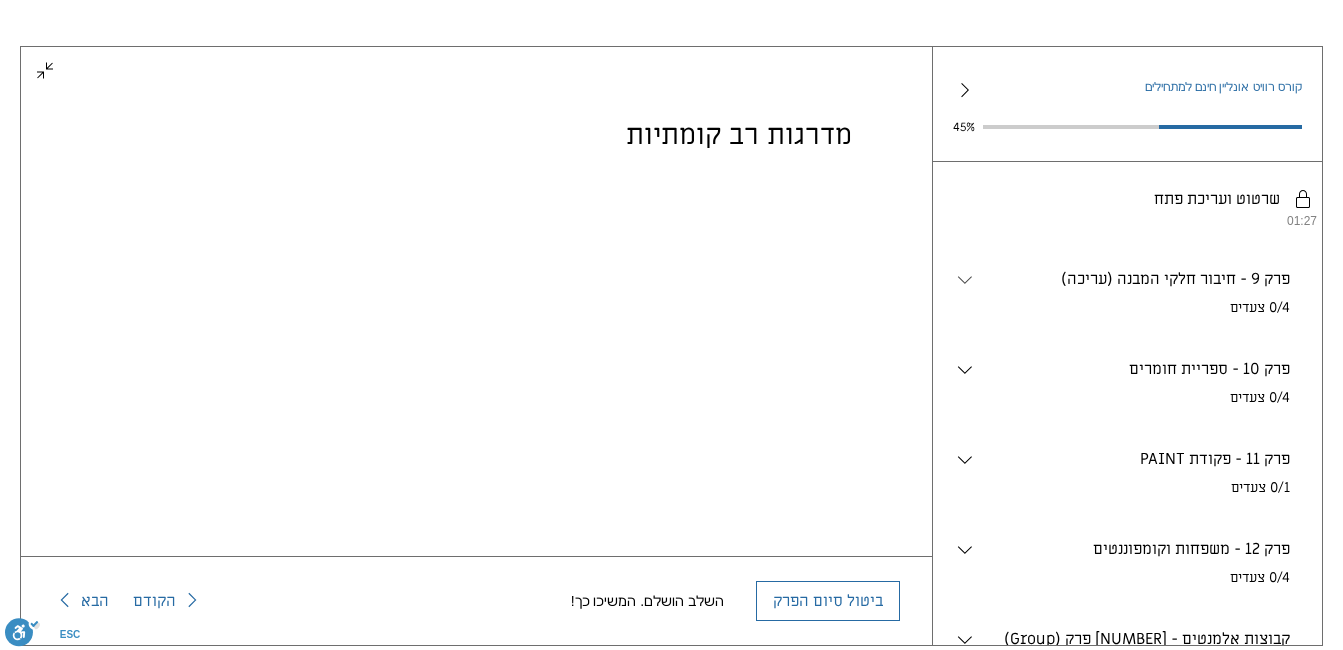 click 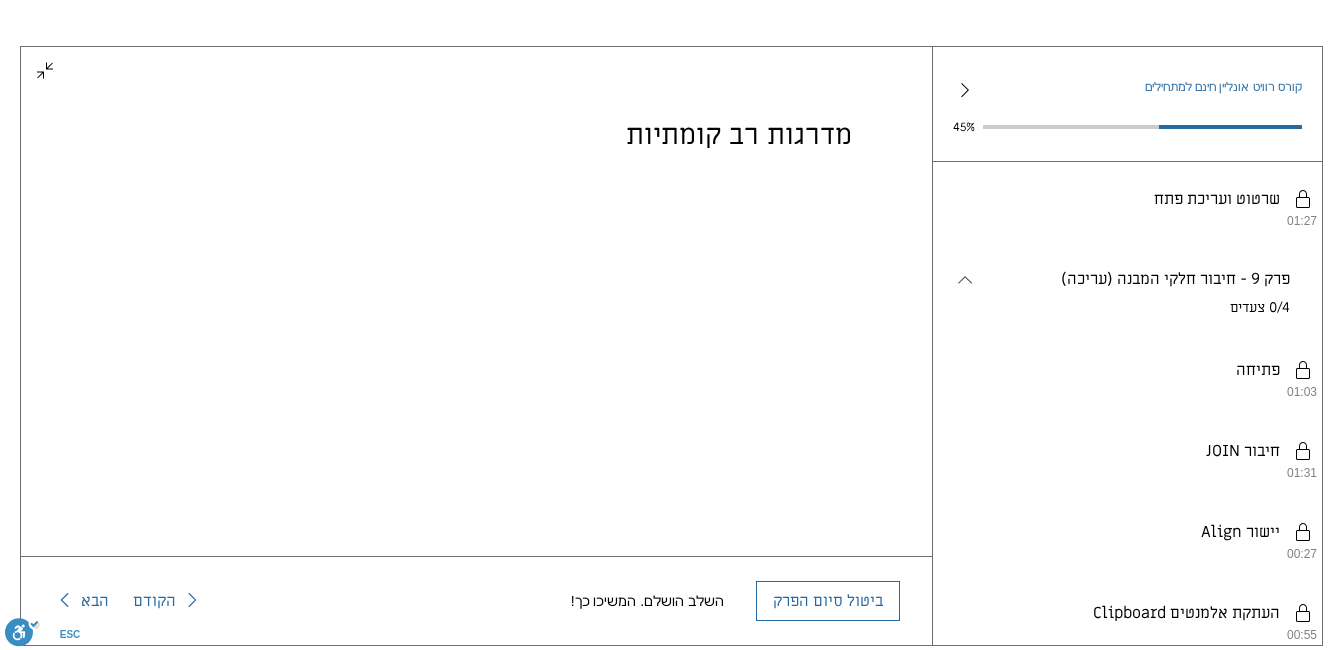 click 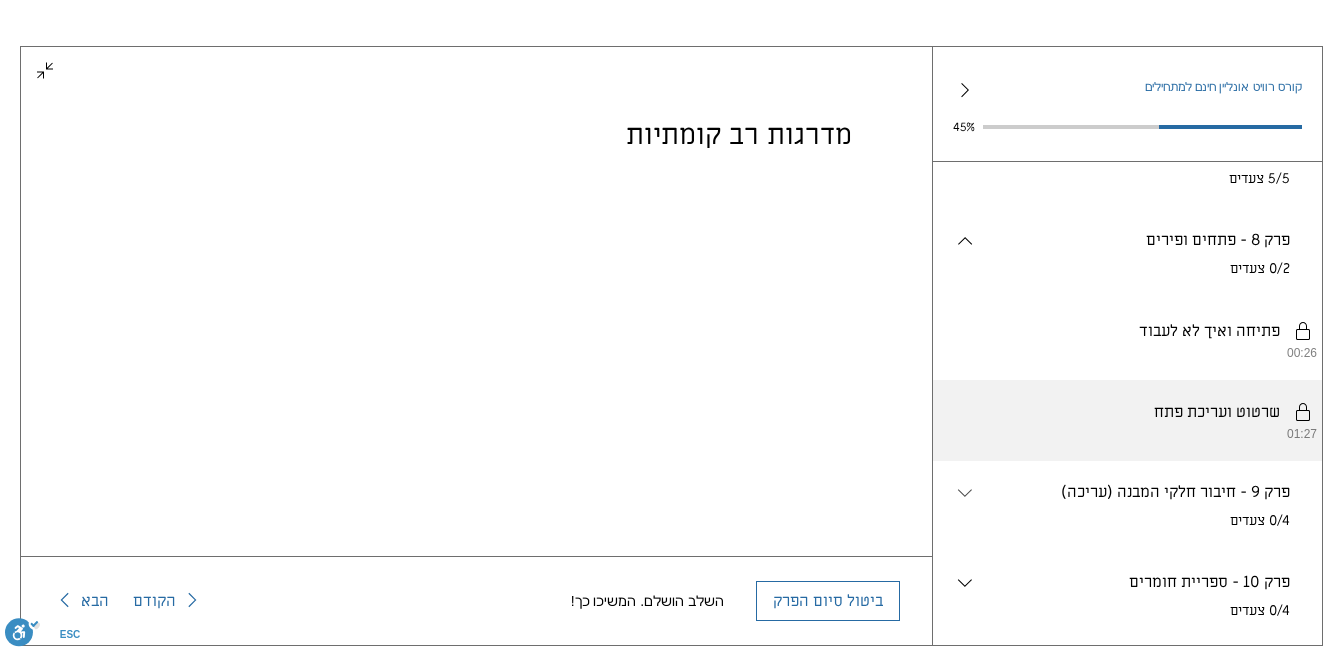 scroll, scrollTop: 969, scrollLeft: 0, axis: vertical 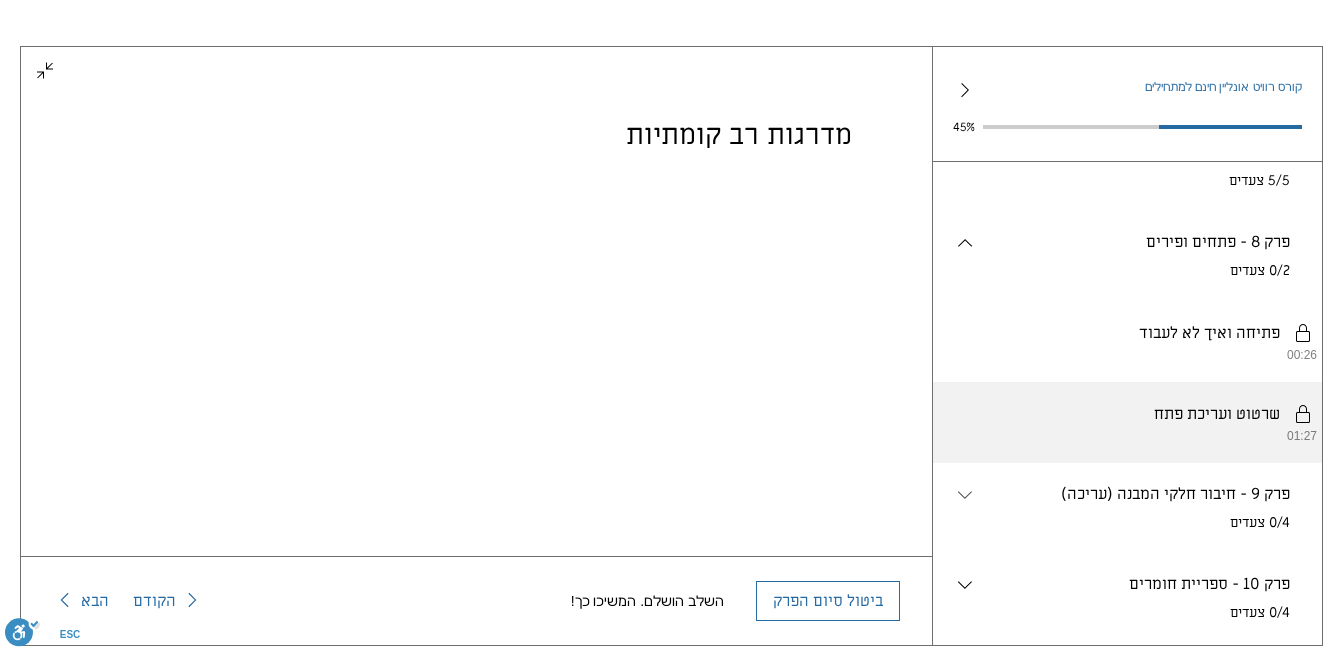click on "פרק 8 - פתחים ופירים" at bounding box center (1133, 242) 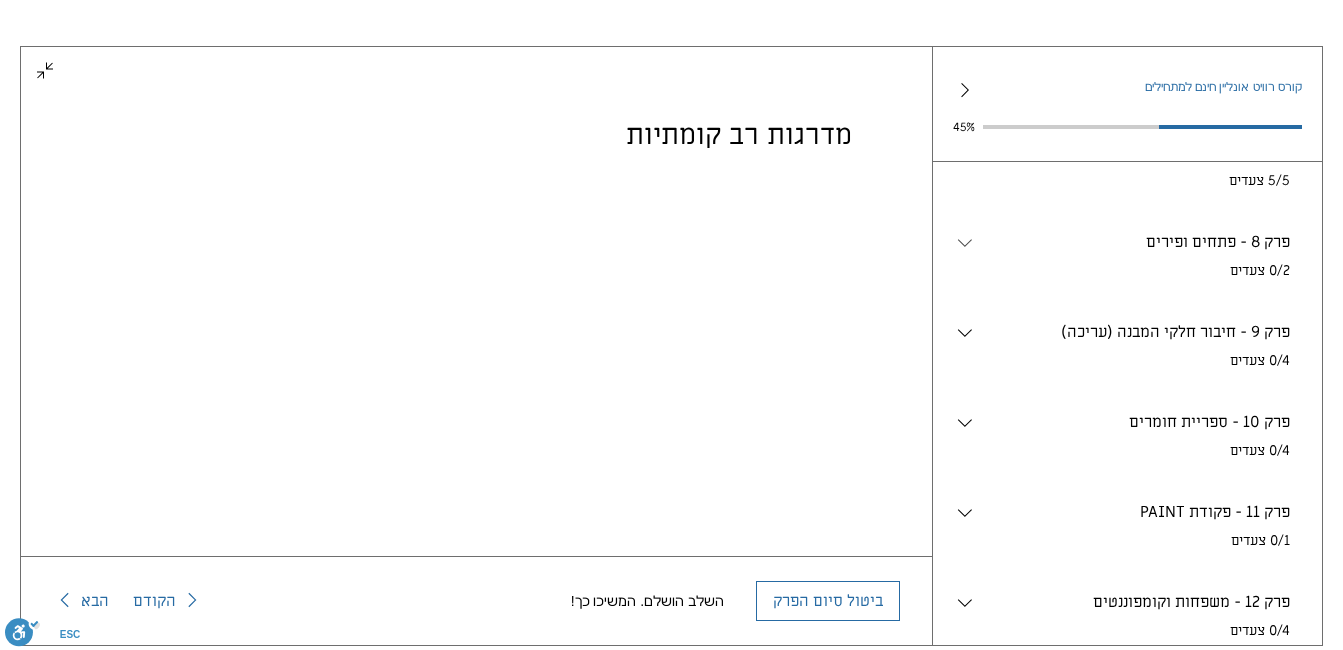 click 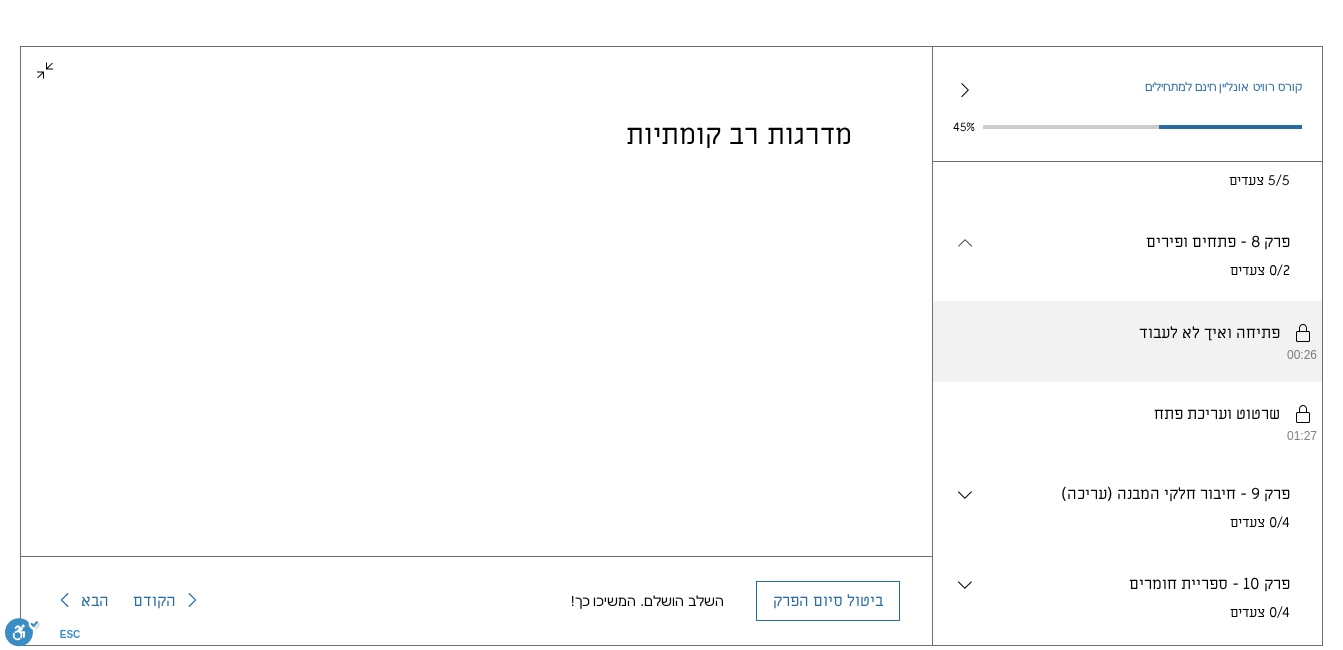 click on "יש להשלים את השלבים לפי הסדר. פתיחה ואיך לא לעבוד 00:26" at bounding box center [1127, 341] 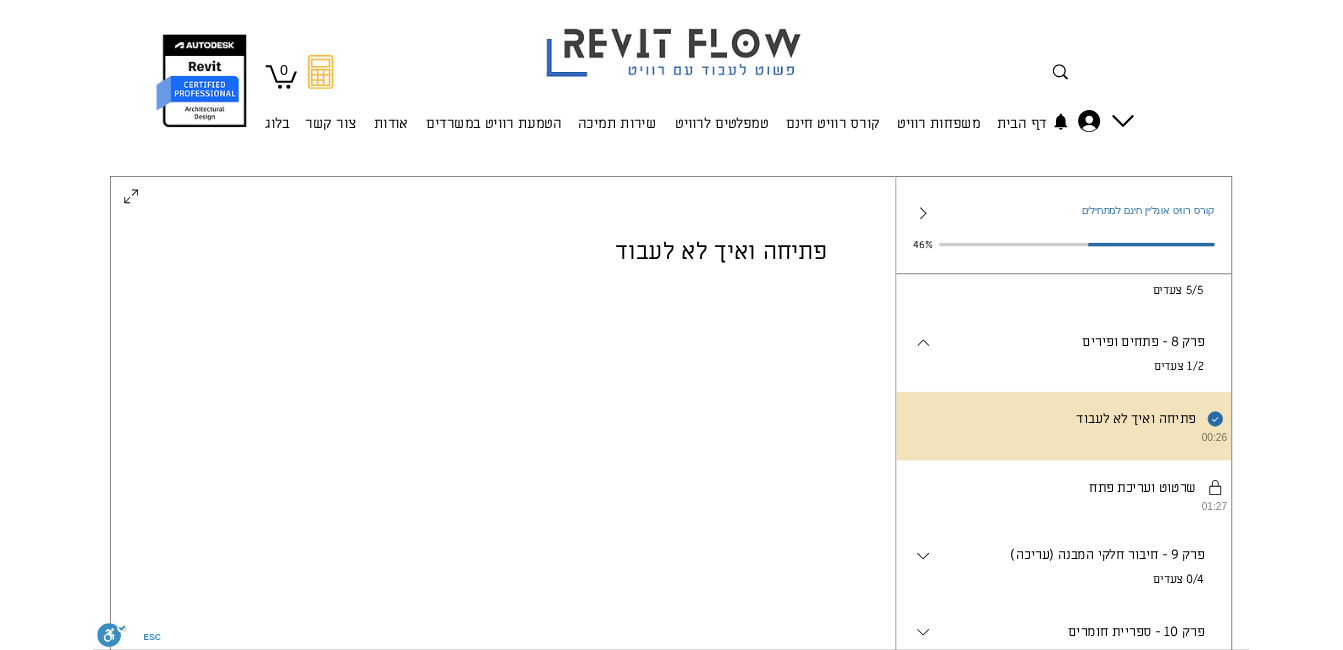 scroll, scrollTop: 162, scrollLeft: 0, axis: vertical 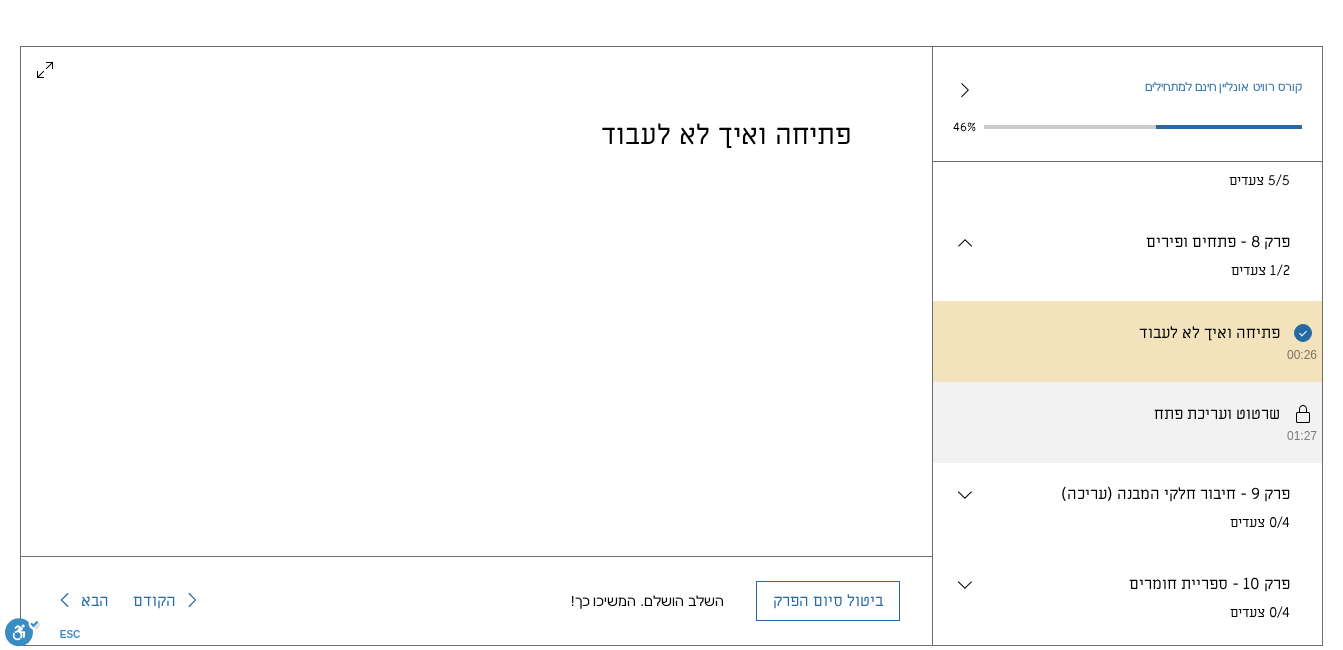 click on "יש להשלים את השלבים לפי הסדר. שרטוט ועריכת פתח 01:27" at bounding box center [1127, 422] 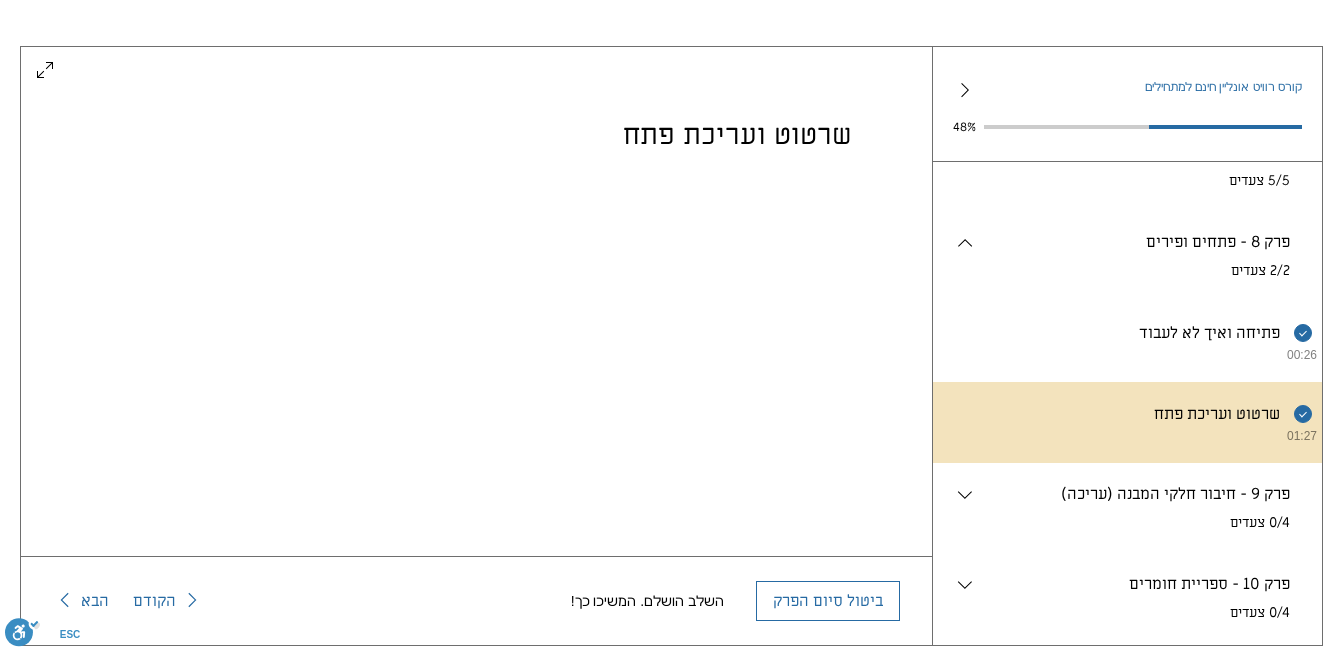 scroll, scrollTop: 37, scrollLeft: 0, axis: vertical 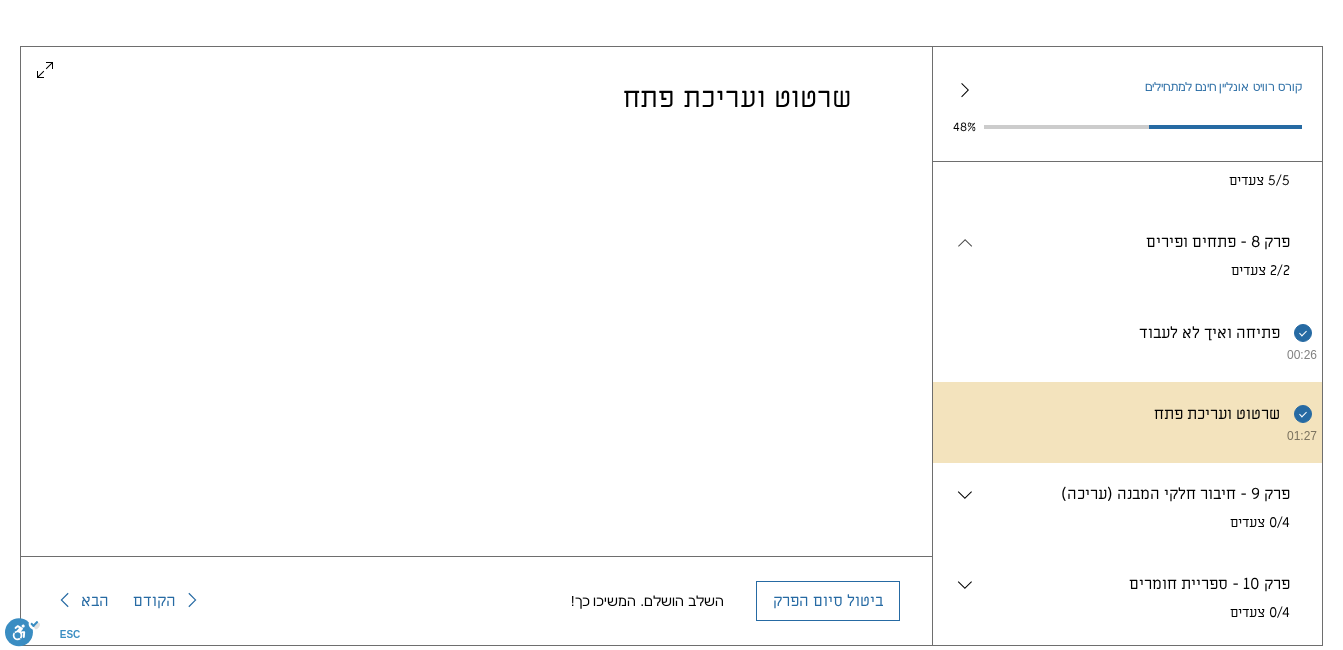 click 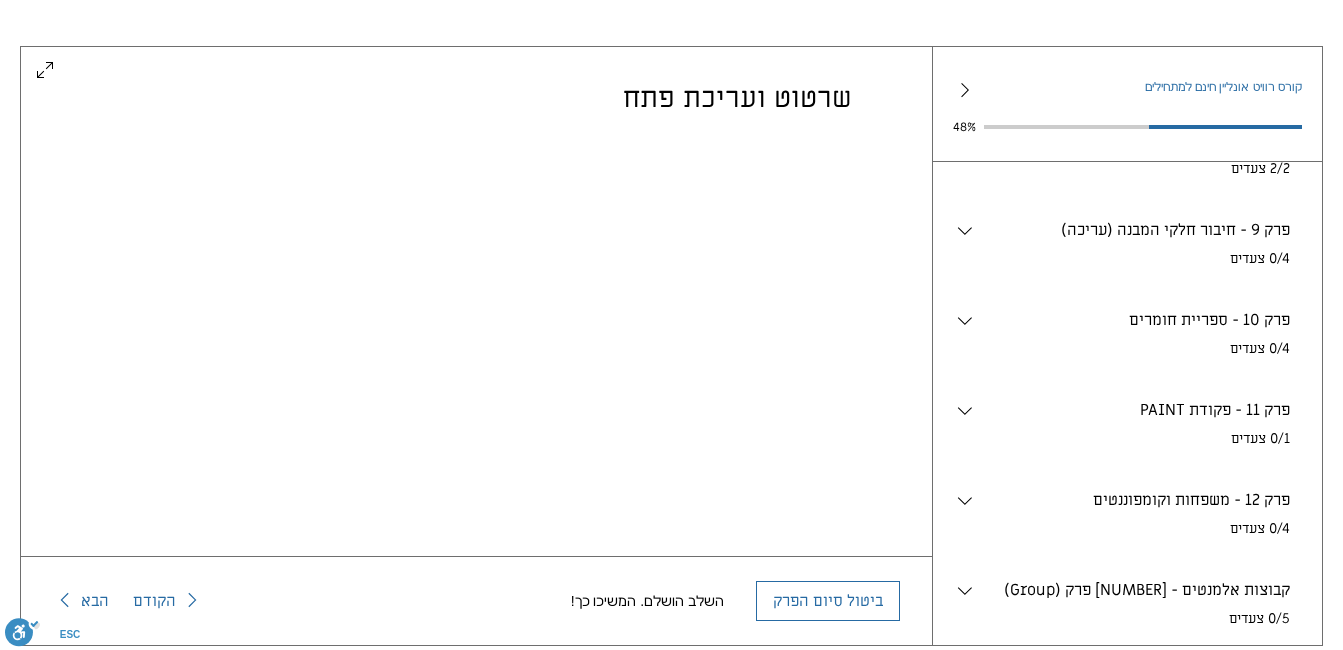 scroll, scrollTop: 1072, scrollLeft: 0, axis: vertical 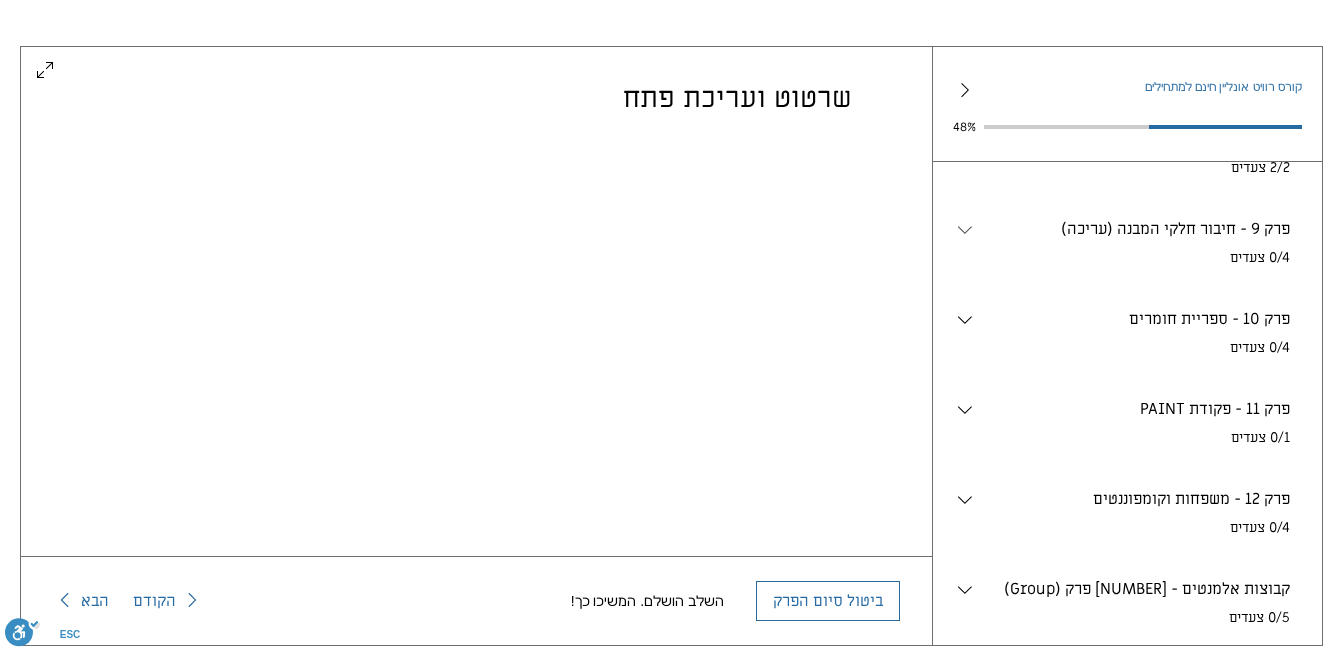 click 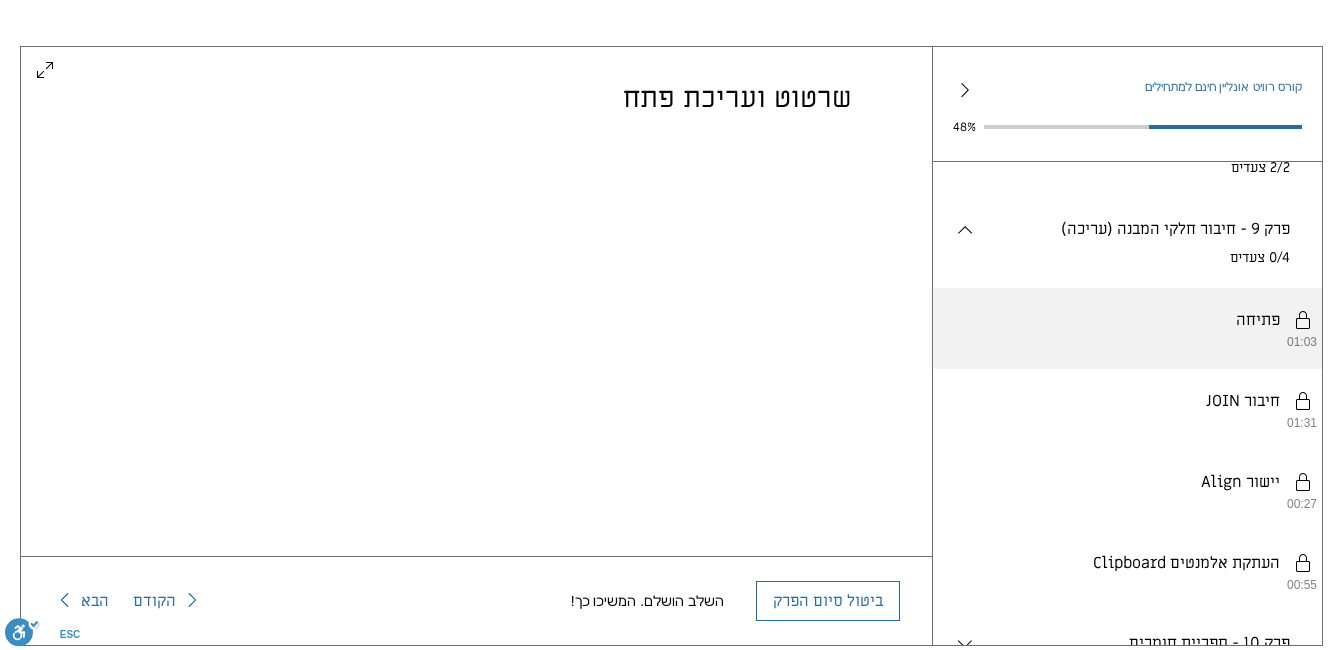 click on "יש להשלים את השלבים לפי הסדר. פתיחה 01:03" at bounding box center (1127, 328) 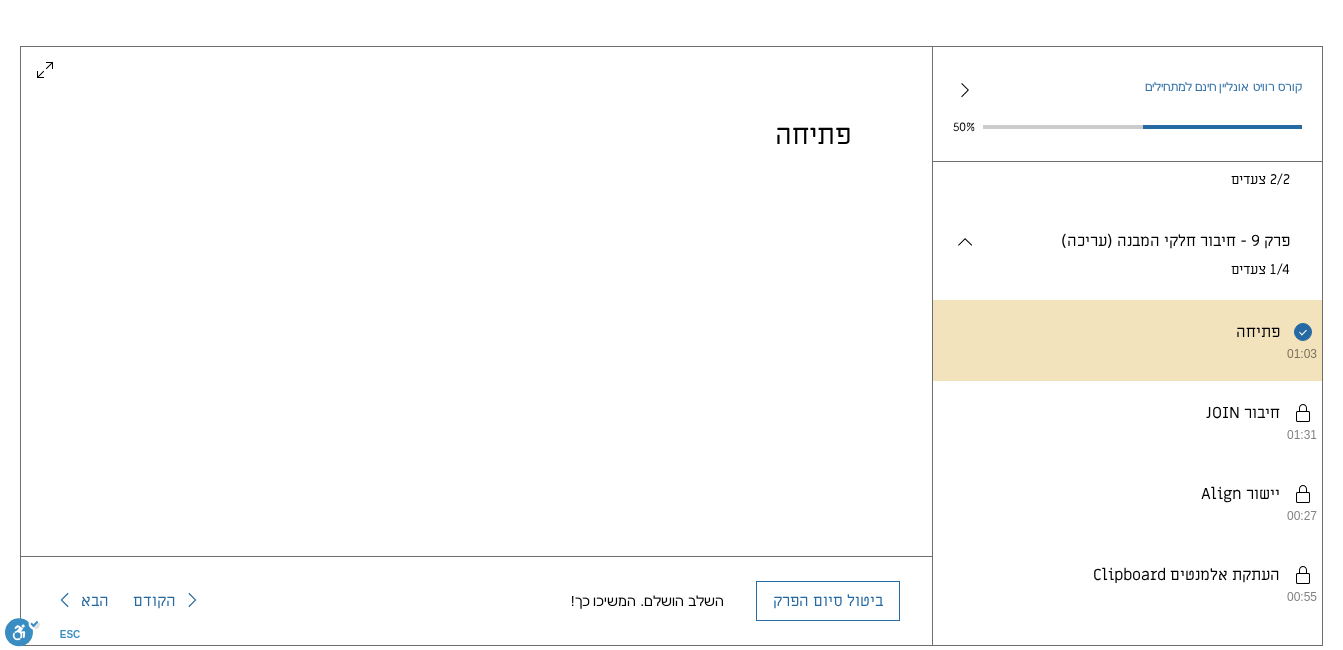 scroll, scrollTop: 1059, scrollLeft: 0, axis: vertical 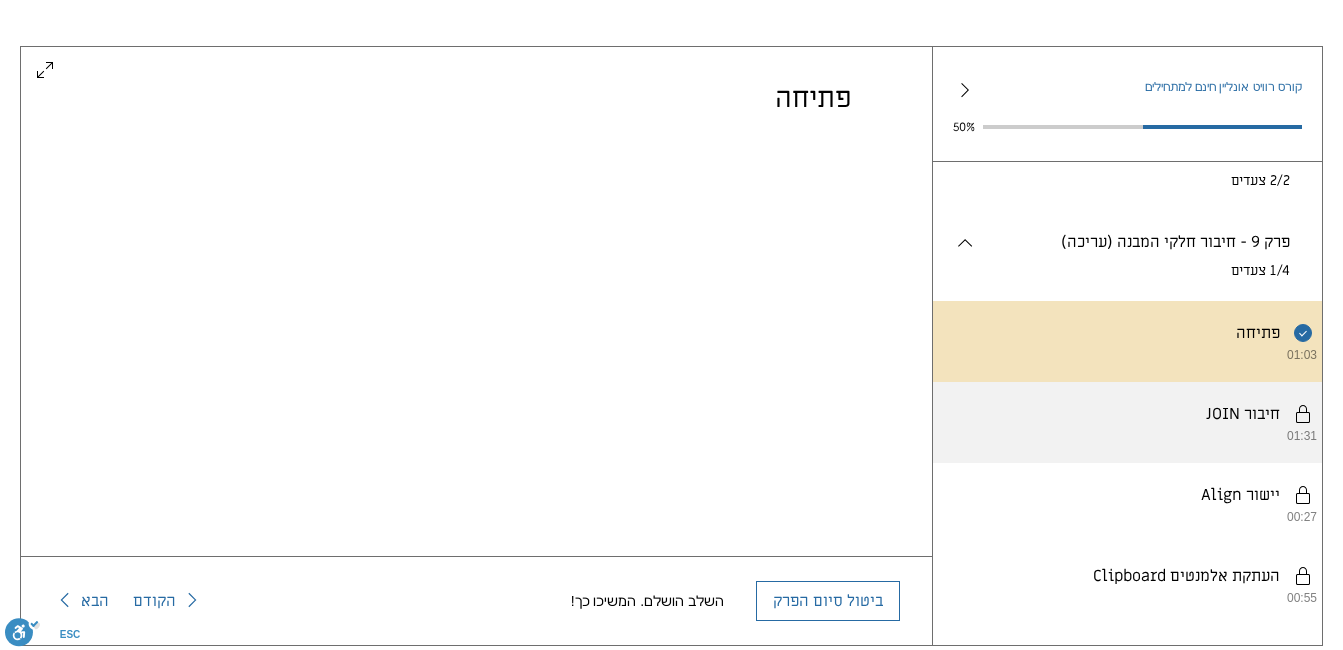click on "יש להשלים את השלבים לפי הסדר. JOIN חיבור 01:31" at bounding box center [1127, 422] 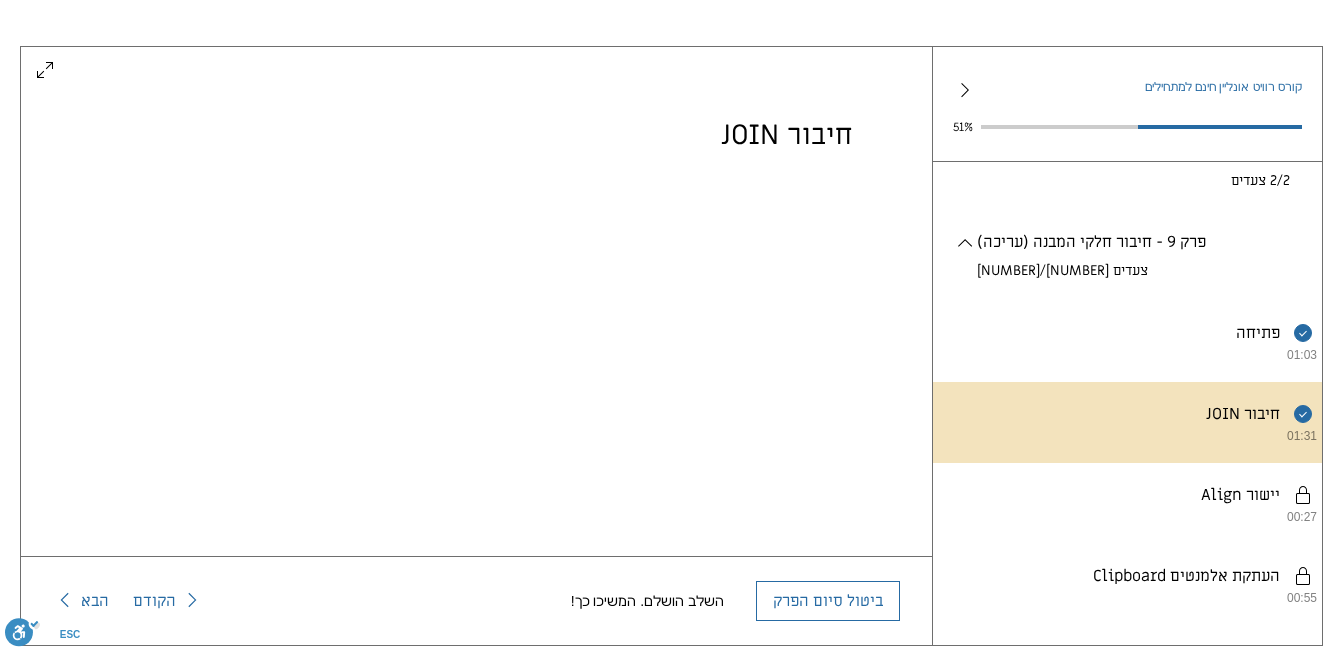 scroll, scrollTop: 37, scrollLeft: 0, axis: vertical 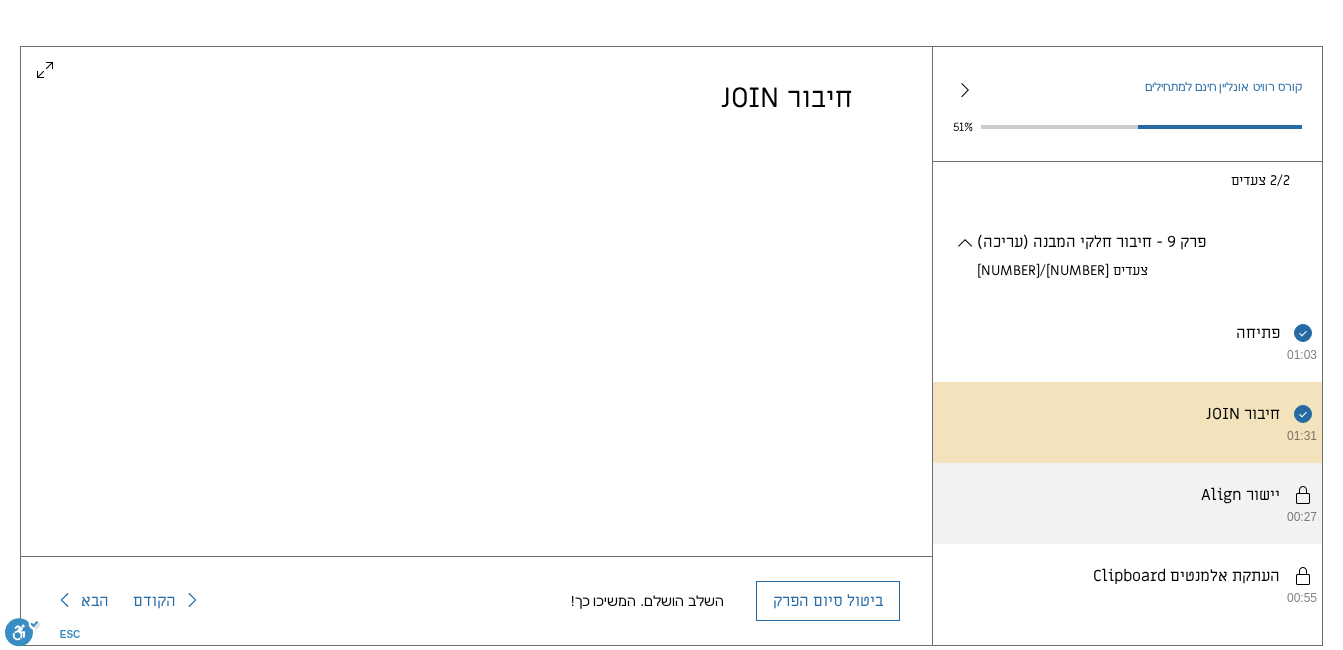 click on "יש להשלים את השלבים לפי הסדר. Align יישור 00:27" at bounding box center (1127, 503) 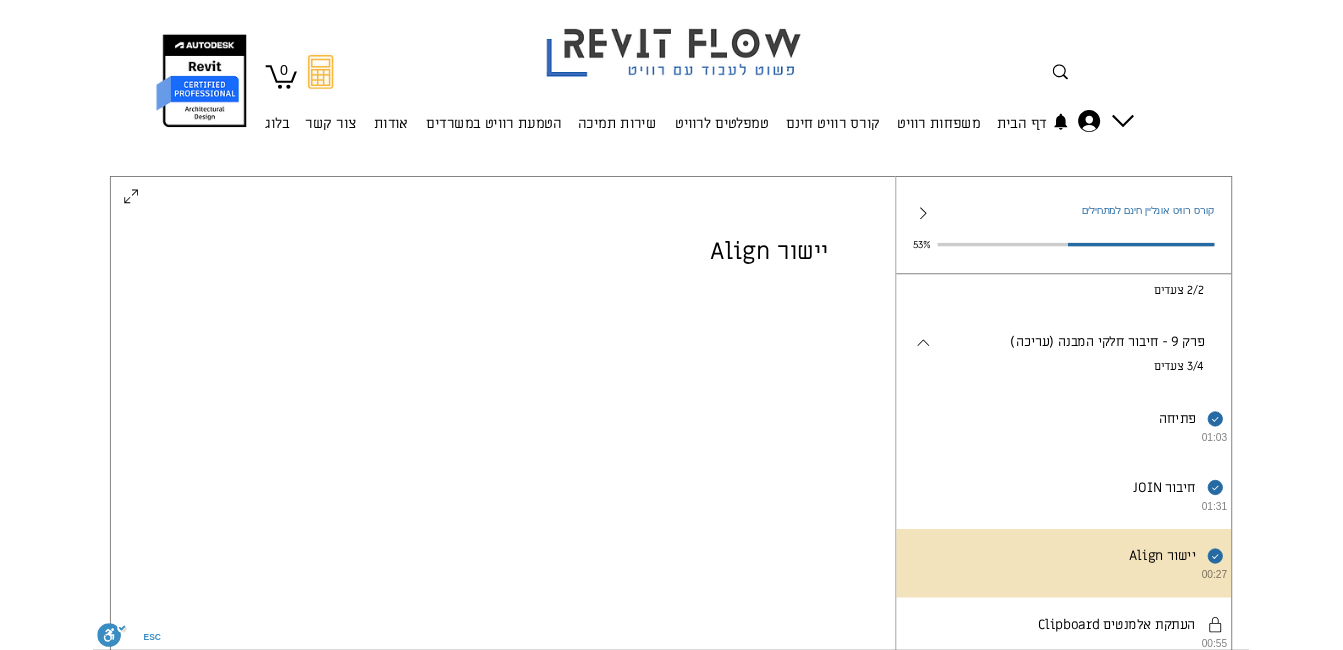 scroll, scrollTop: 162, scrollLeft: 0, axis: vertical 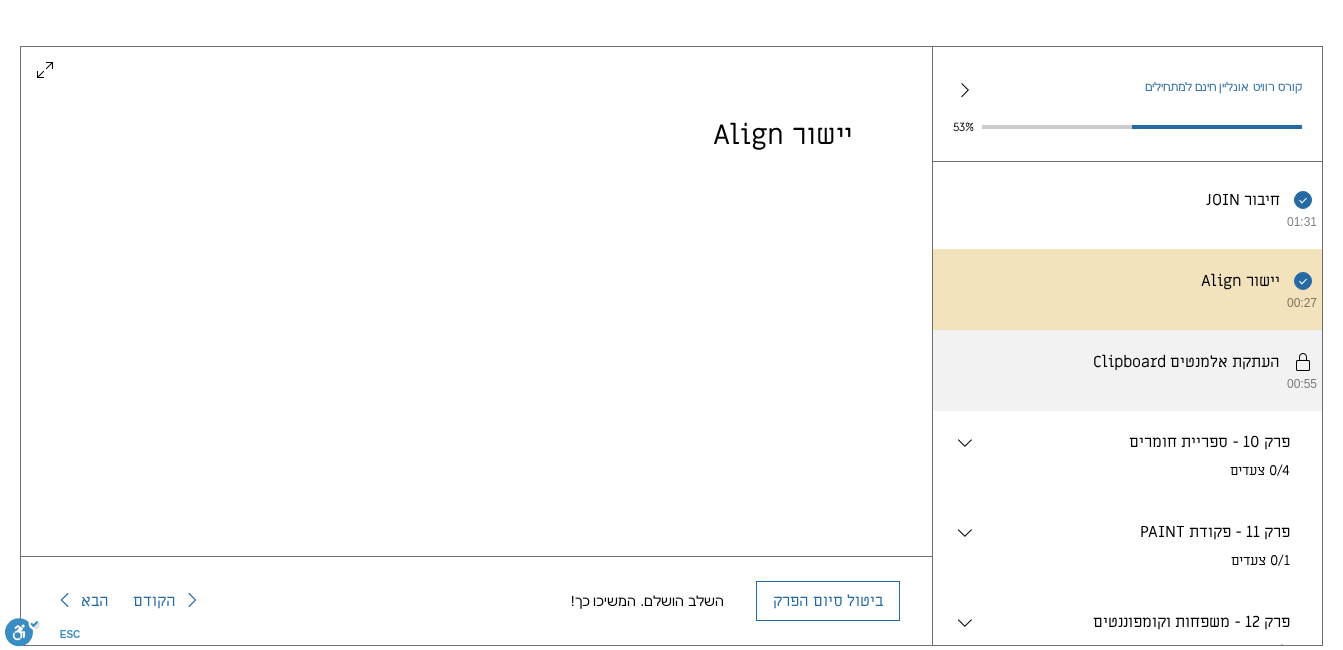 click on "יש להשלים את השלבים לפי הסדר. Clipboard העתקת אלמנטים 00:55" at bounding box center (1127, 370) 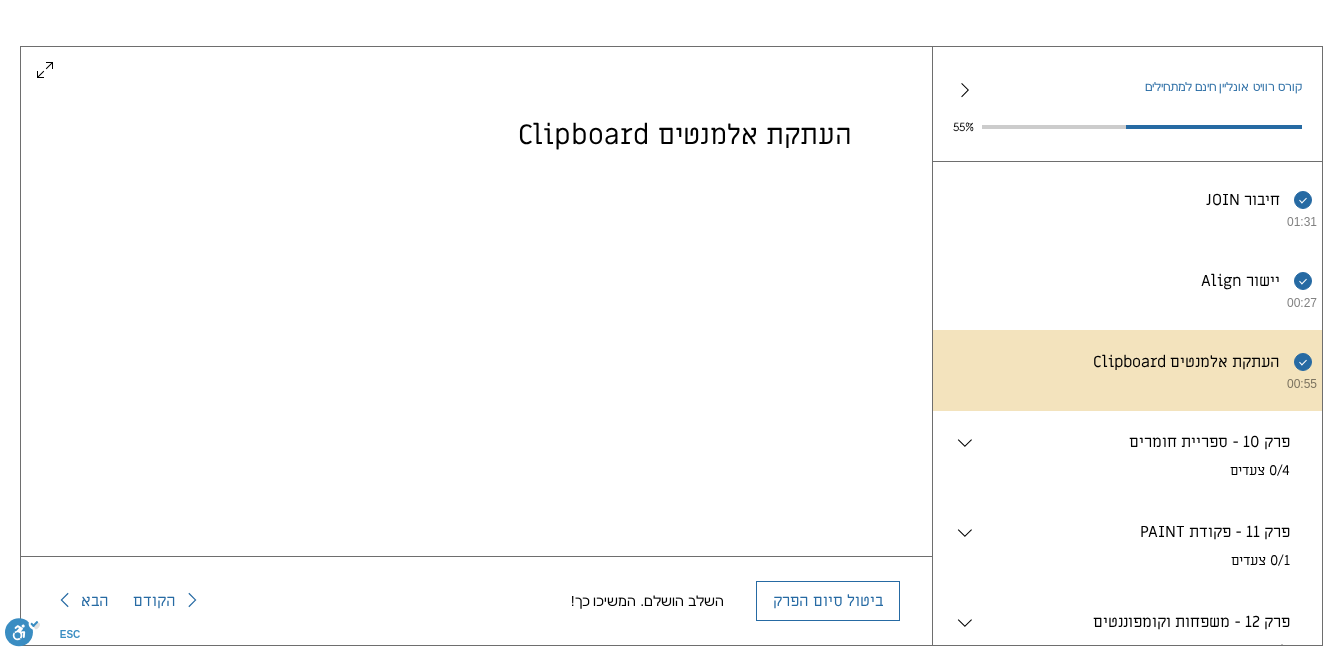 scroll, scrollTop: 37, scrollLeft: 0, axis: vertical 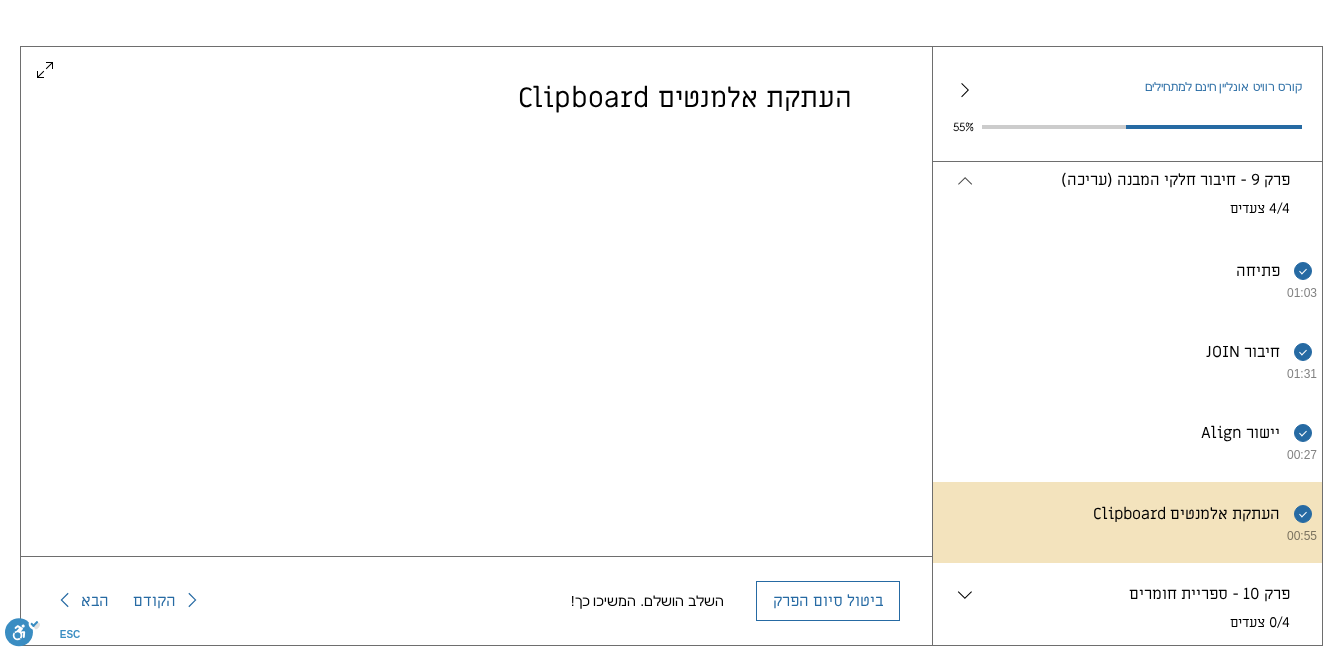 click 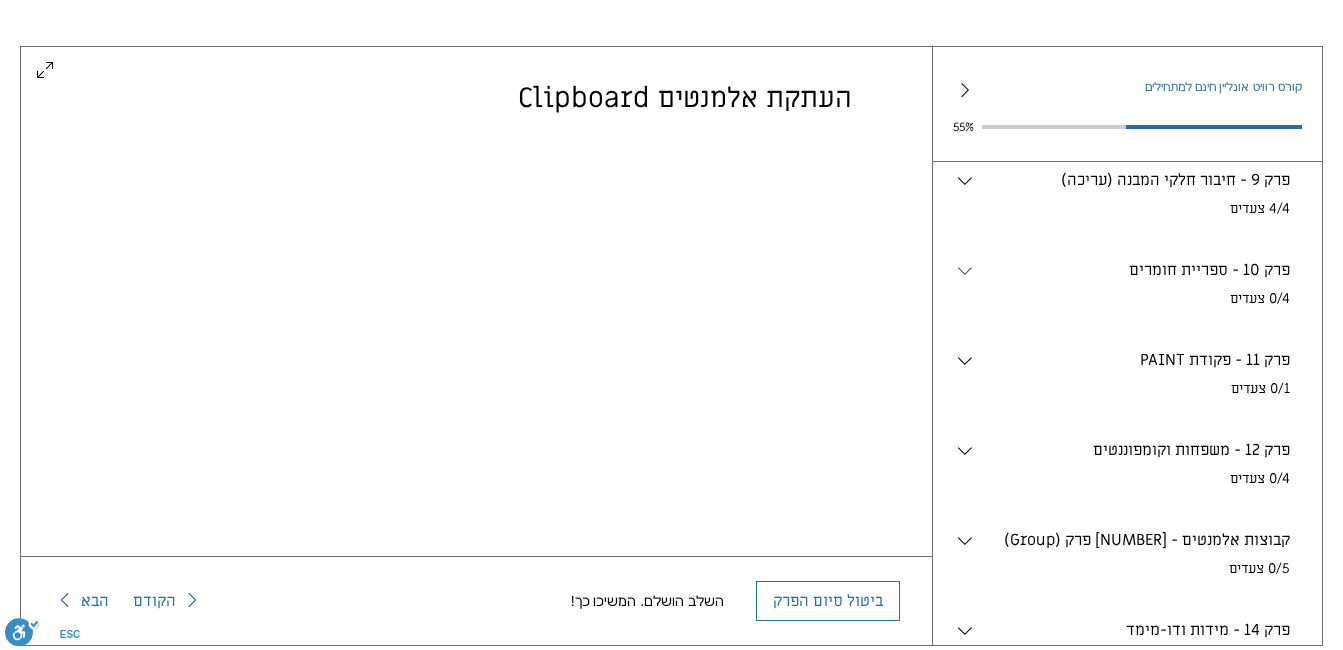 click 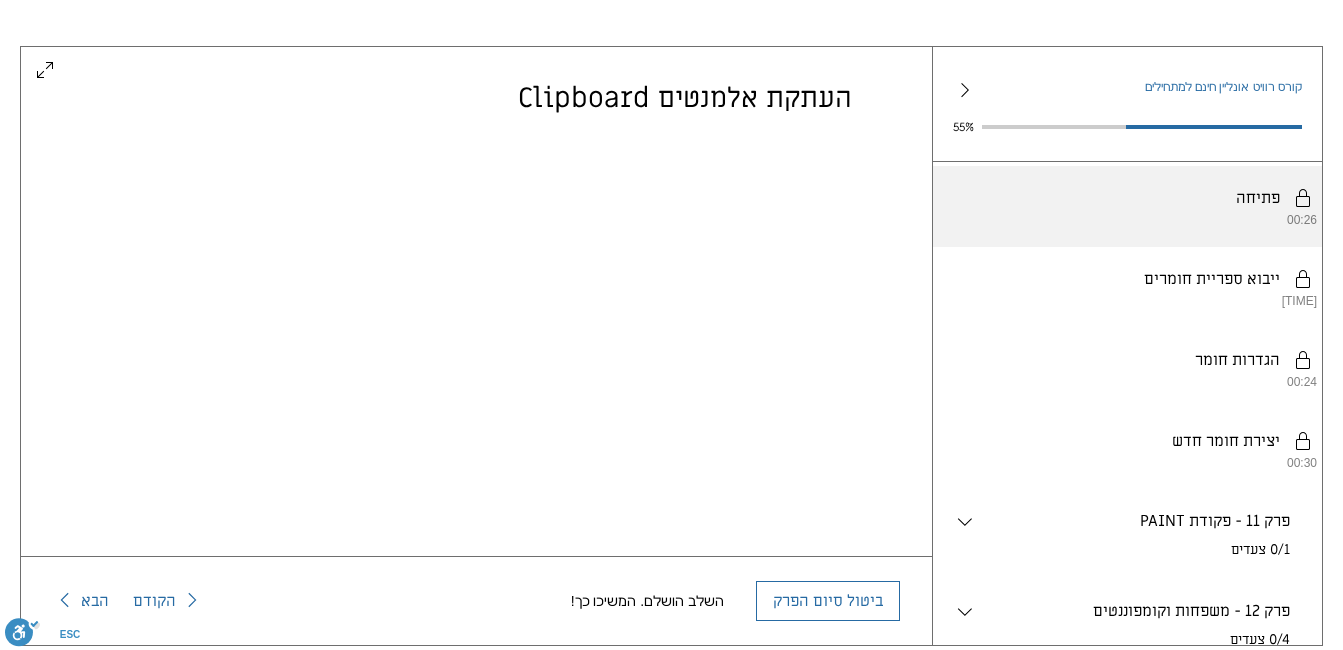 scroll, scrollTop: 1282, scrollLeft: 0, axis: vertical 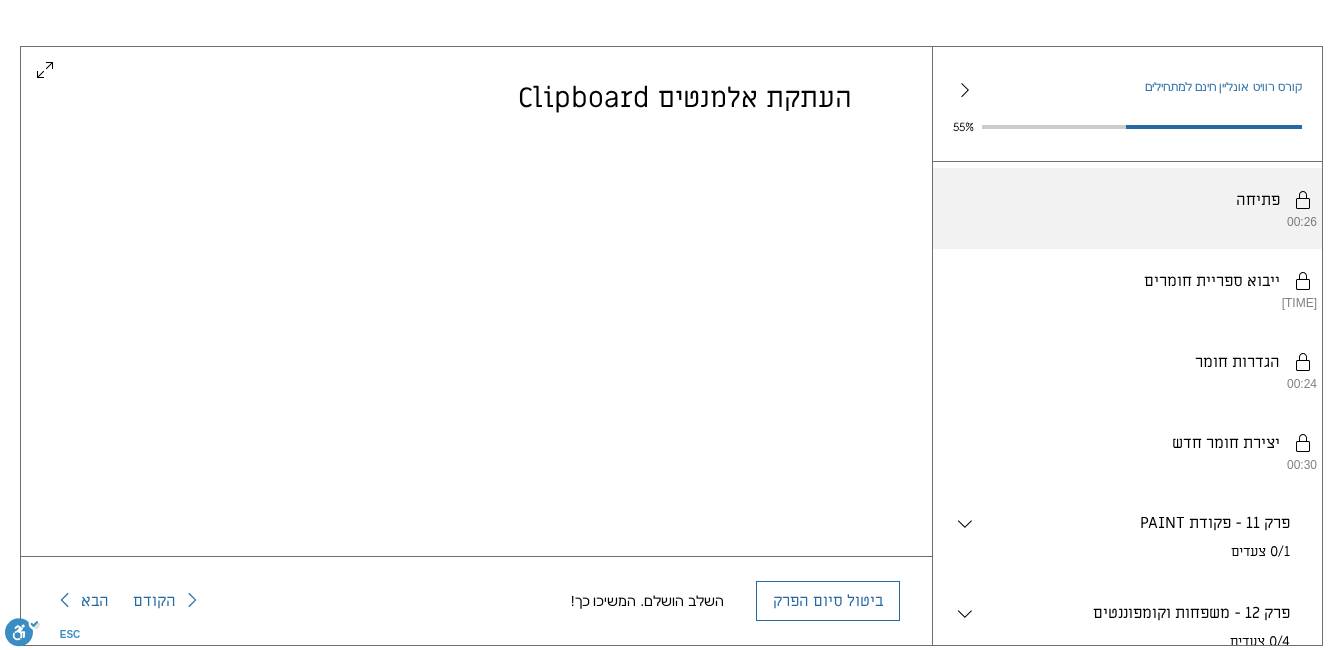 click on "יש להשלים את השלבים לפי הסדר. פתיחה 00:26" at bounding box center [1127, 208] 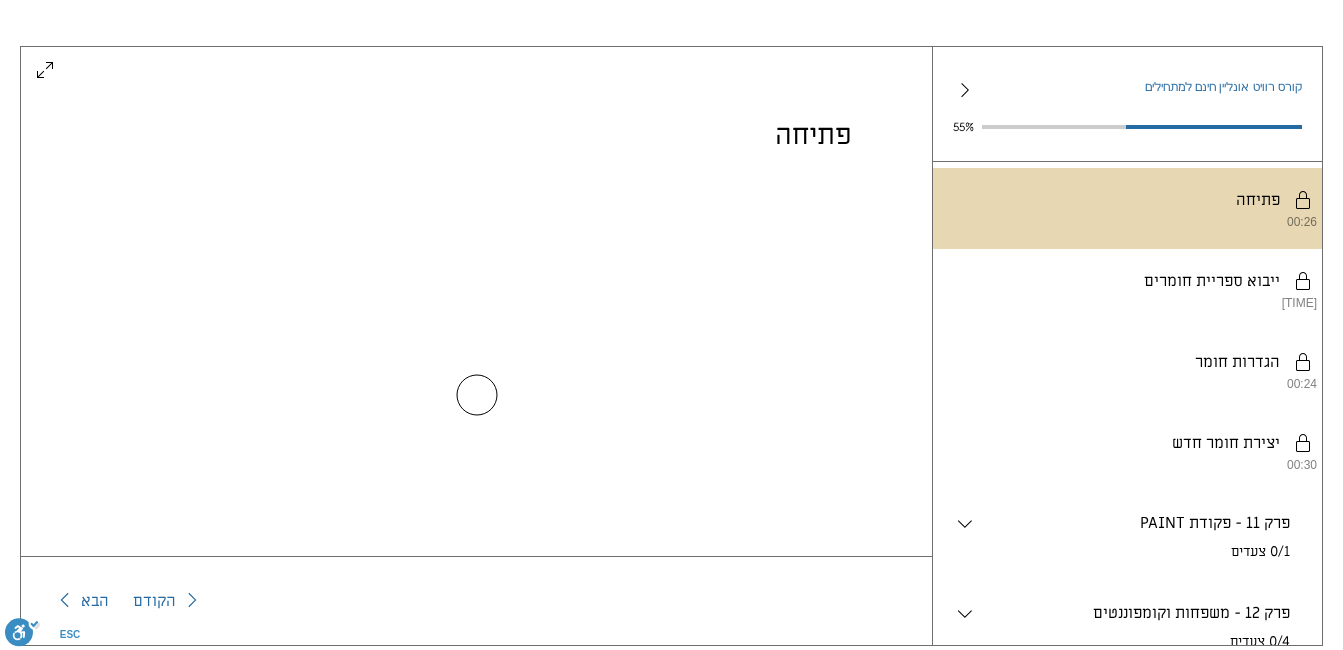 scroll, scrollTop: 0, scrollLeft: 0, axis: both 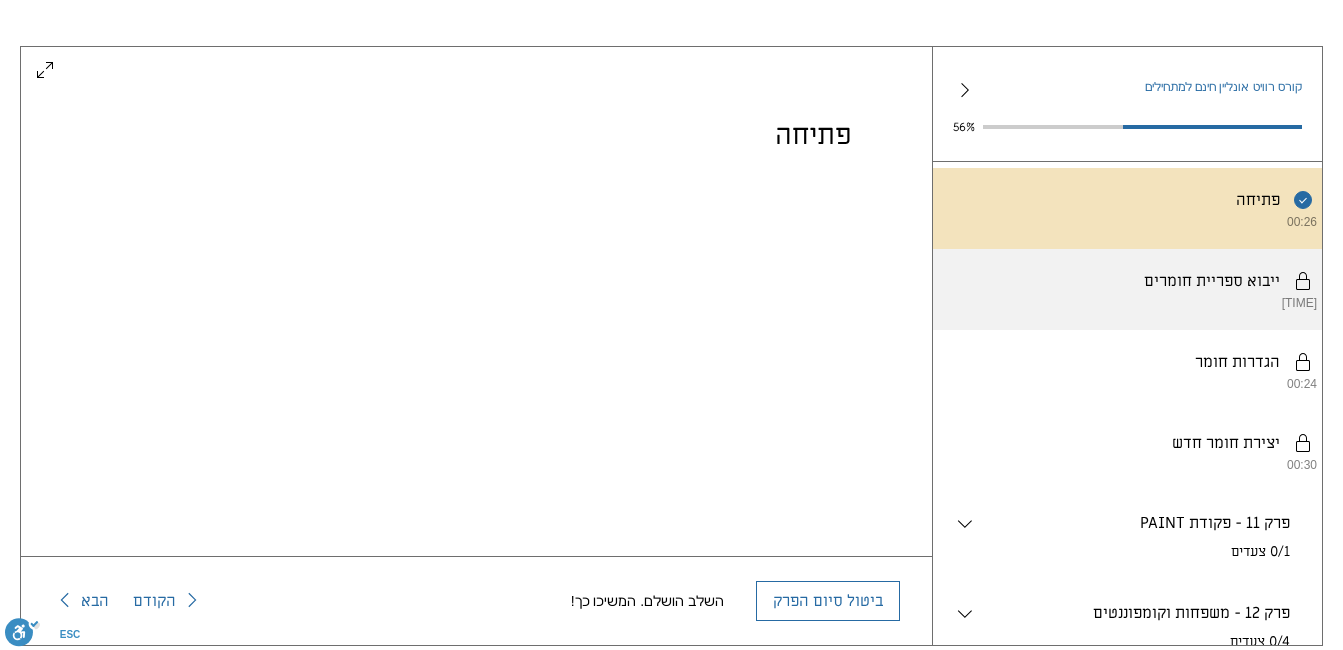 click on "יש להשלים את השלבים לפי הסדר. ייבוא ספריית חומרים [TIME]" at bounding box center [1127, 289] 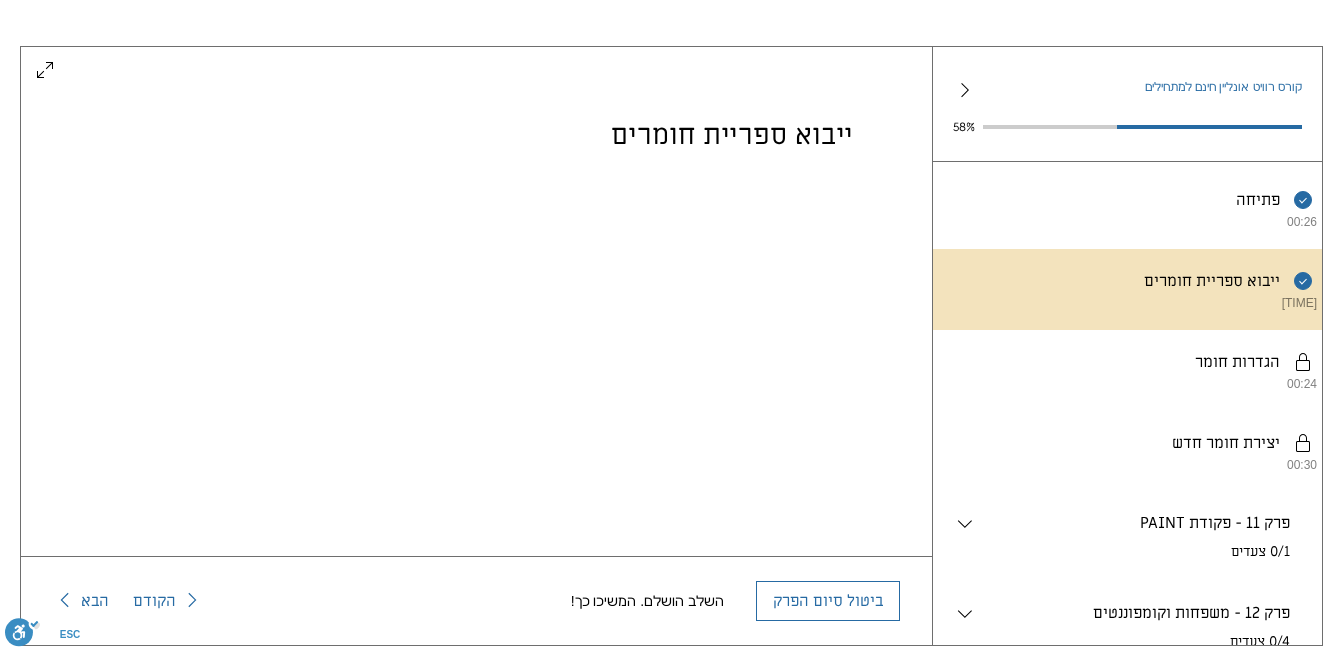 scroll, scrollTop: 37, scrollLeft: 0, axis: vertical 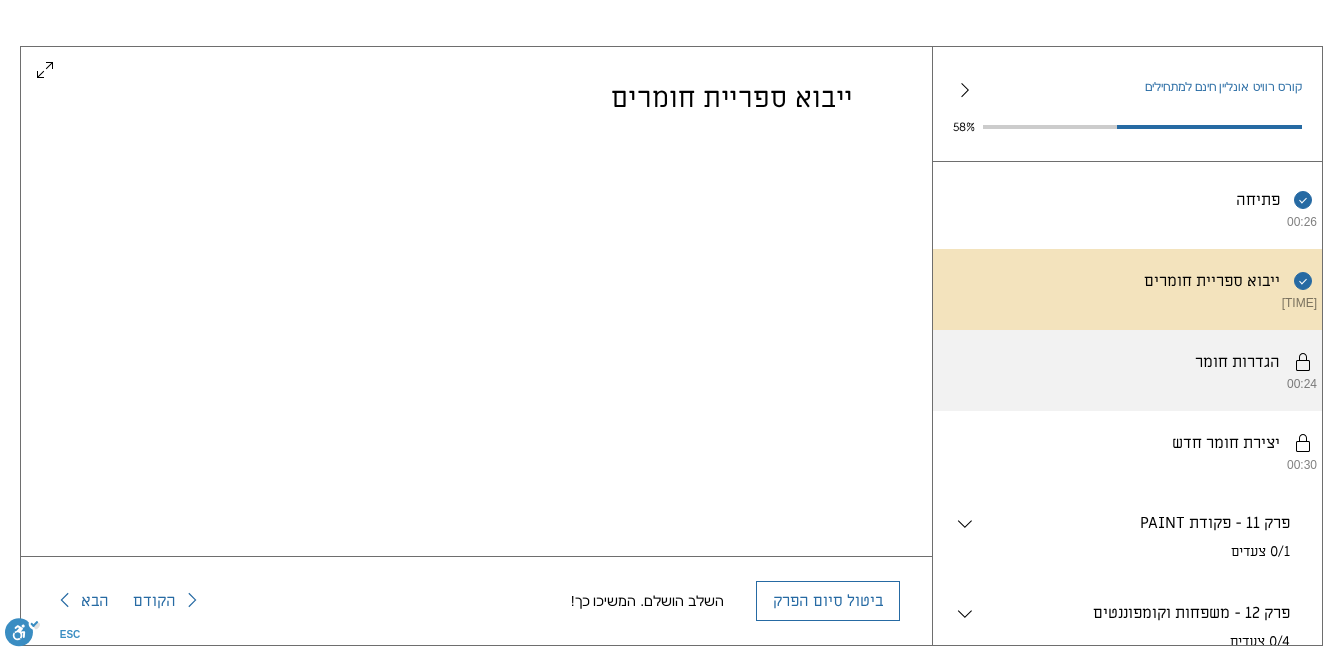 click on "יש להשלים את השלבים לפי הסדר. הגדרות חומר 00:24" at bounding box center (1127, 370) 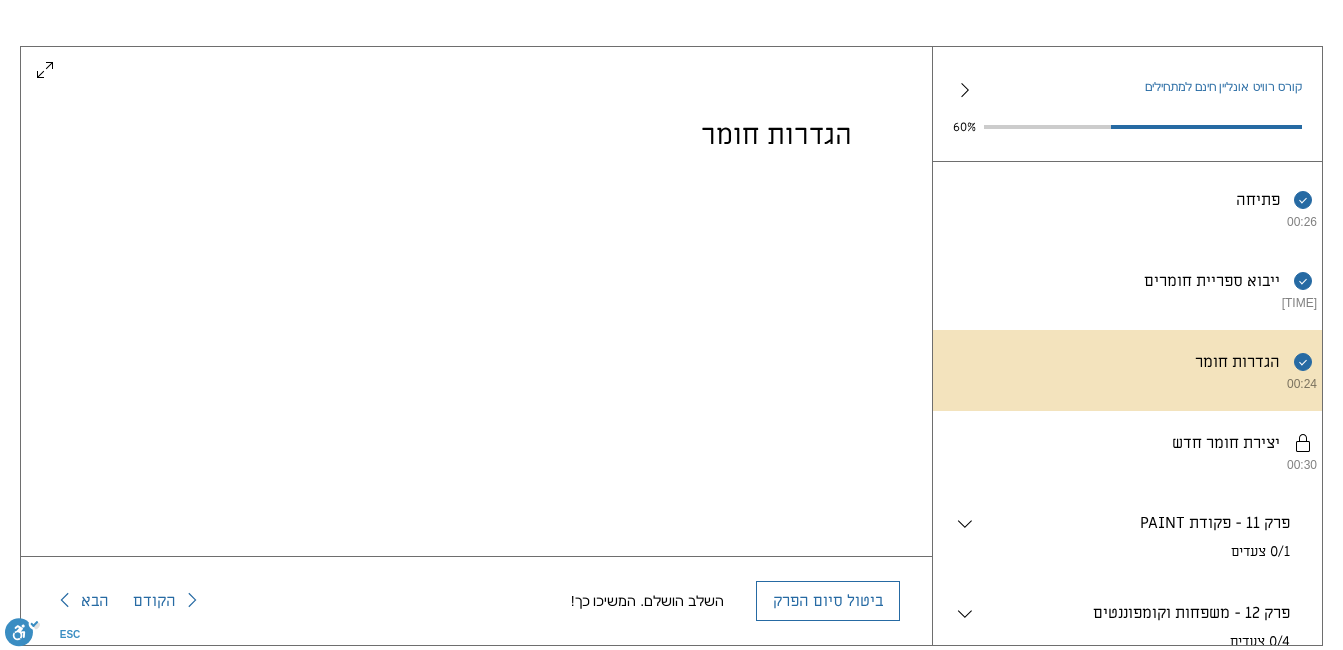 scroll, scrollTop: 37, scrollLeft: 0, axis: vertical 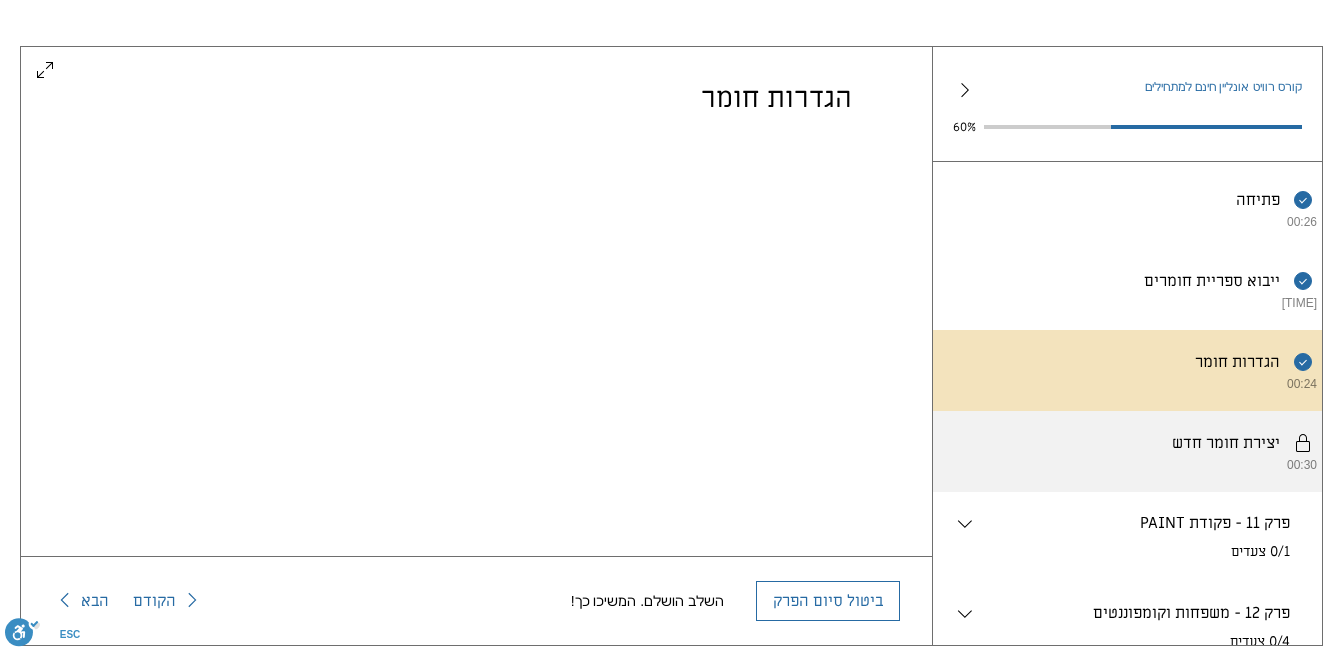 click on "יש להשלים את השלבים לפי הסדר. יצירת חומר חדש 00:30" at bounding box center (1127, 451) 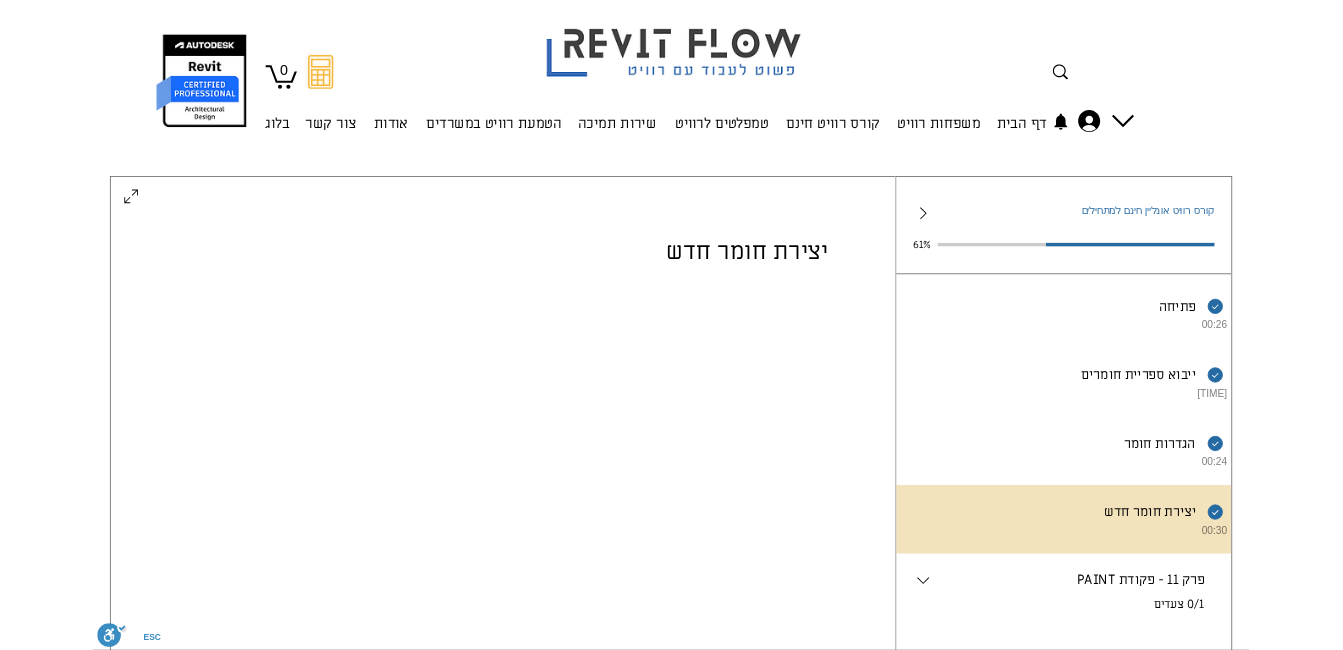 scroll, scrollTop: 162, scrollLeft: 0, axis: vertical 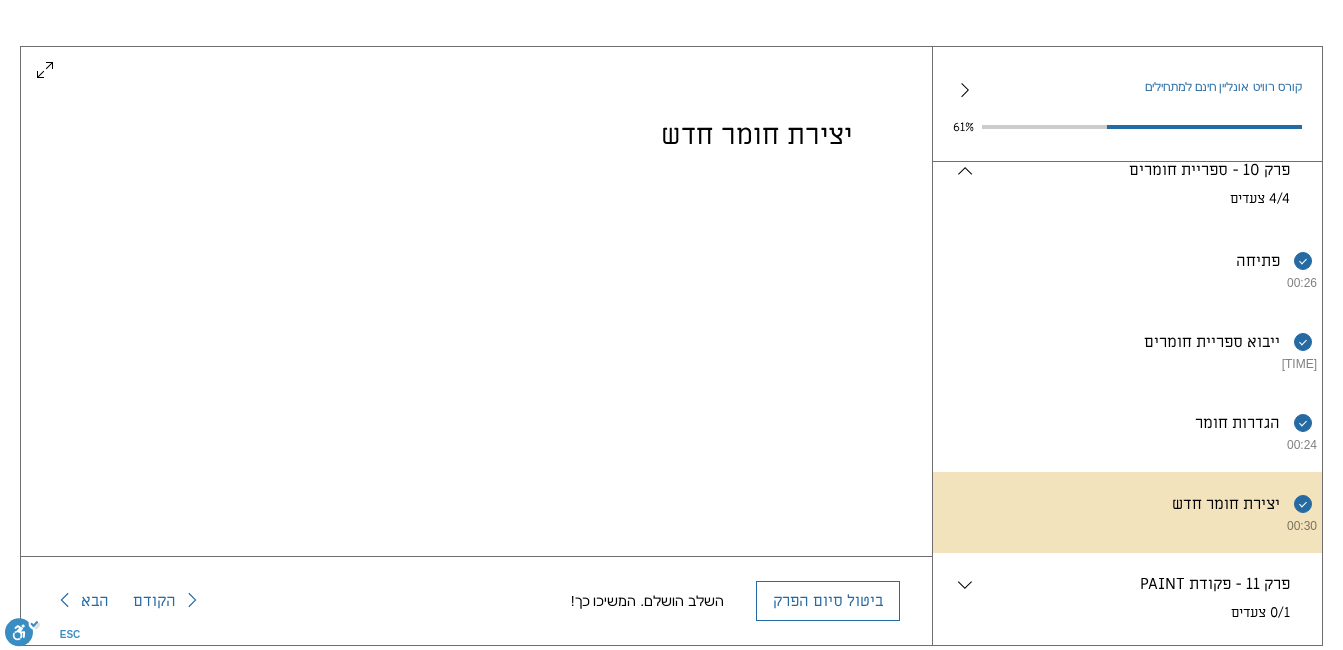 click on "פרק 10 - ספריית חומרים" at bounding box center [1133, 170] 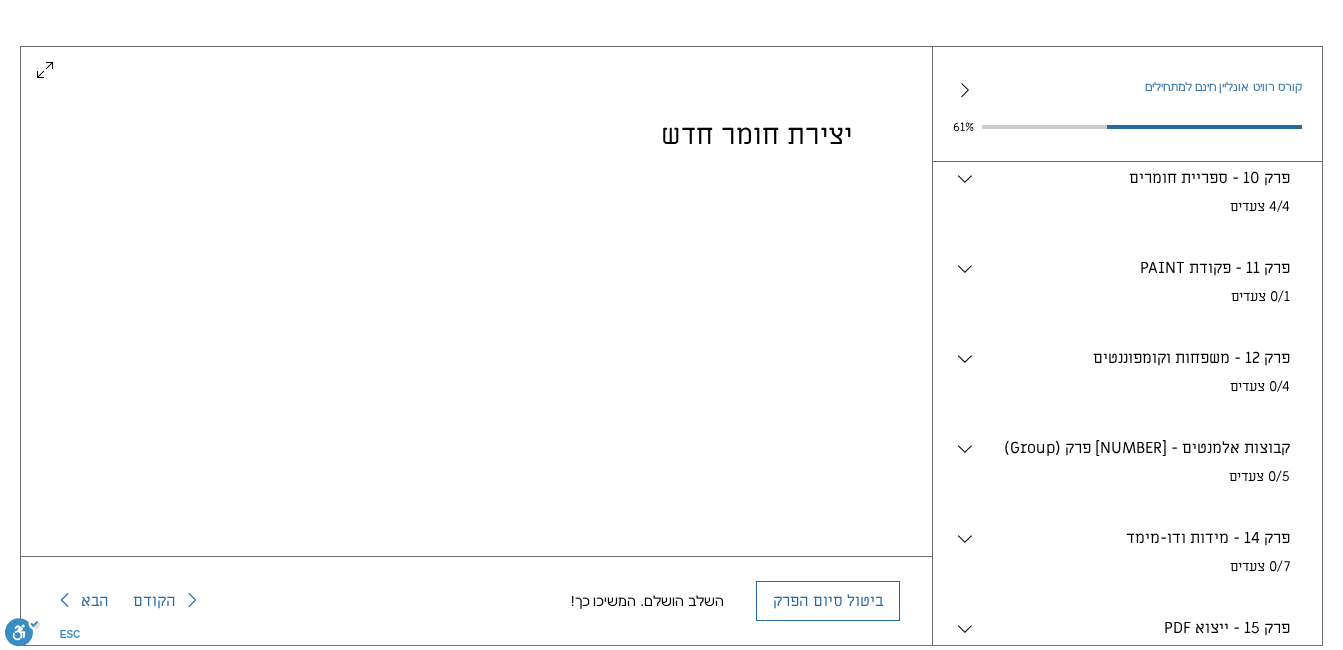 scroll, scrollTop: 1225, scrollLeft: 0, axis: vertical 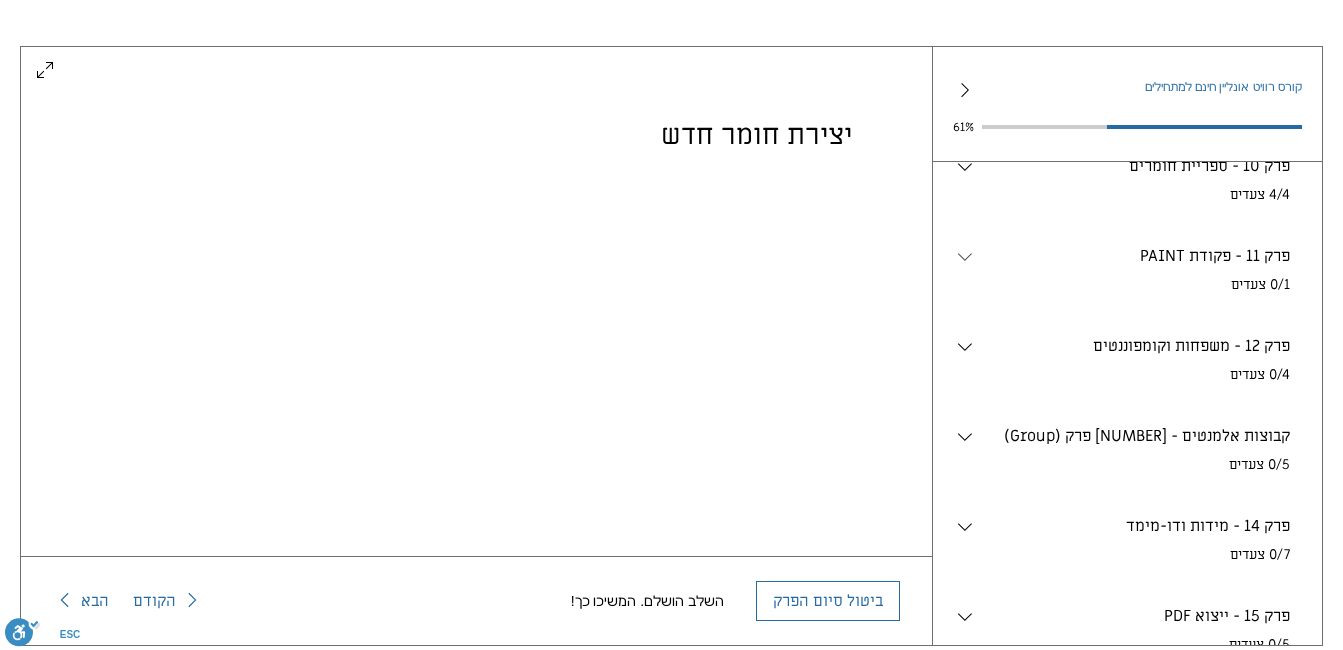click 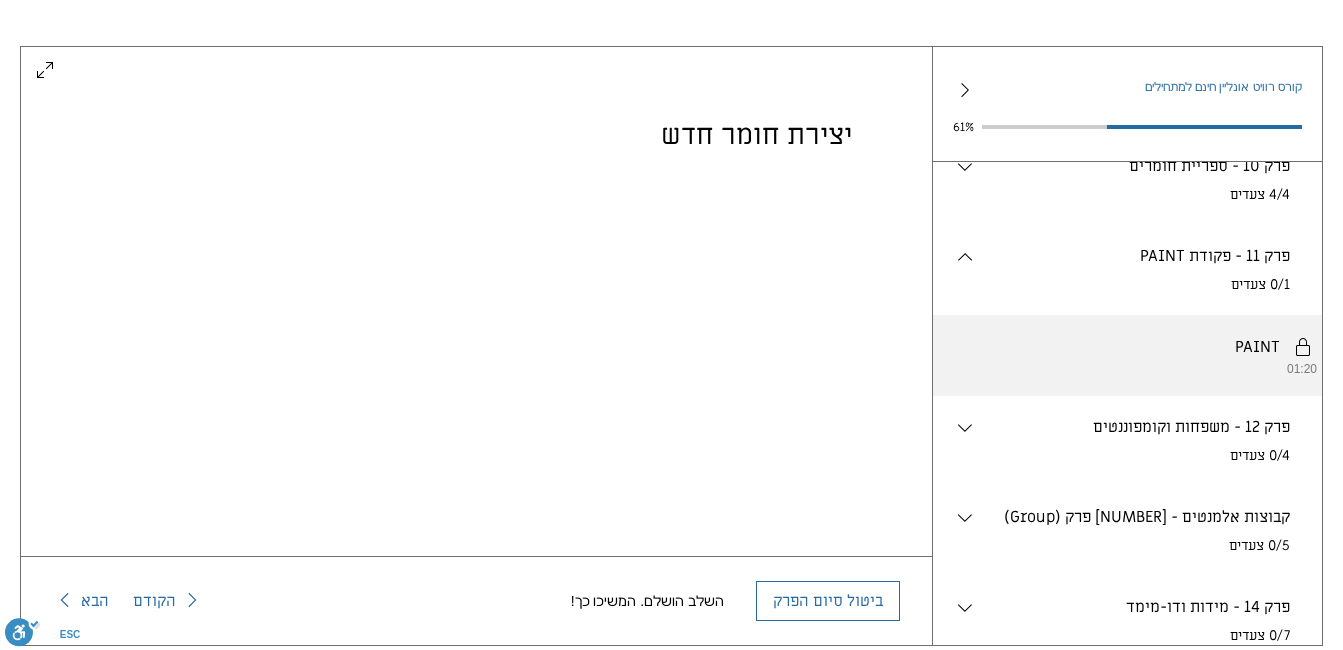 click on "יש להשלים את השלבים לפי הסדר. PAINT [TIME]" at bounding box center [1127, 355] 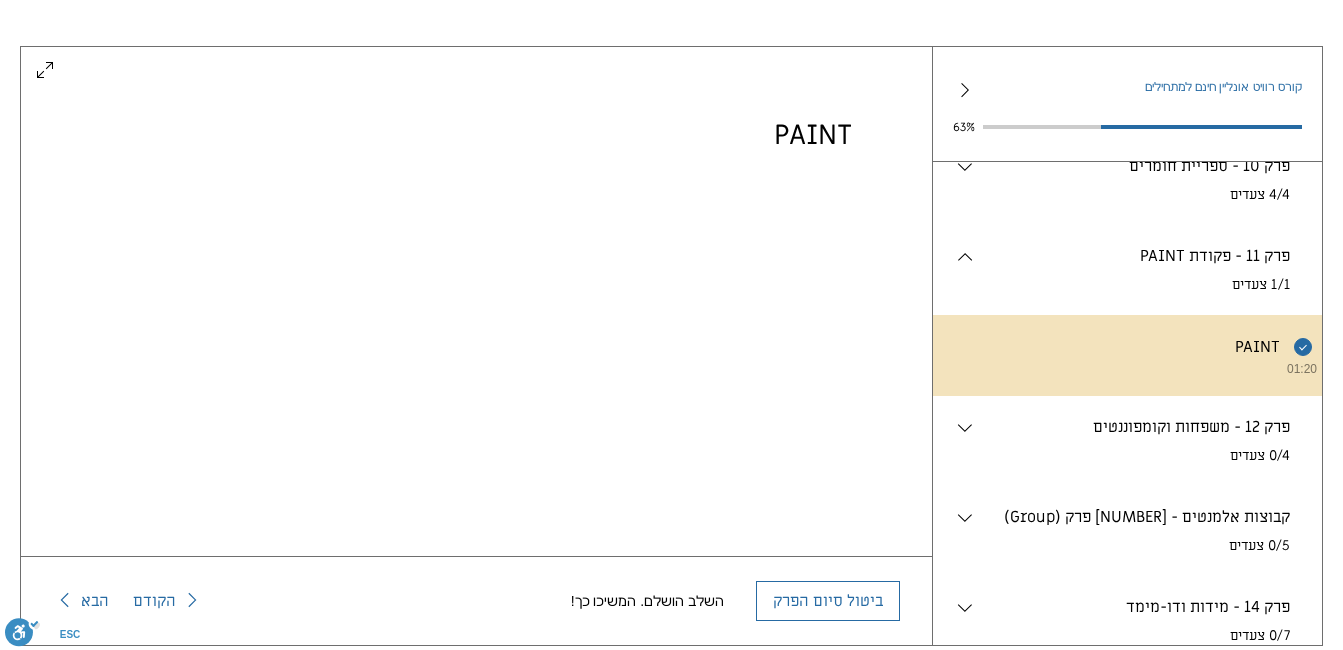 scroll, scrollTop: 37, scrollLeft: 0, axis: vertical 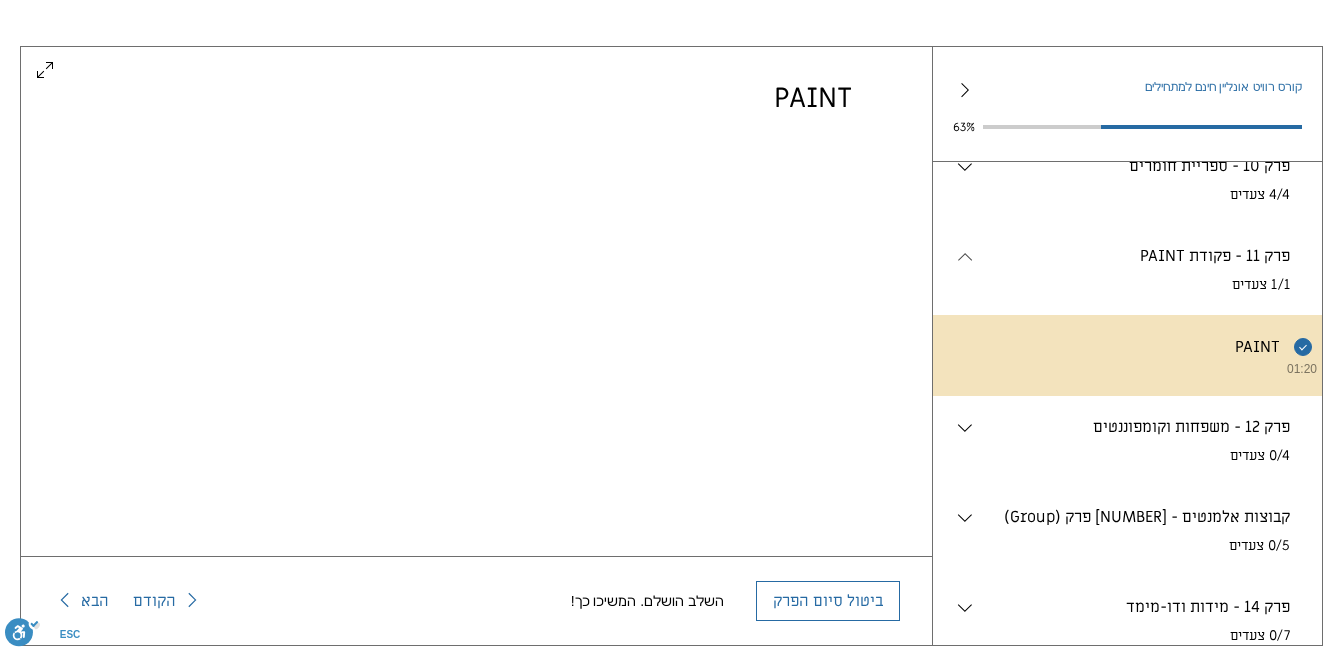 click 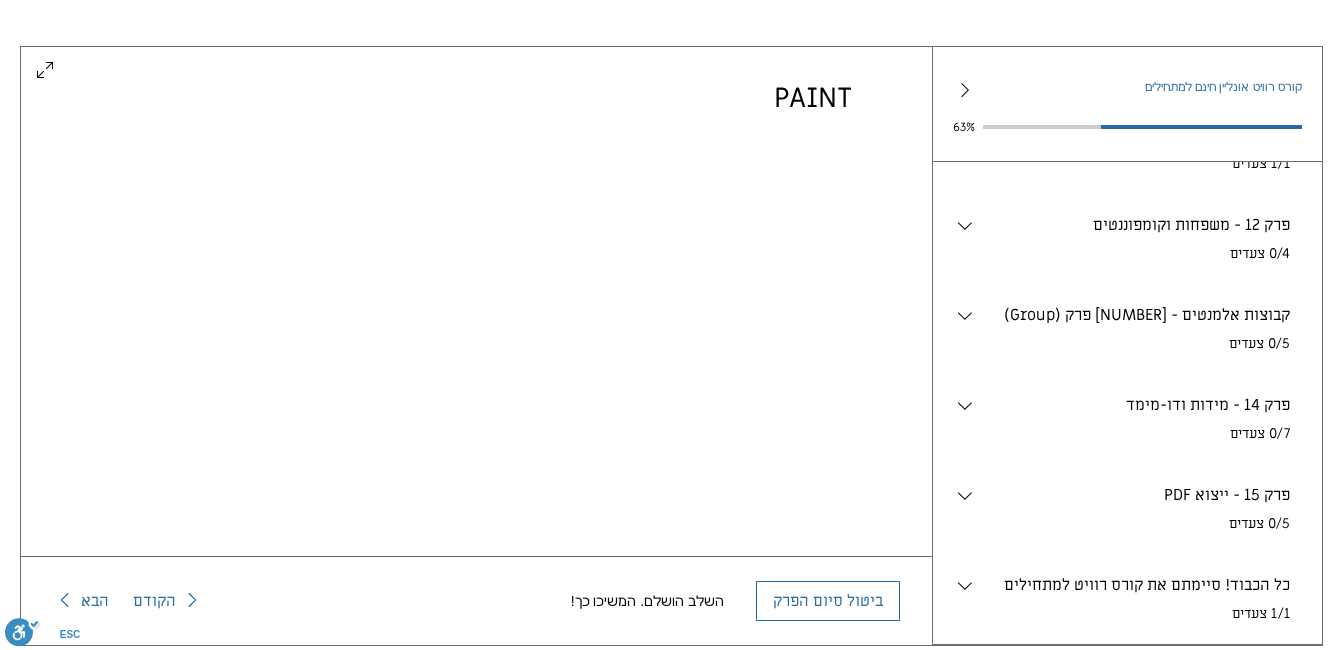 scroll, scrollTop: 1379, scrollLeft: 0, axis: vertical 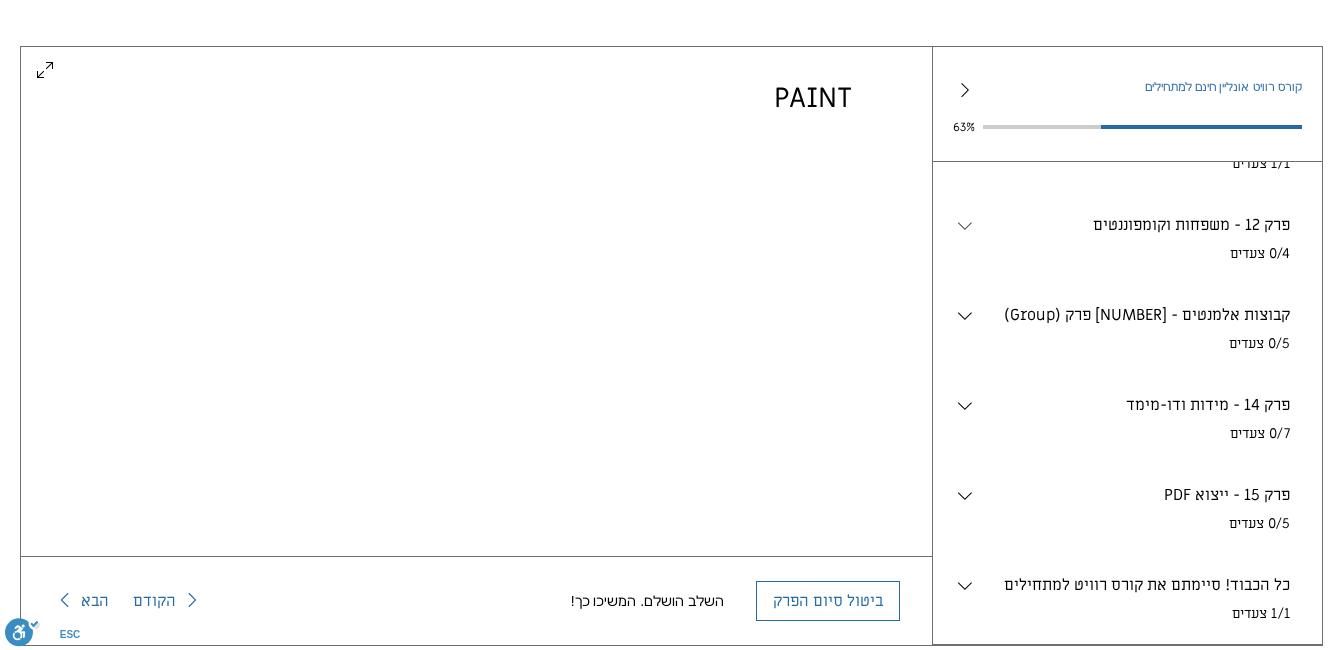 click 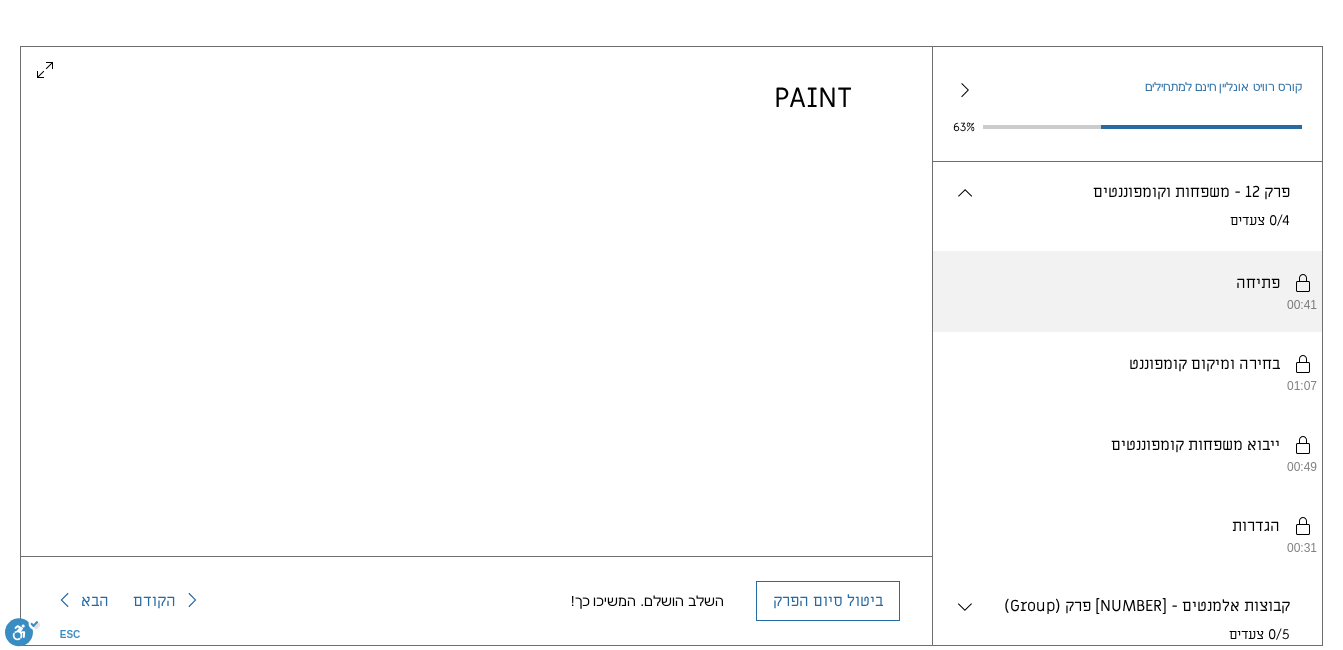 click on "יש להשלים את השלבים לפי הסדר. פתיחה 00:41" at bounding box center [1127, 291] 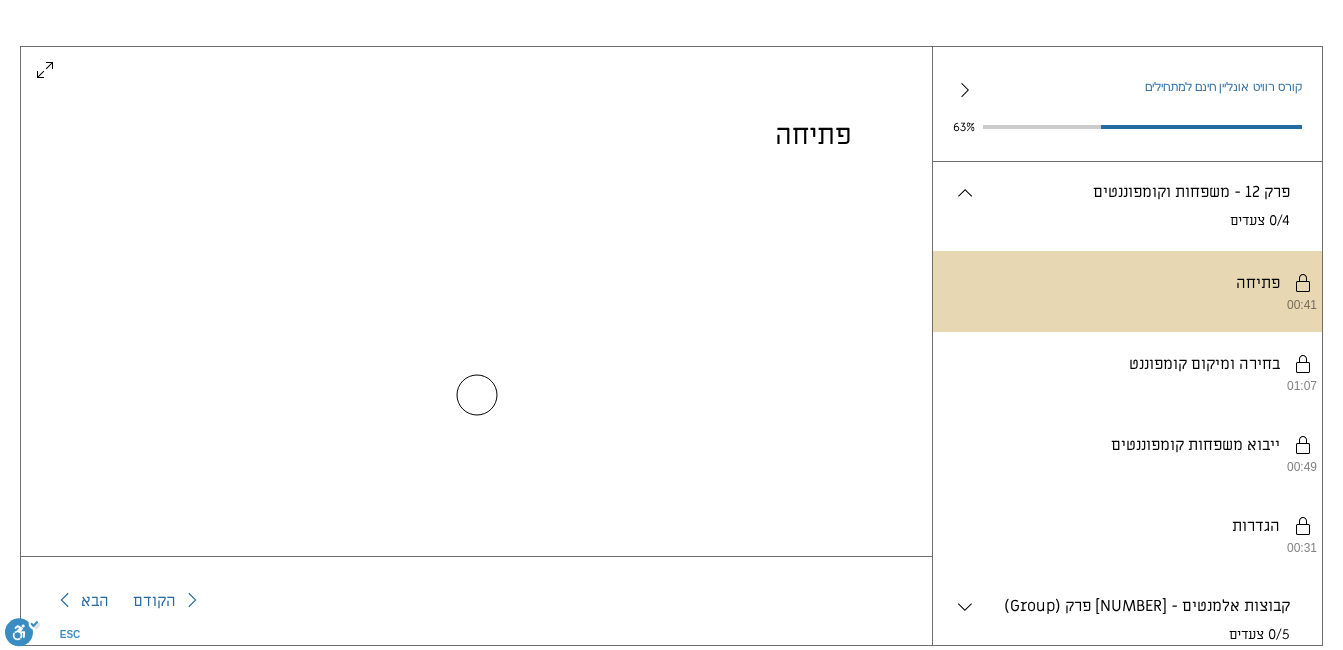 scroll, scrollTop: 0, scrollLeft: 0, axis: both 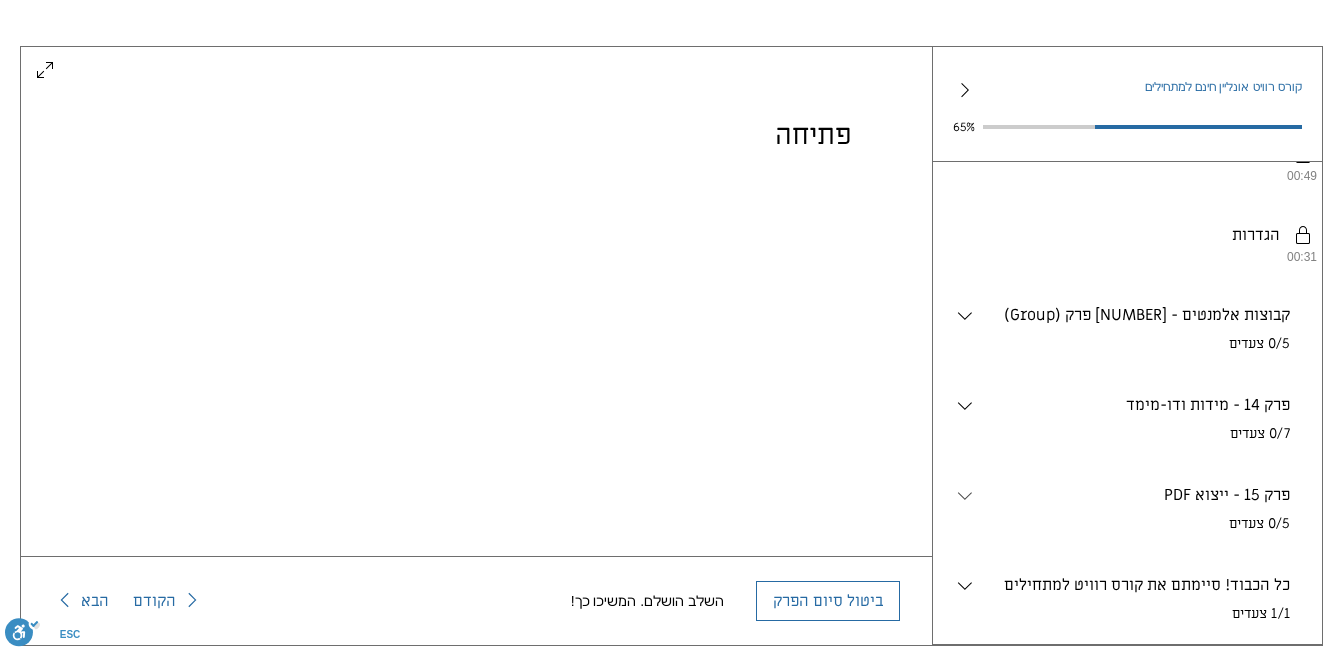 click 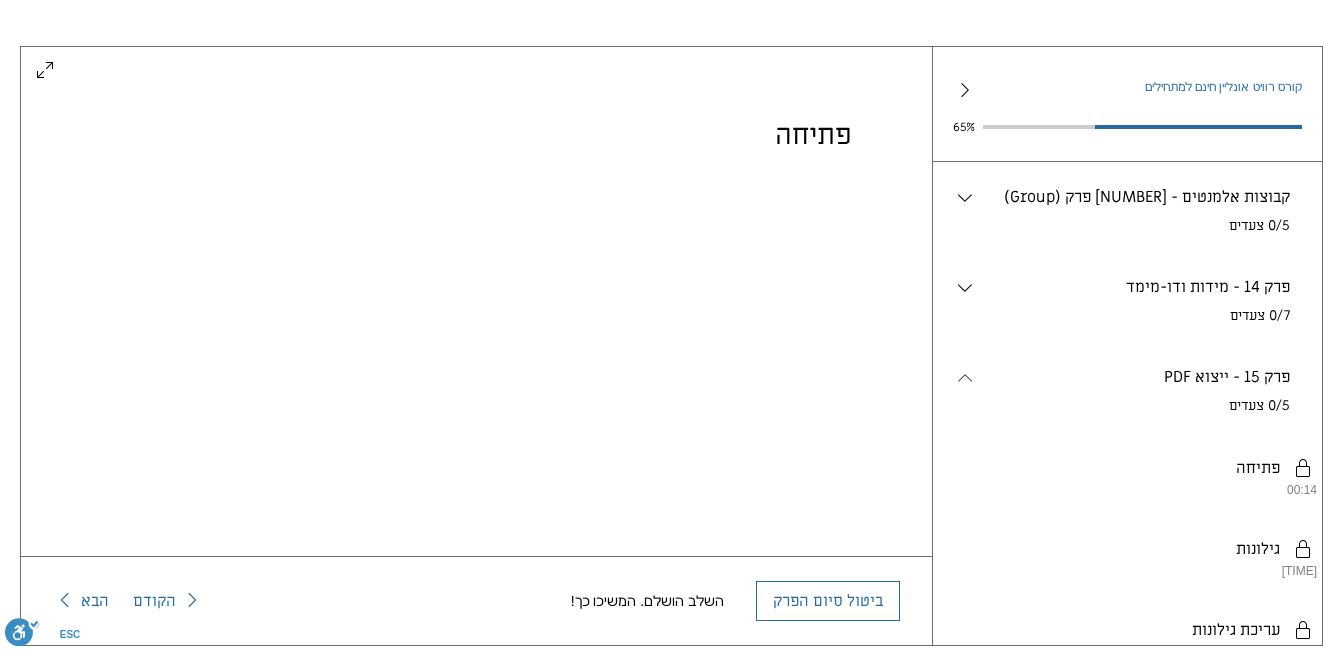 scroll, scrollTop: 1787, scrollLeft: 0, axis: vertical 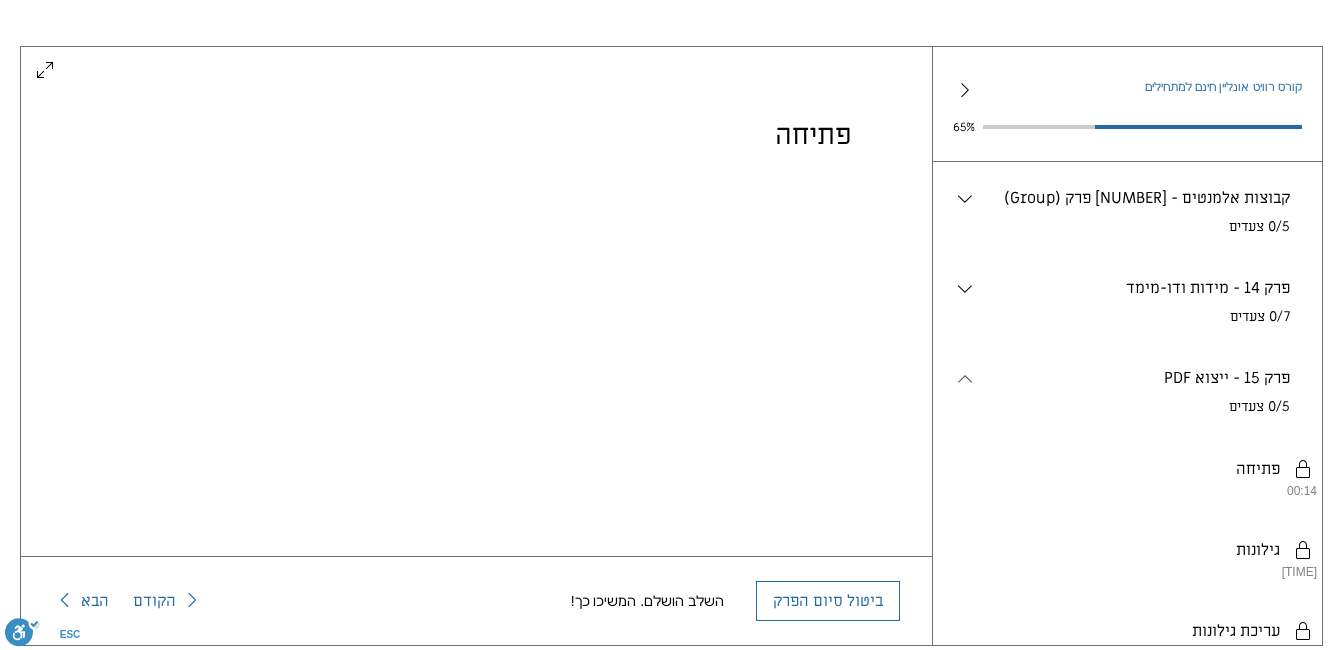 click 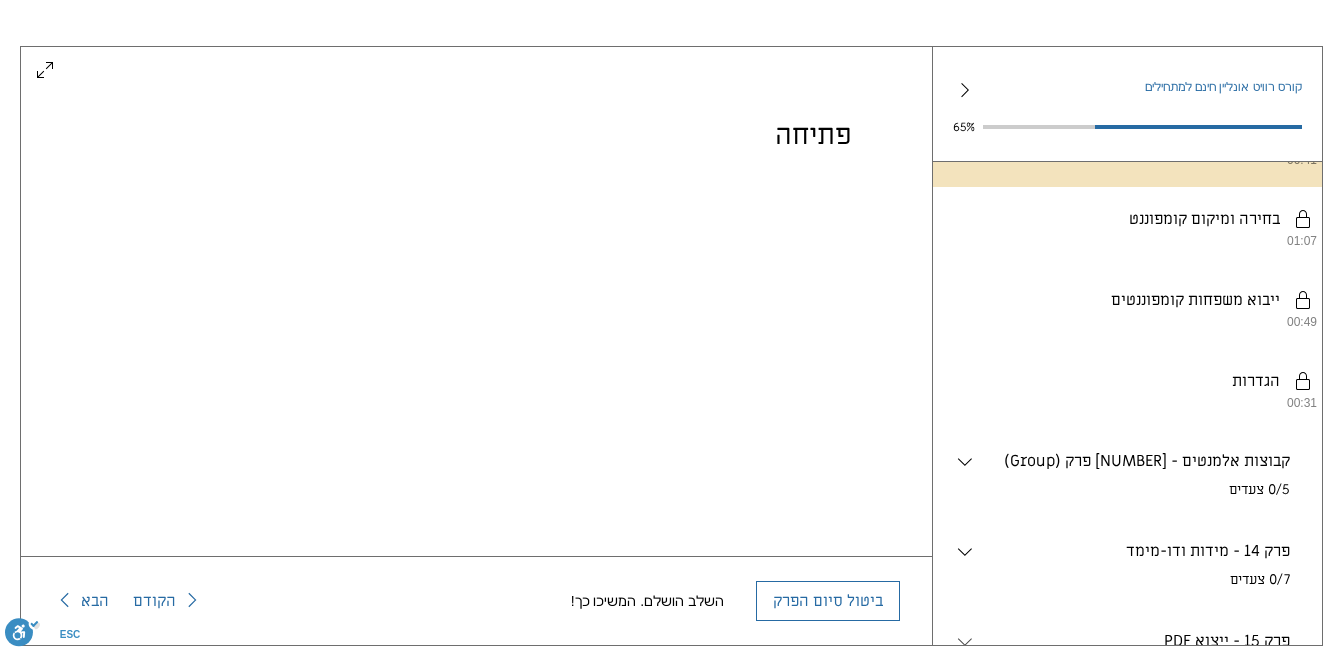 scroll, scrollTop: 1520, scrollLeft: 0, axis: vertical 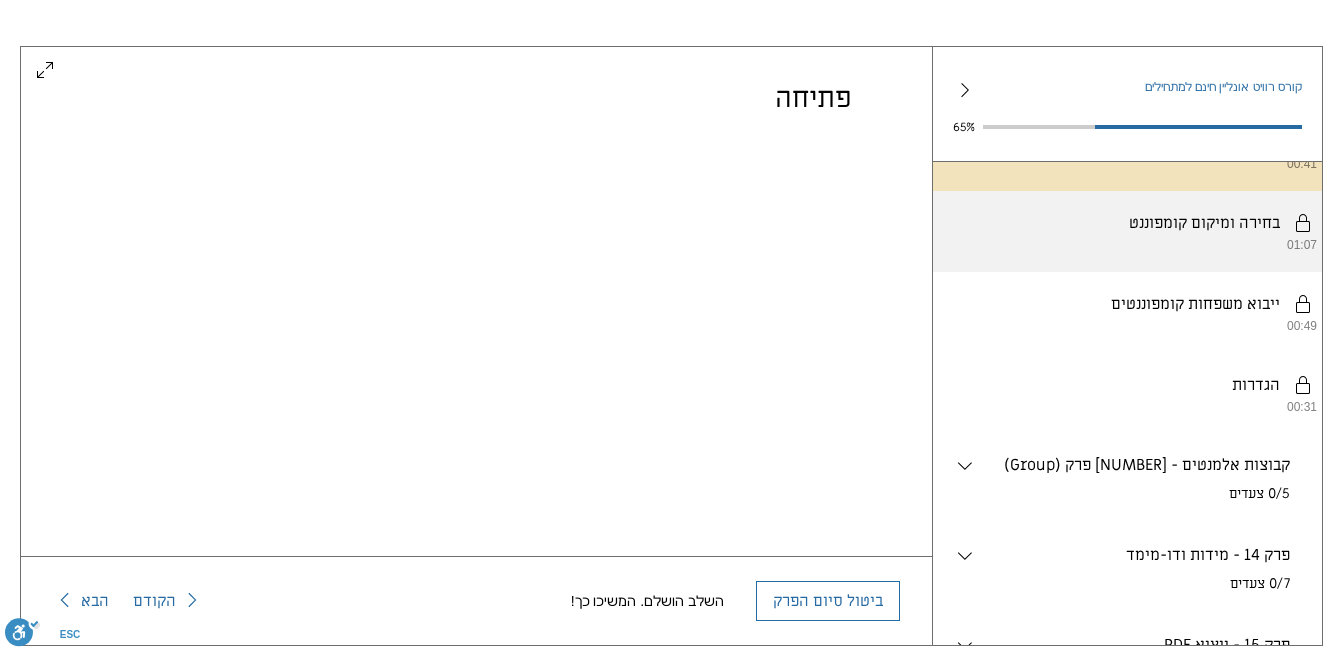click on "יש להשלים את השלבים לפי הסדר. בחירה ומיקום קומפוננט 01:07" at bounding box center (1127, 231) 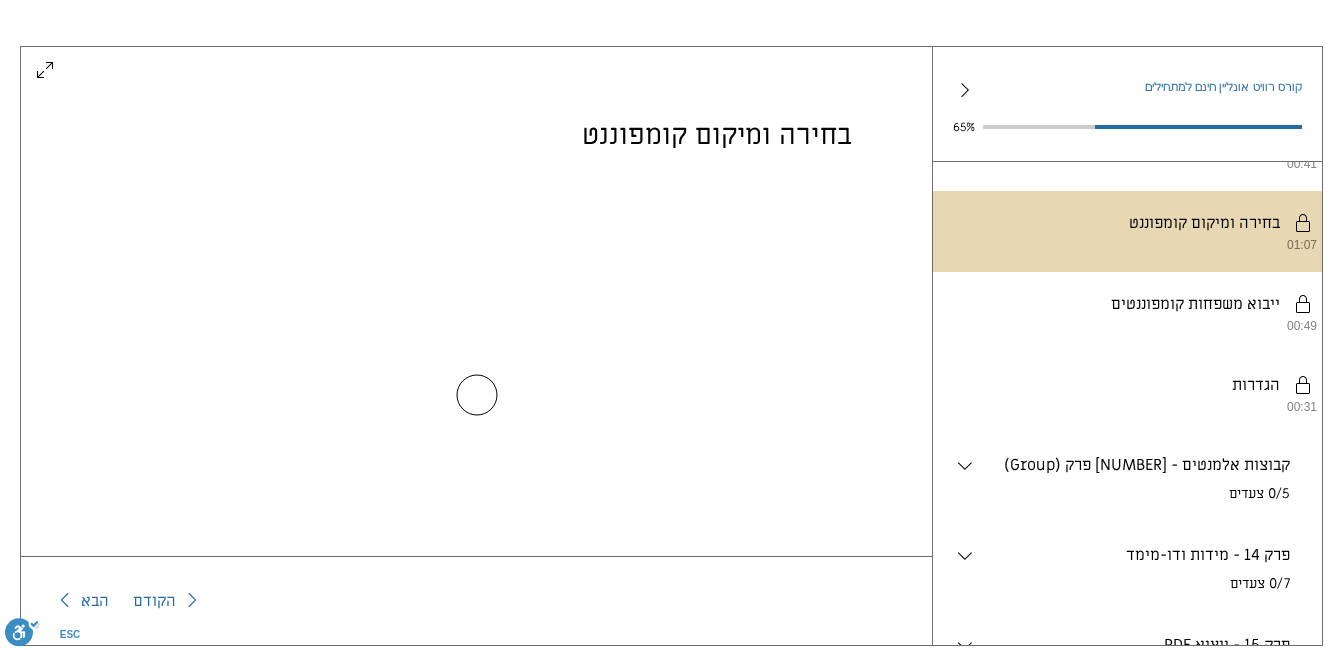 scroll, scrollTop: 0, scrollLeft: 0, axis: both 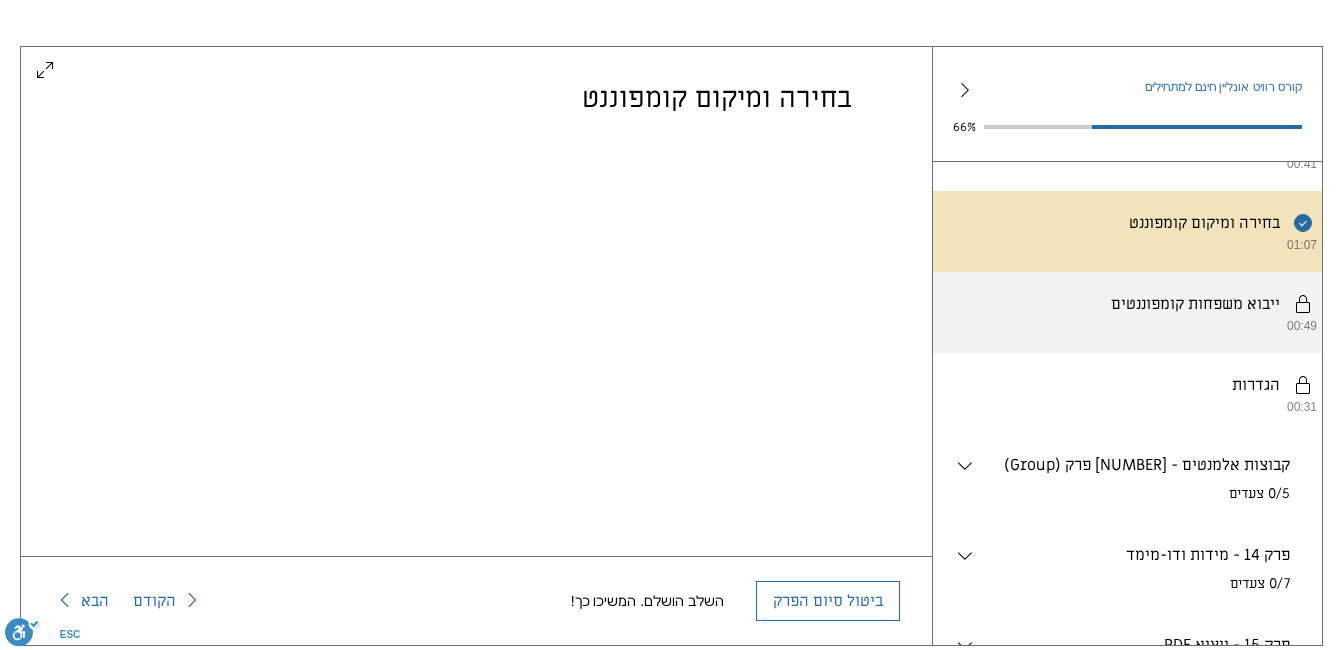 click on "יש להשלים את השלבים לפי הסדר. ייבוא משפחות קומפוננטים [TIME]" at bounding box center (1127, 312) 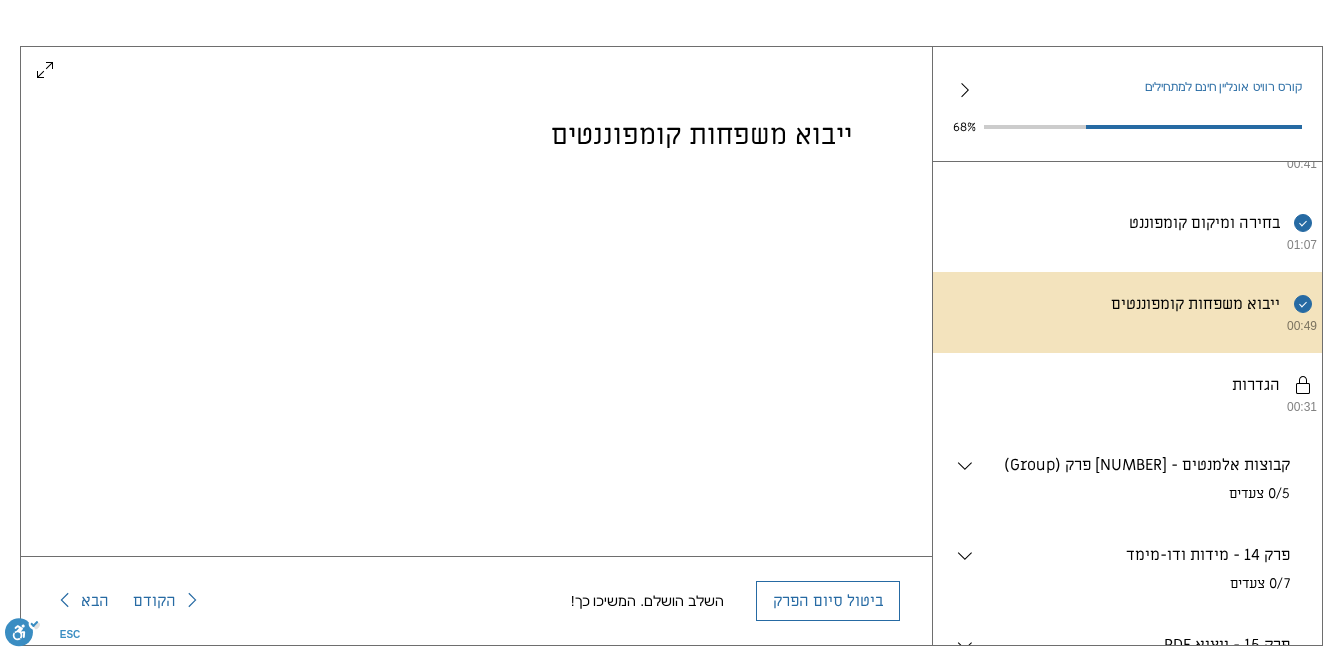 scroll, scrollTop: 37, scrollLeft: 0, axis: vertical 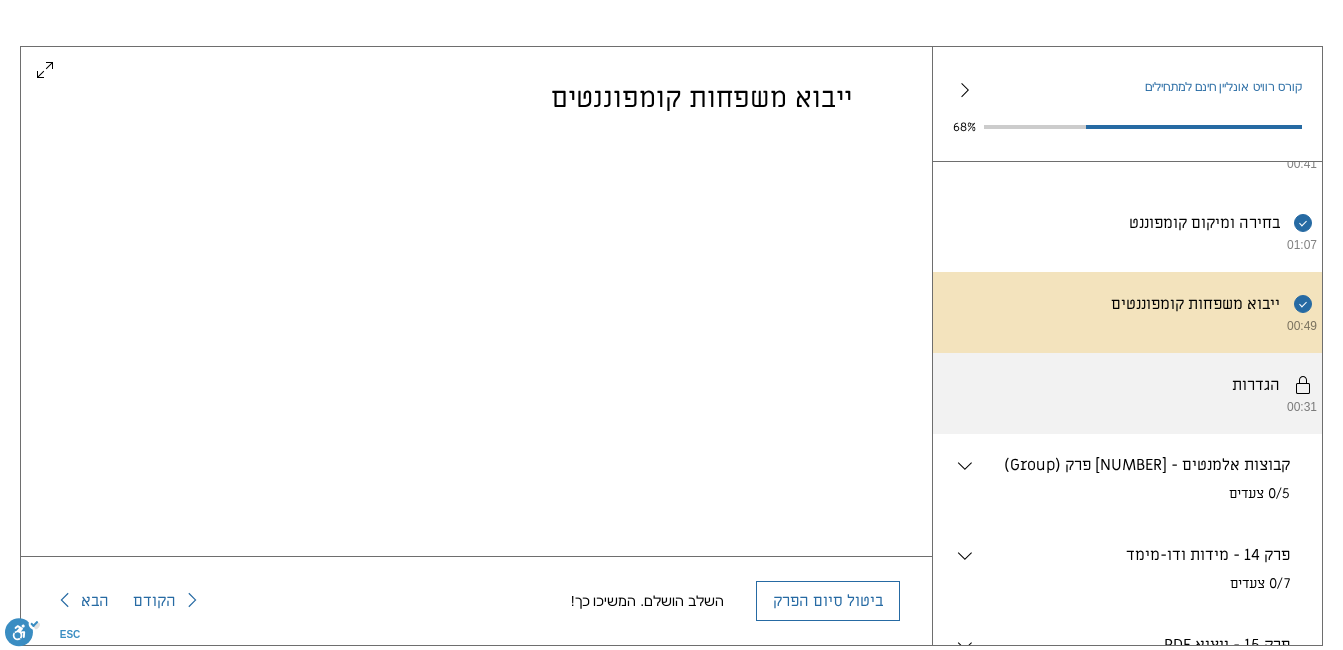 click on "יש להשלים את השלבים לפי הסדר. הגדרות [TIME]" at bounding box center (1127, 393) 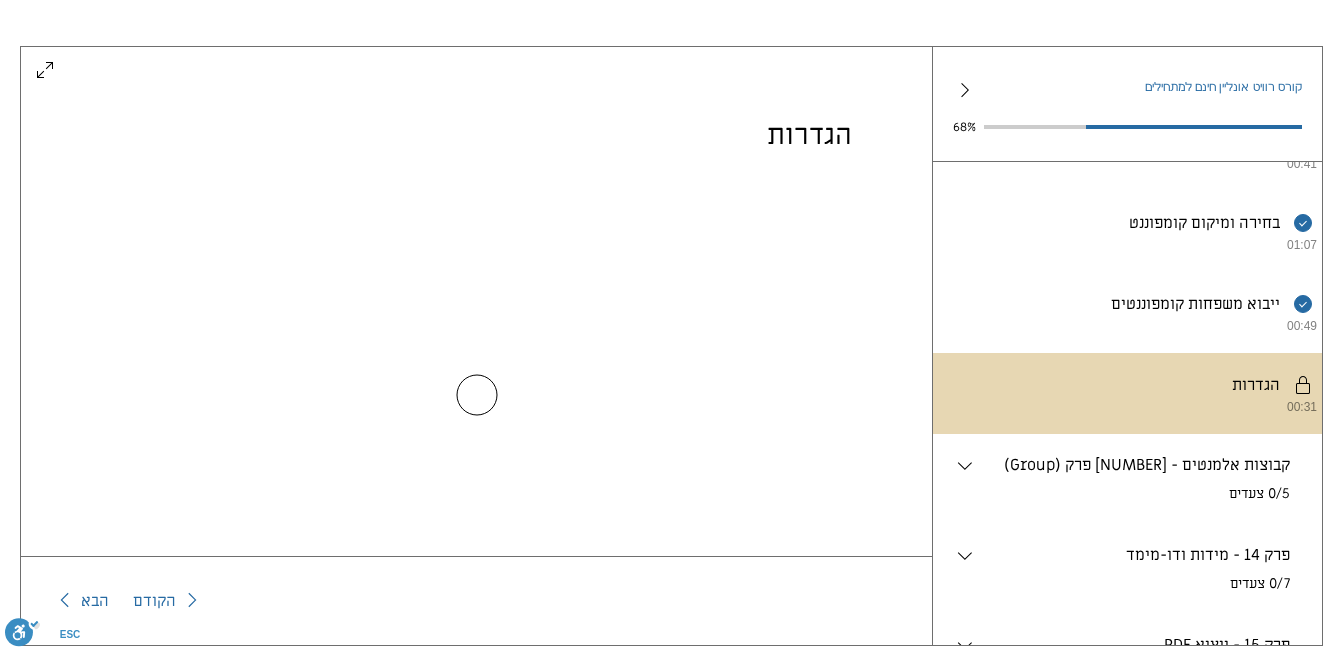 scroll, scrollTop: 0, scrollLeft: 0, axis: both 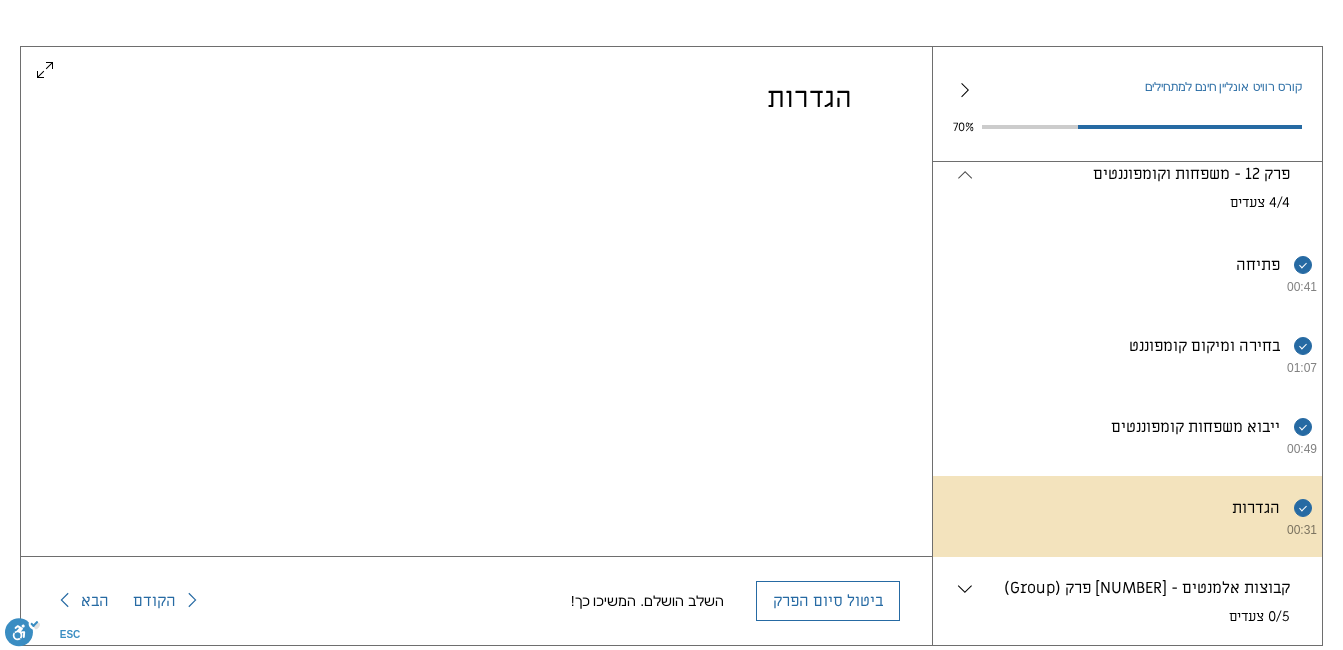 click 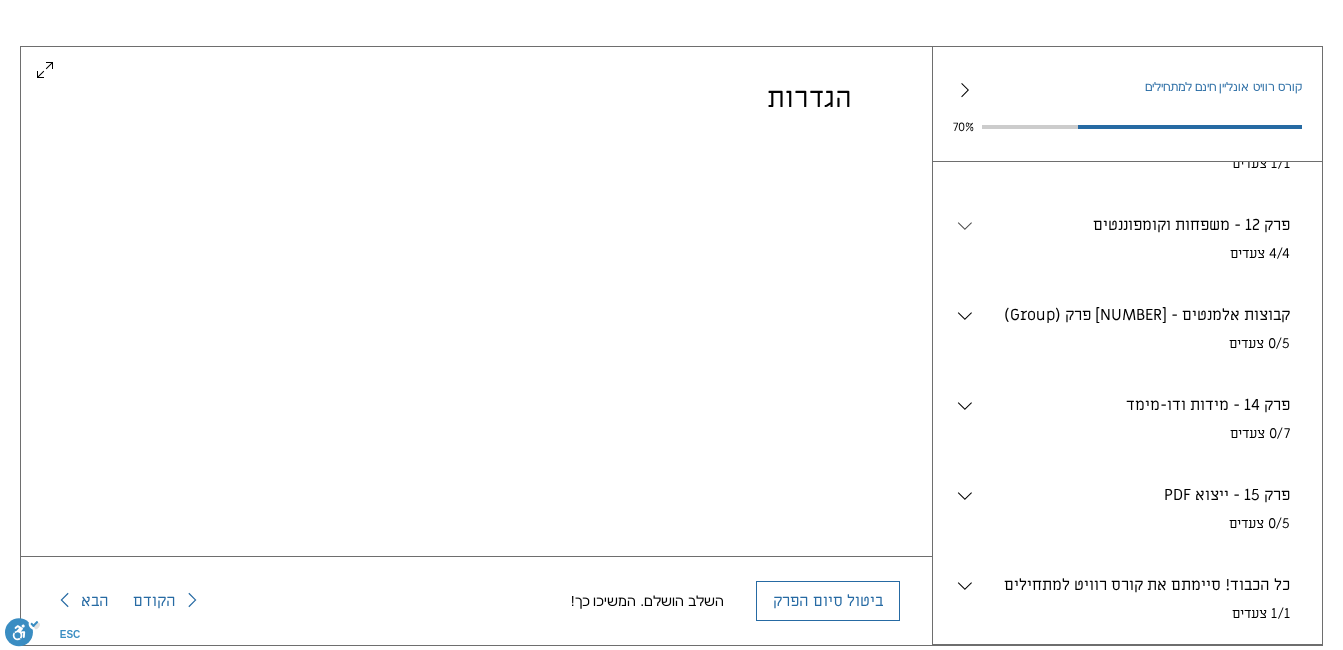 scroll, scrollTop: 1379, scrollLeft: 0, axis: vertical 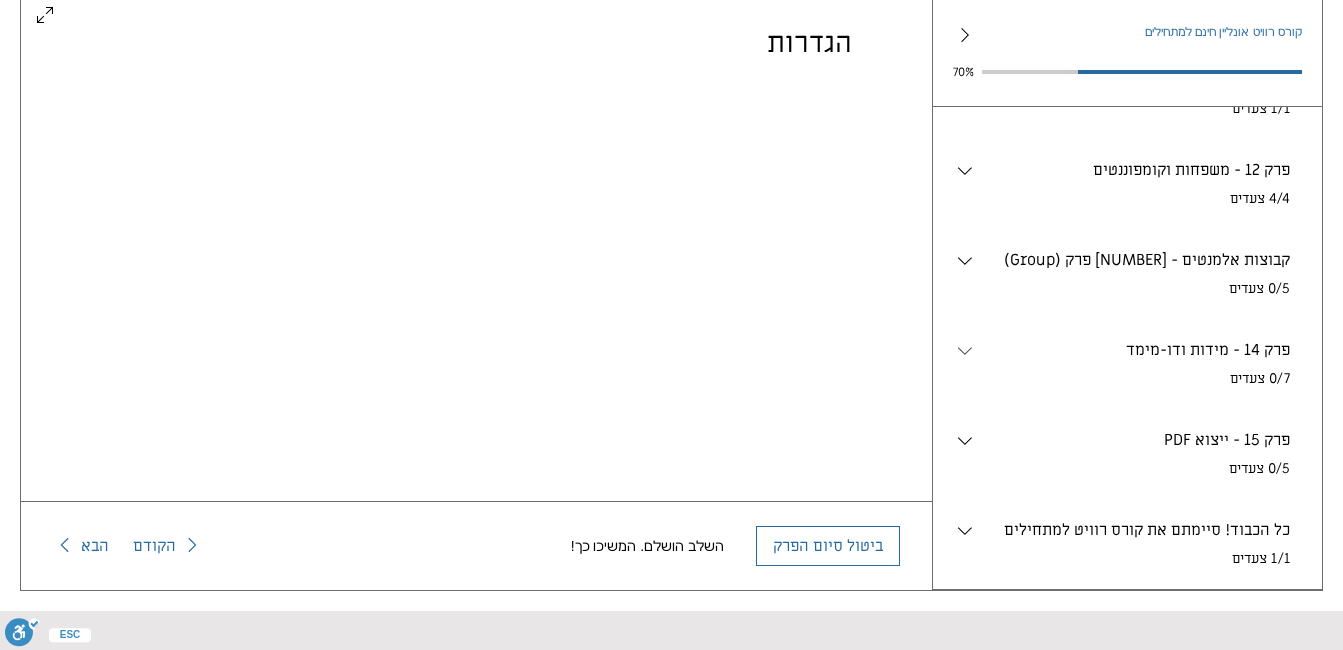 click 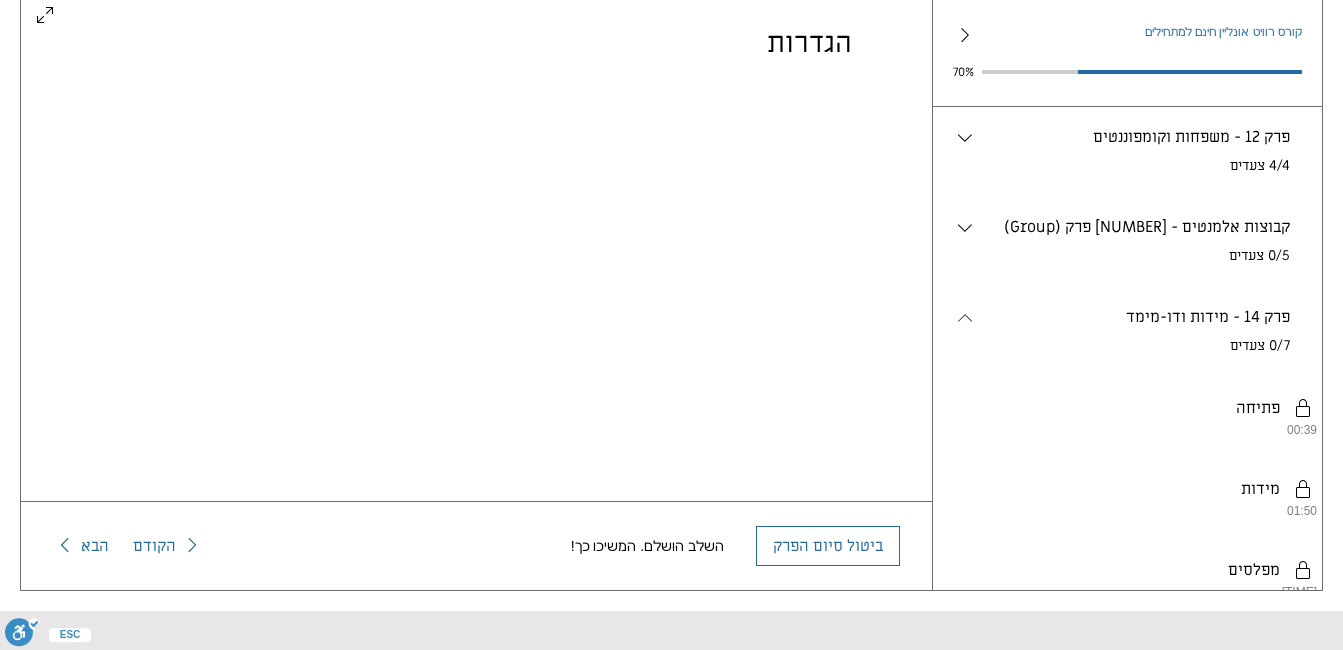 click 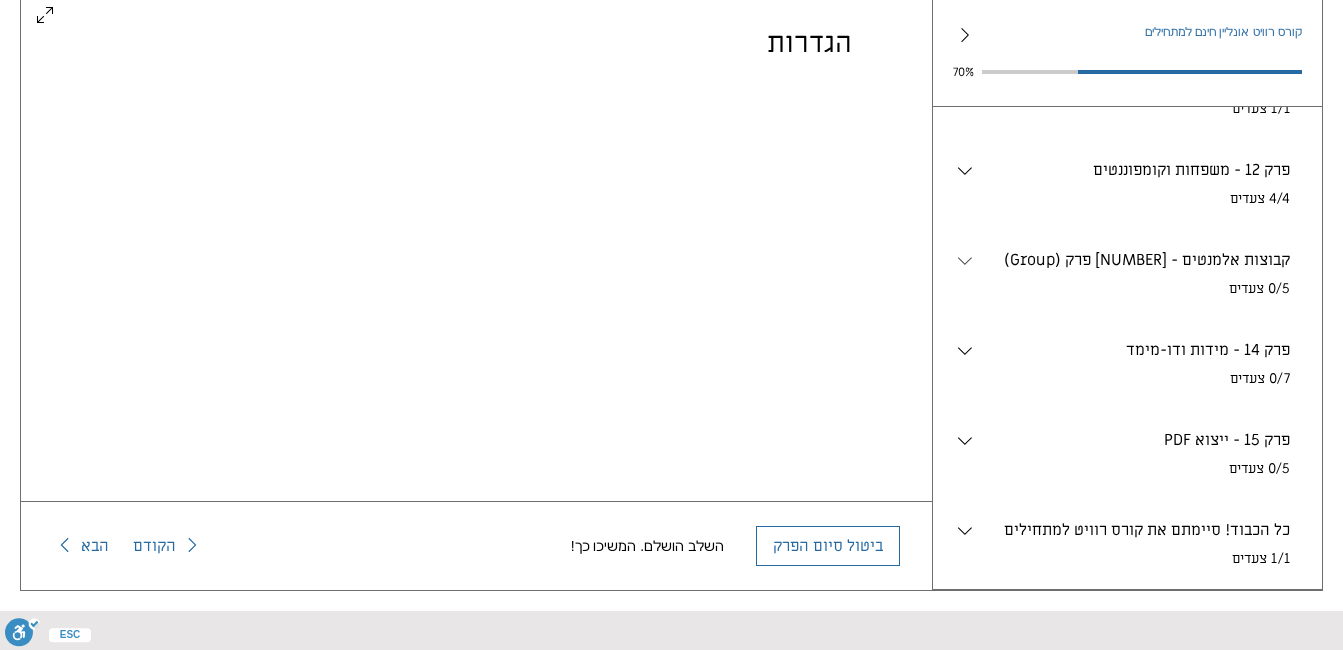 click 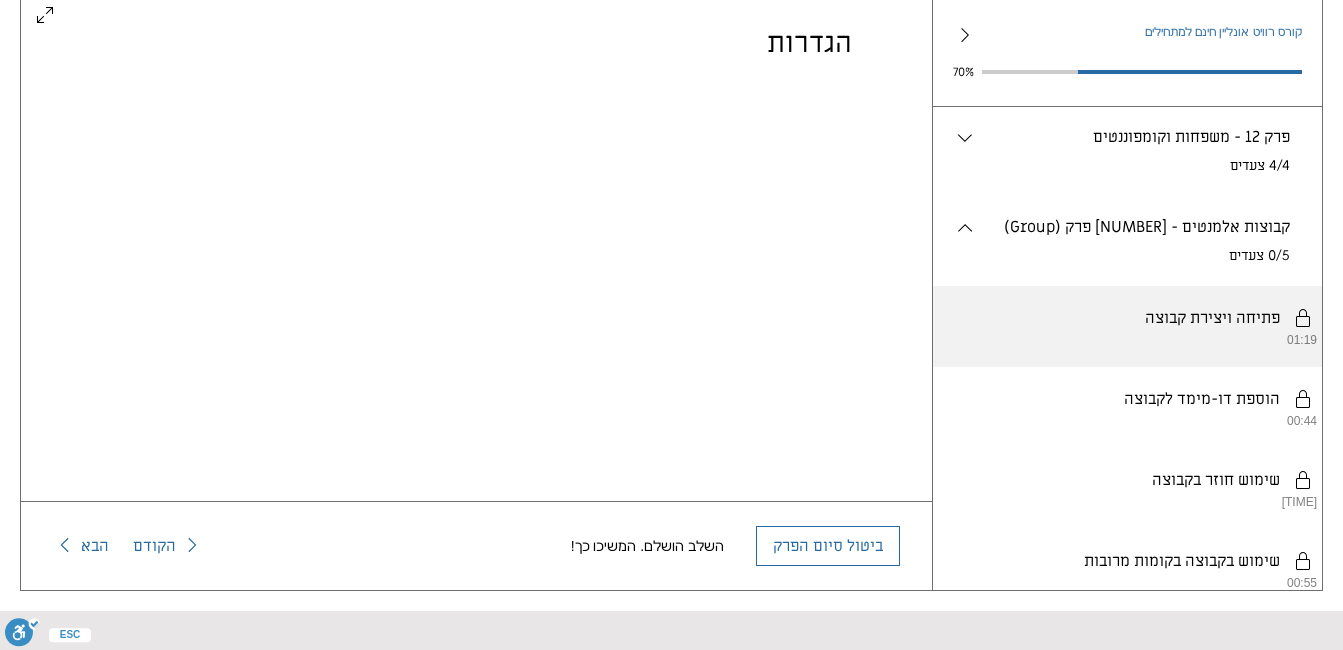 click on "יש להשלים את השלבים לפי הסדר. פתיחה ויצירת קבוצה 01:19" at bounding box center [1127, 326] 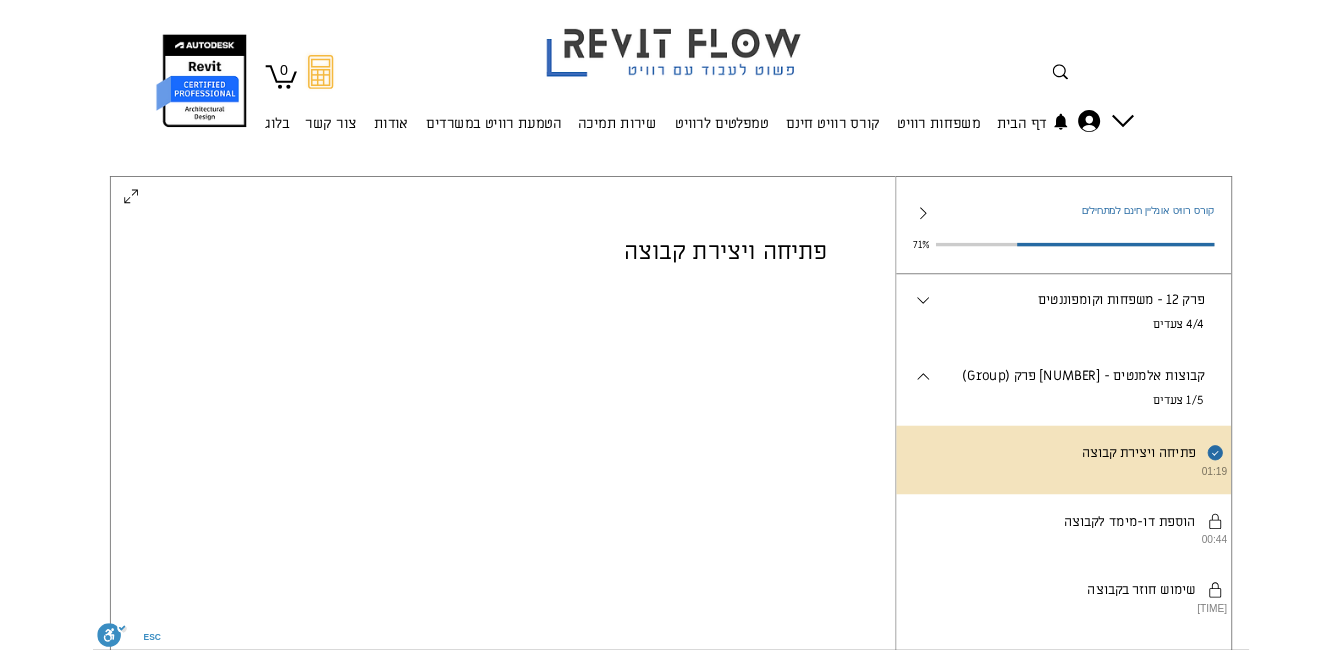scroll, scrollTop: 217, scrollLeft: 0, axis: vertical 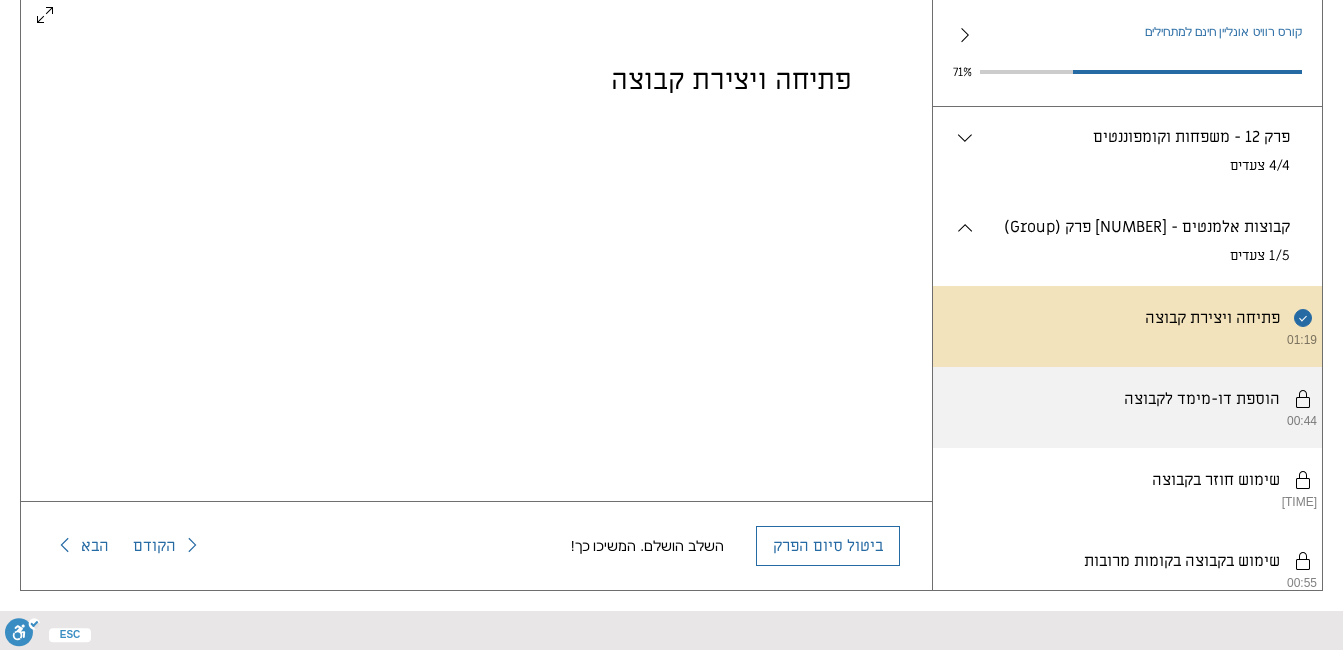 click on "יש להשלים את השלבים לפי הסדר. הוספת דו-מימד לקבוצה [TIME]" at bounding box center [1127, 407] 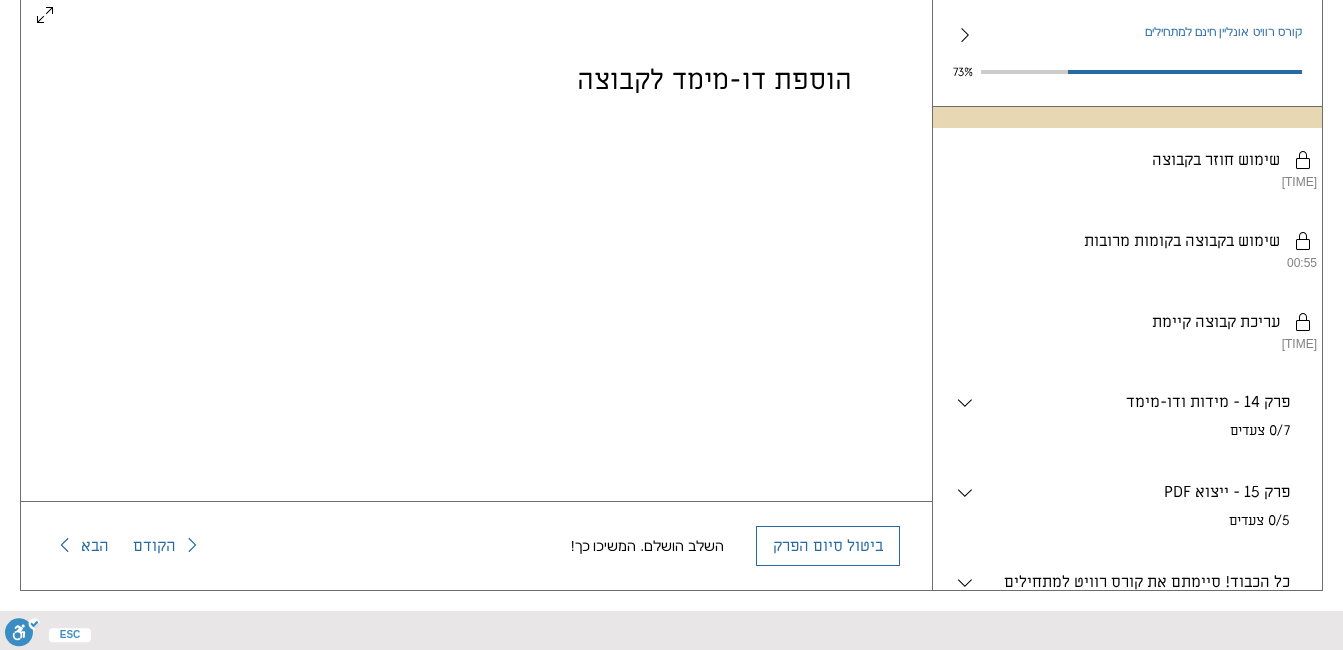 scroll, scrollTop: 1698, scrollLeft: 0, axis: vertical 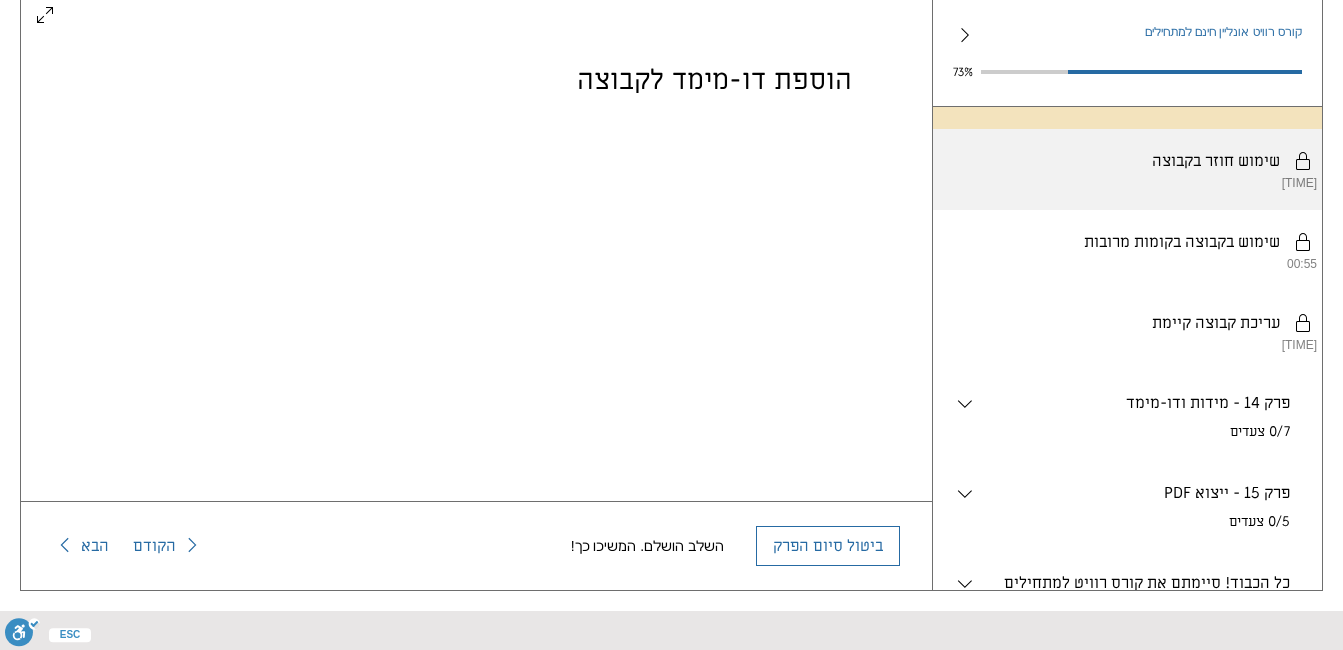 click on "יש להשלים את השלבים לפי הסדר. שימוש חוזר בקבוצה 00:54" at bounding box center [1127, 169] 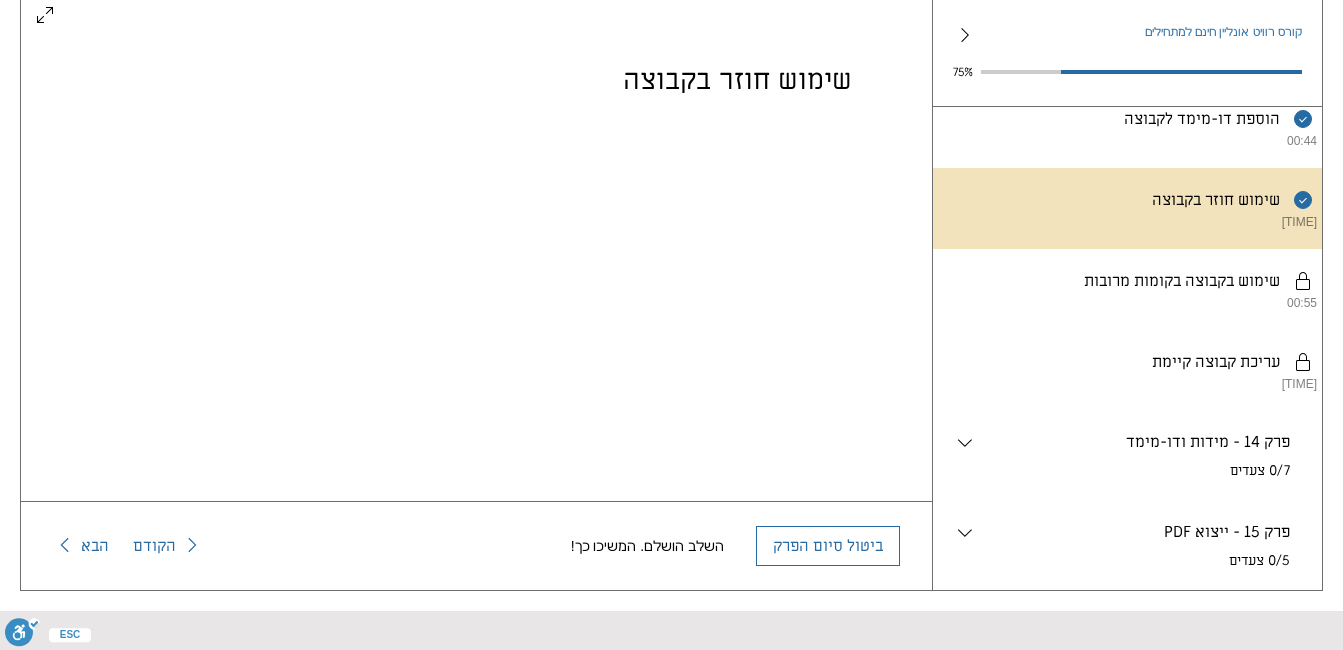 scroll, scrollTop: 1663, scrollLeft: 0, axis: vertical 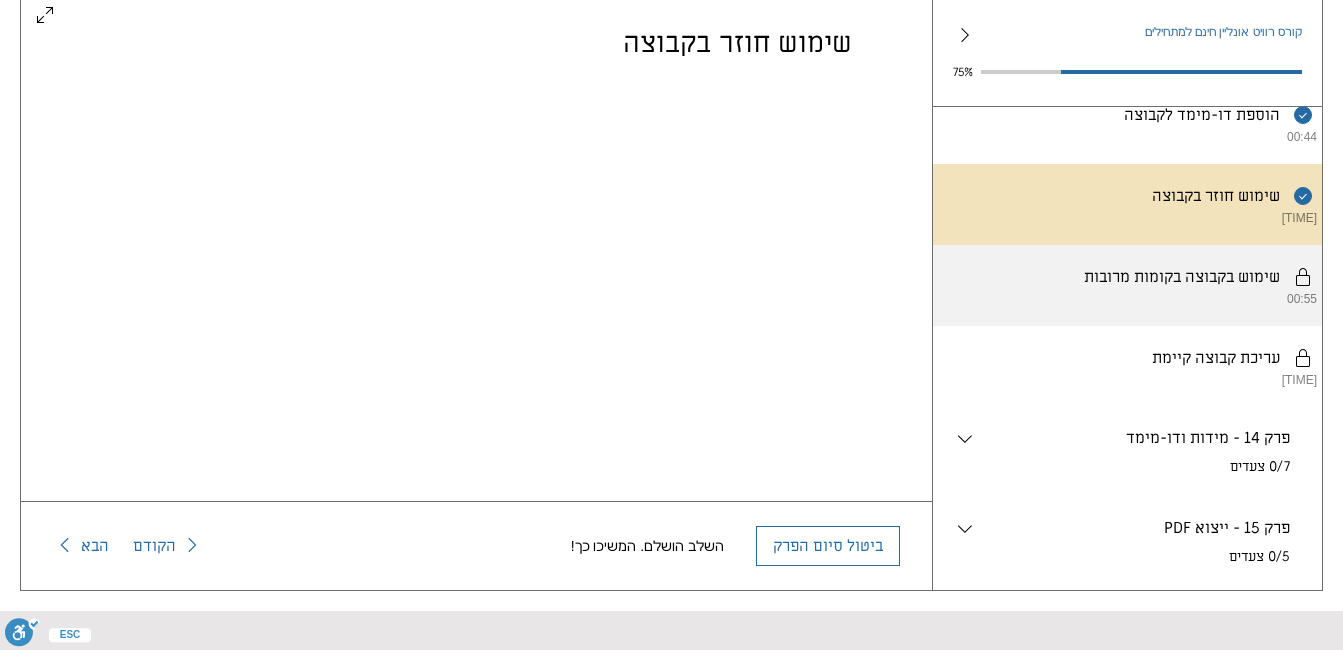 click on "יש להשלים את השלבים לפי הסדר. שימוש בקבוצה בקומות מרובות 00:55" at bounding box center [1127, 285] 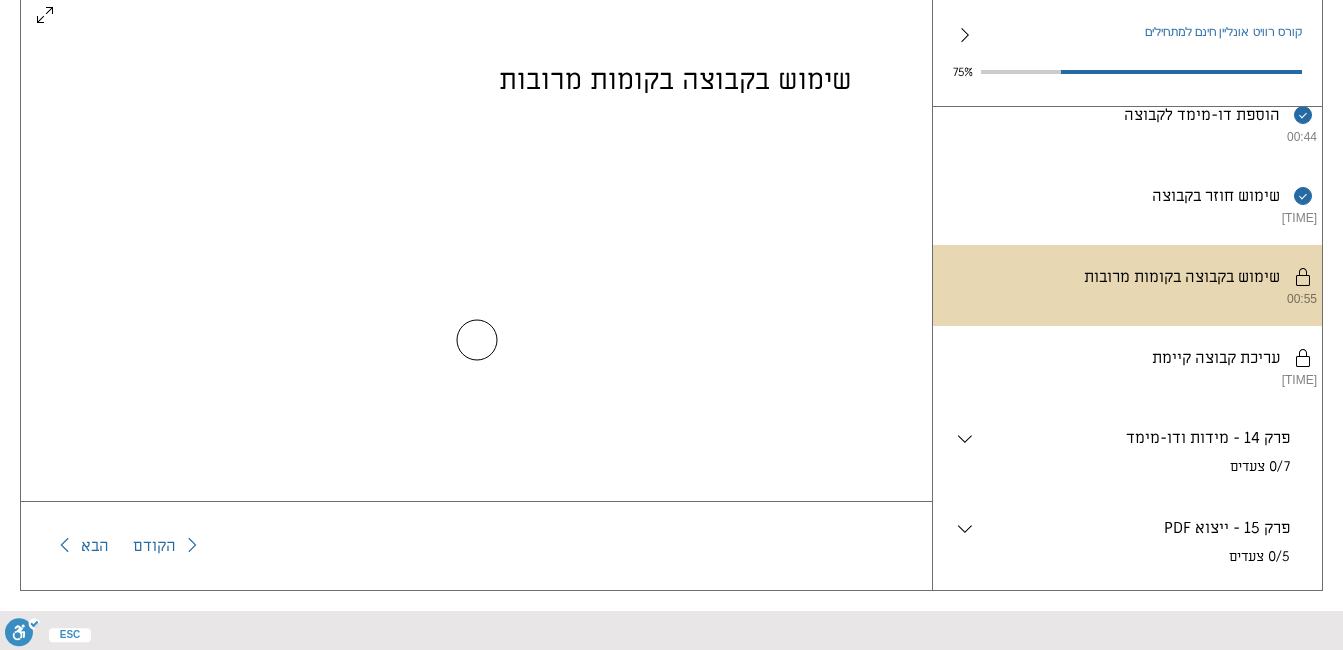 scroll, scrollTop: 0, scrollLeft: 0, axis: both 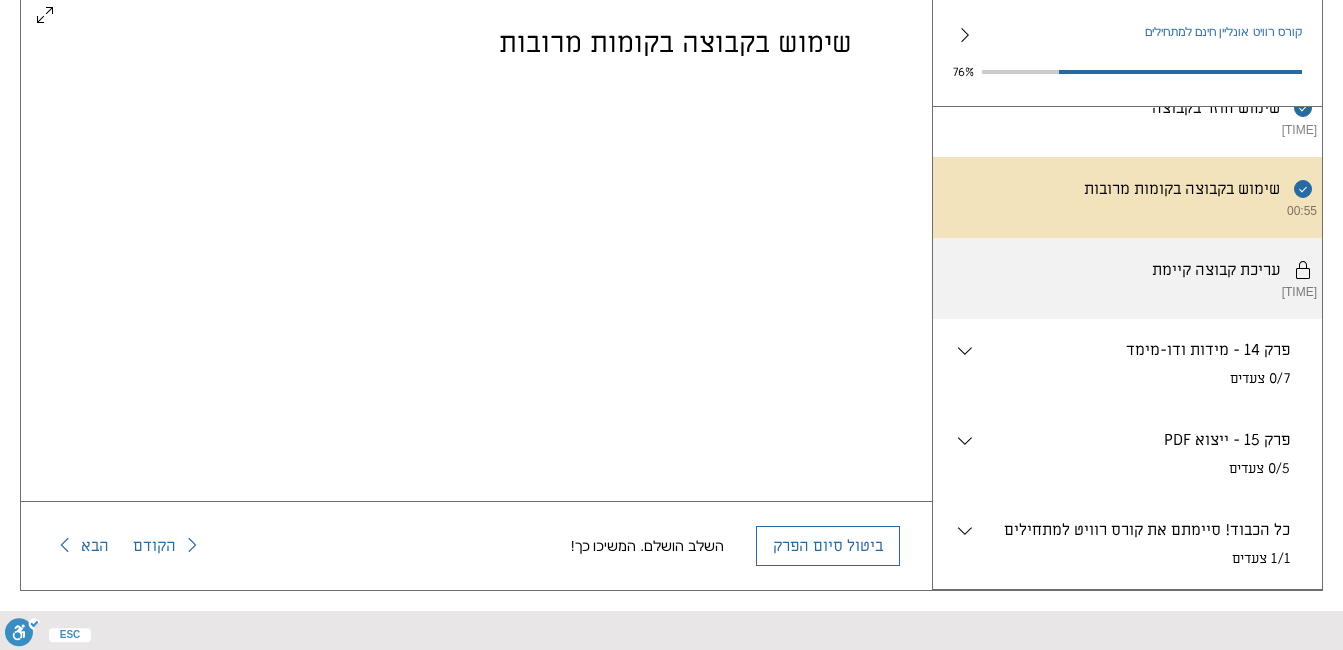 click on "יש להשלים את השלבים לפי הסדר. עריכת קבוצה קיימת 00:29" at bounding box center (1127, 278) 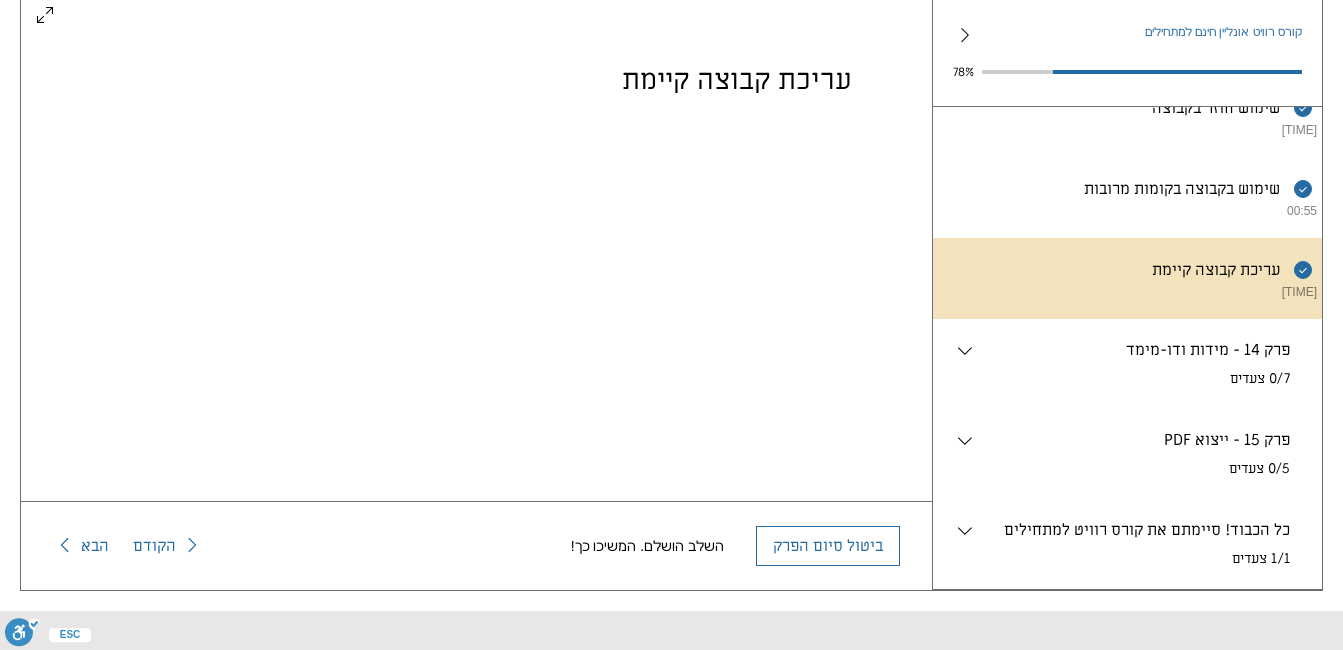 scroll, scrollTop: 37, scrollLeft: 0, axis: vertical 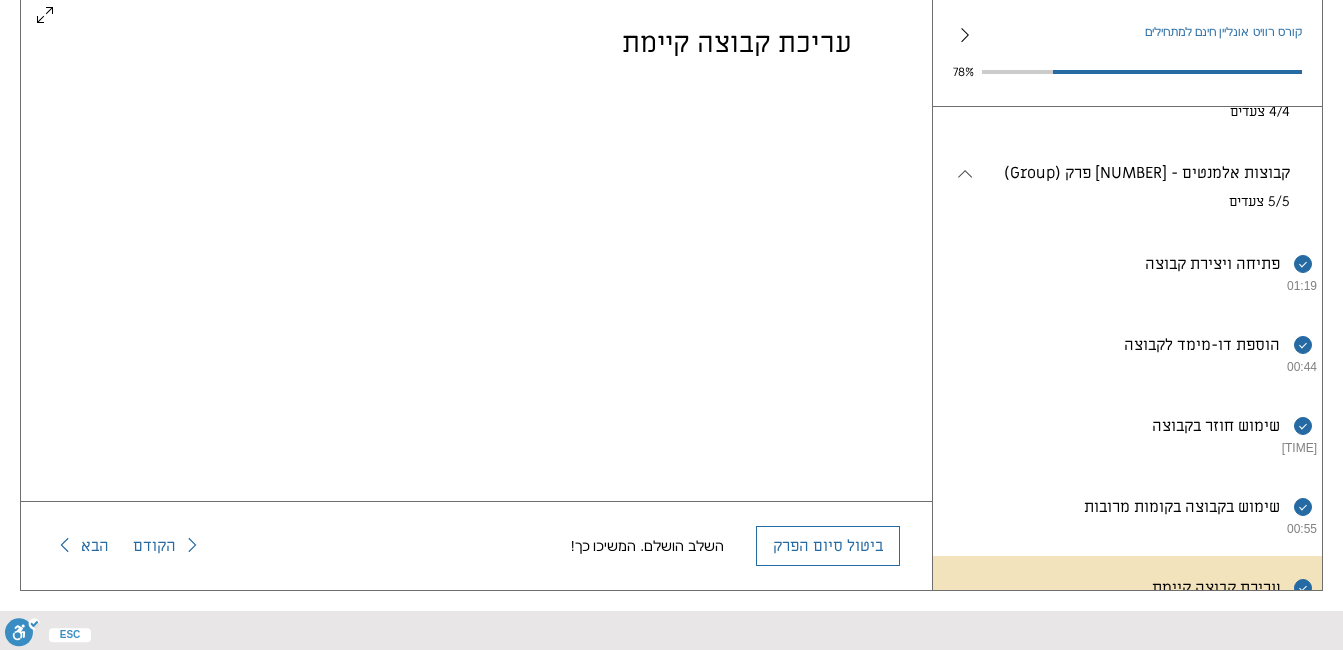 click 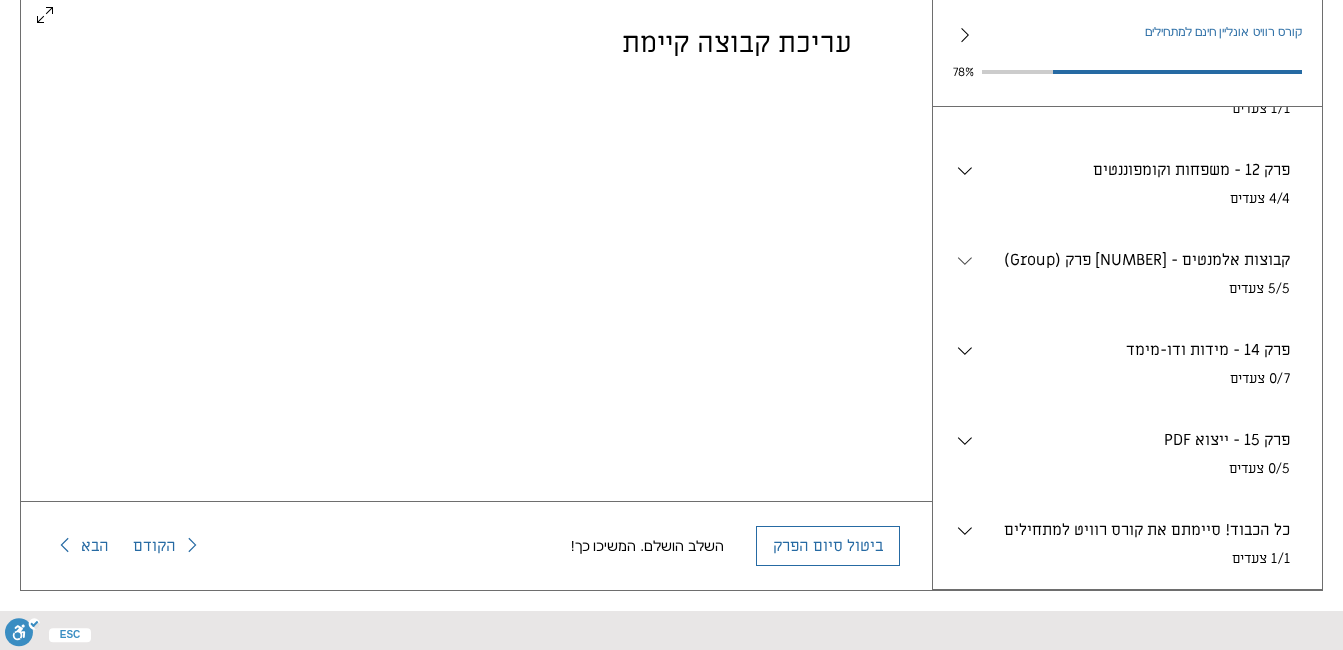 scroll, scrollTop: 1379, scrollLeft: 0, axis: vertical 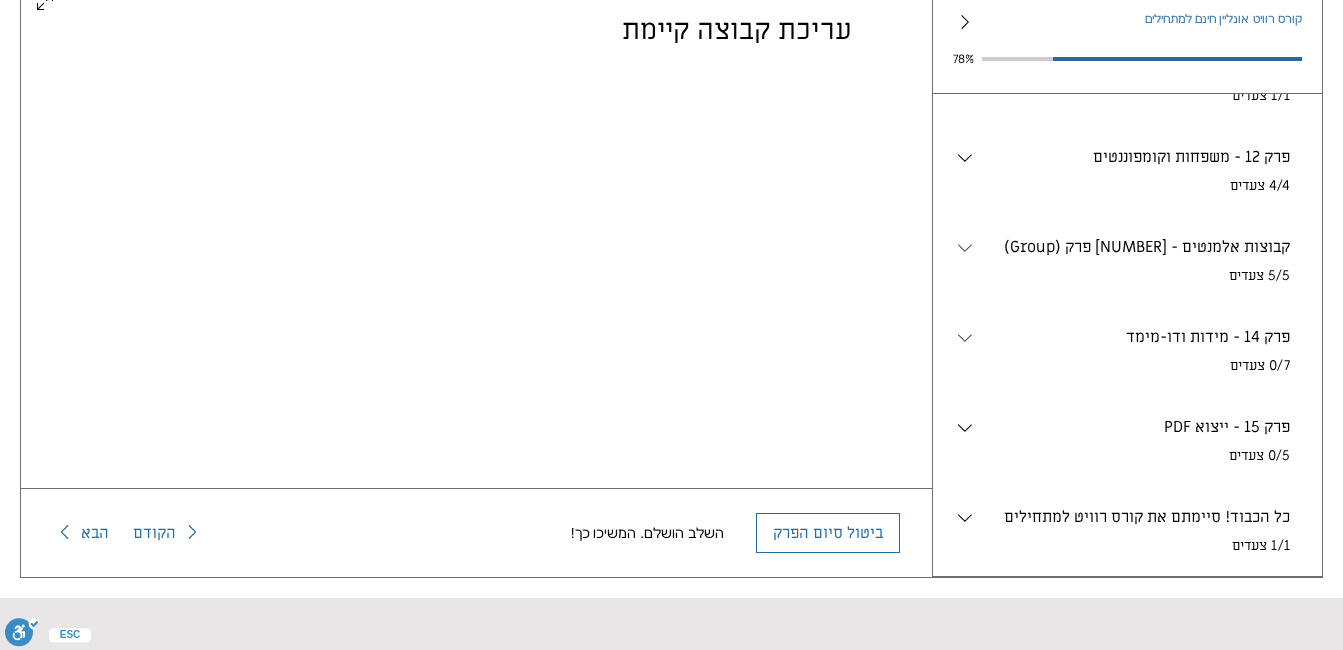 click 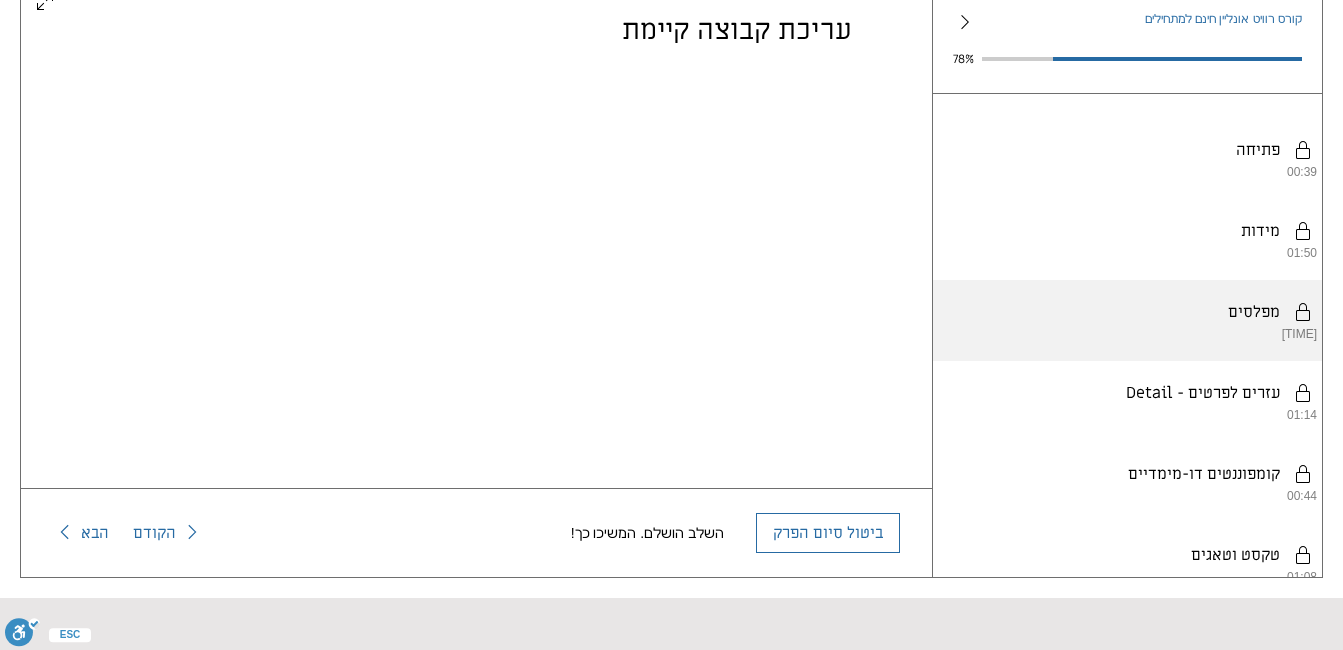 scroll, scrollTop: 1623, scrollLeft: 0, axis: vertical 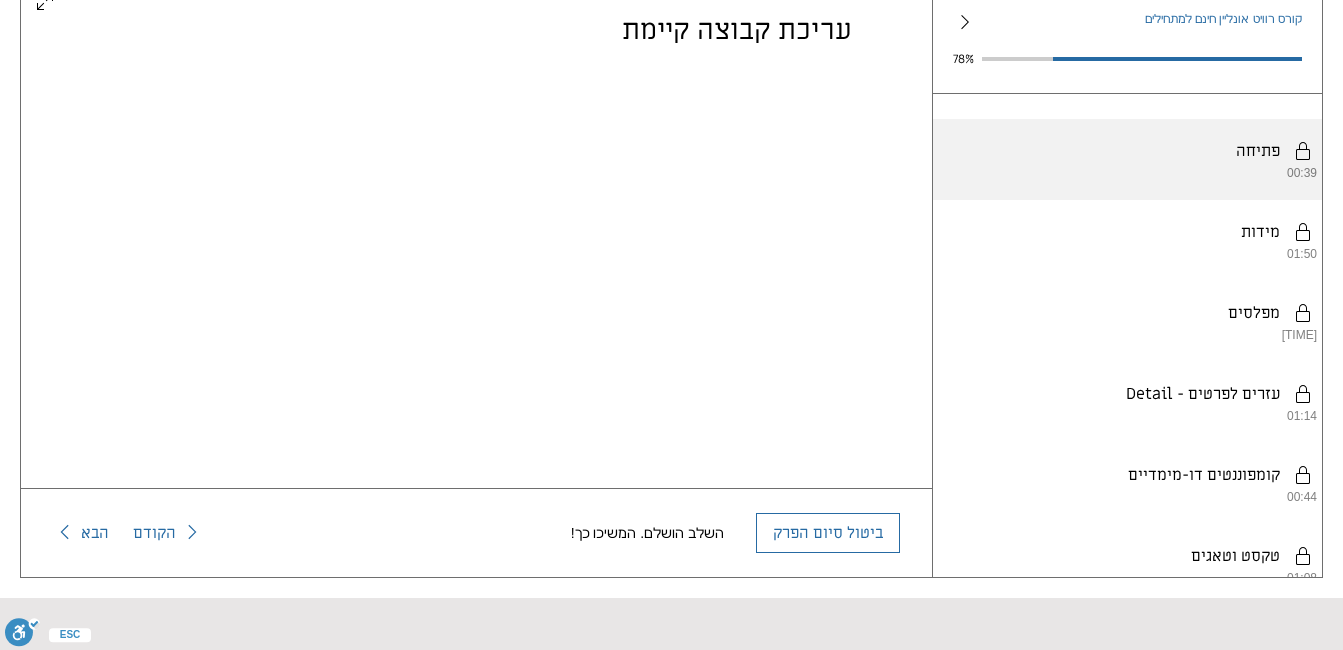 click on "יש להשלים את השלבים לפי הסדר. פתיחה 00:39" at bounding box center (1127, 159) 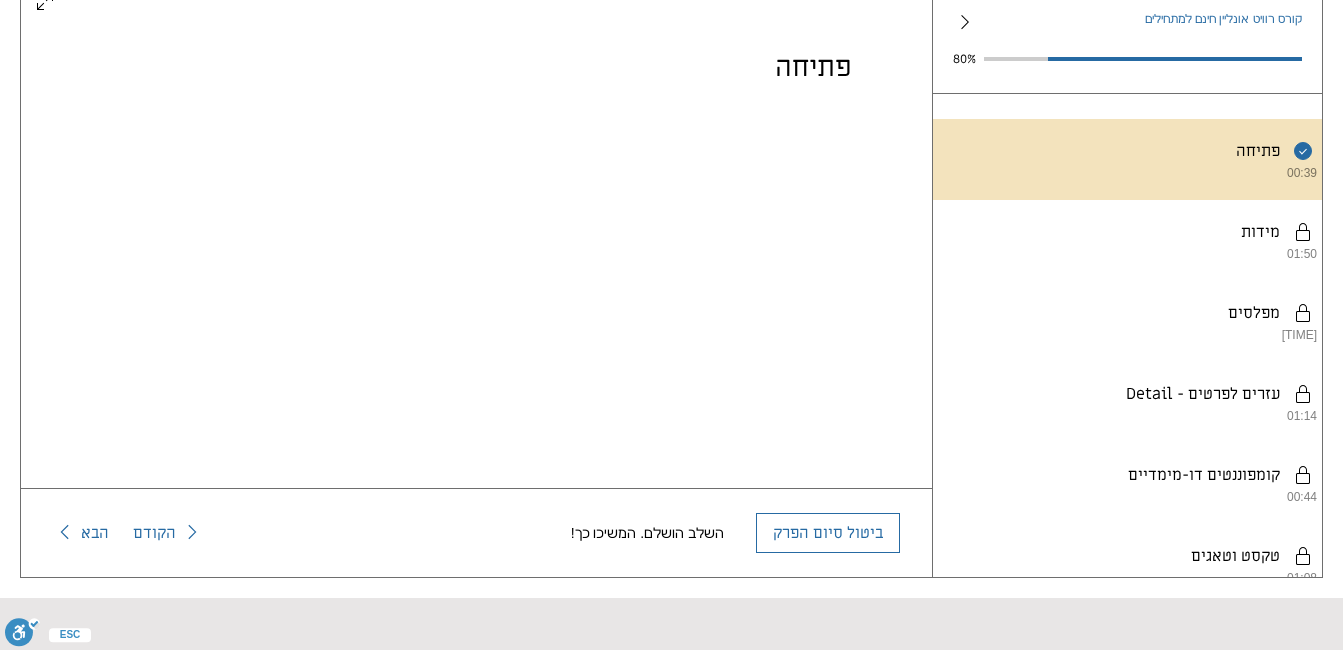 scroll, scrollTop: 37, scrollLeft: 0, axis: vertical 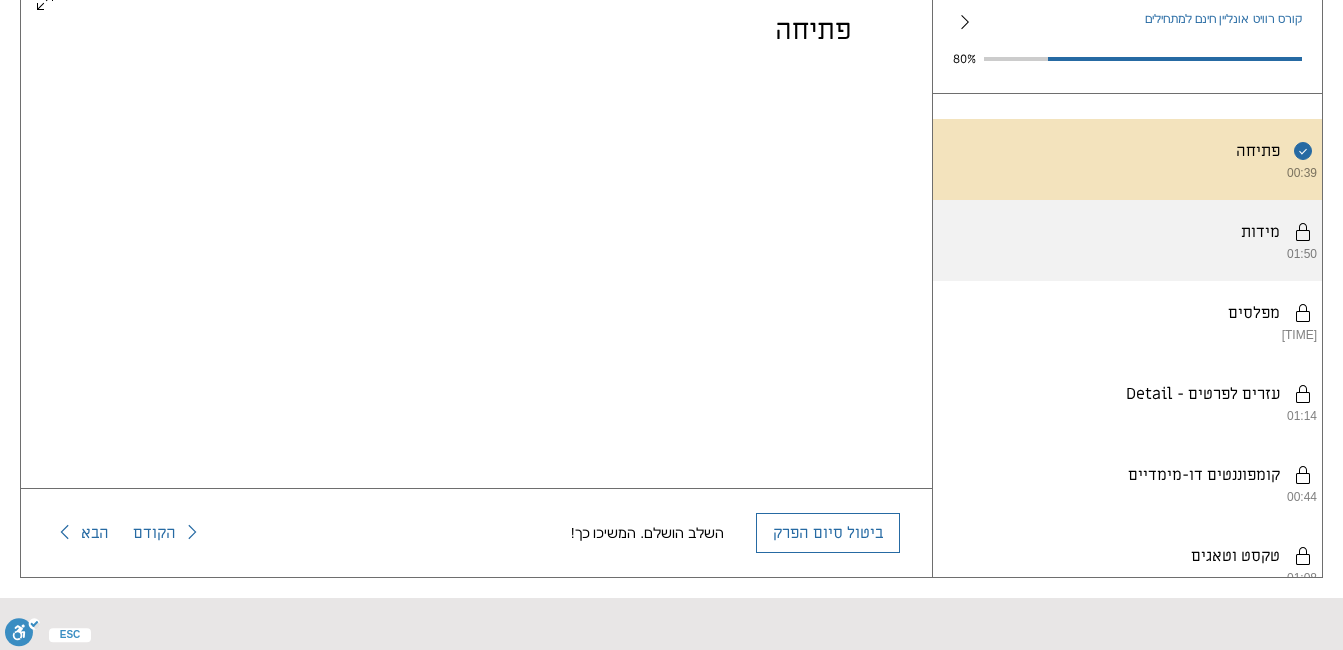 click on "יש להשלים את השלבים לפי הסדר. מידות [TIME]" at bounding box center (1127, 240) 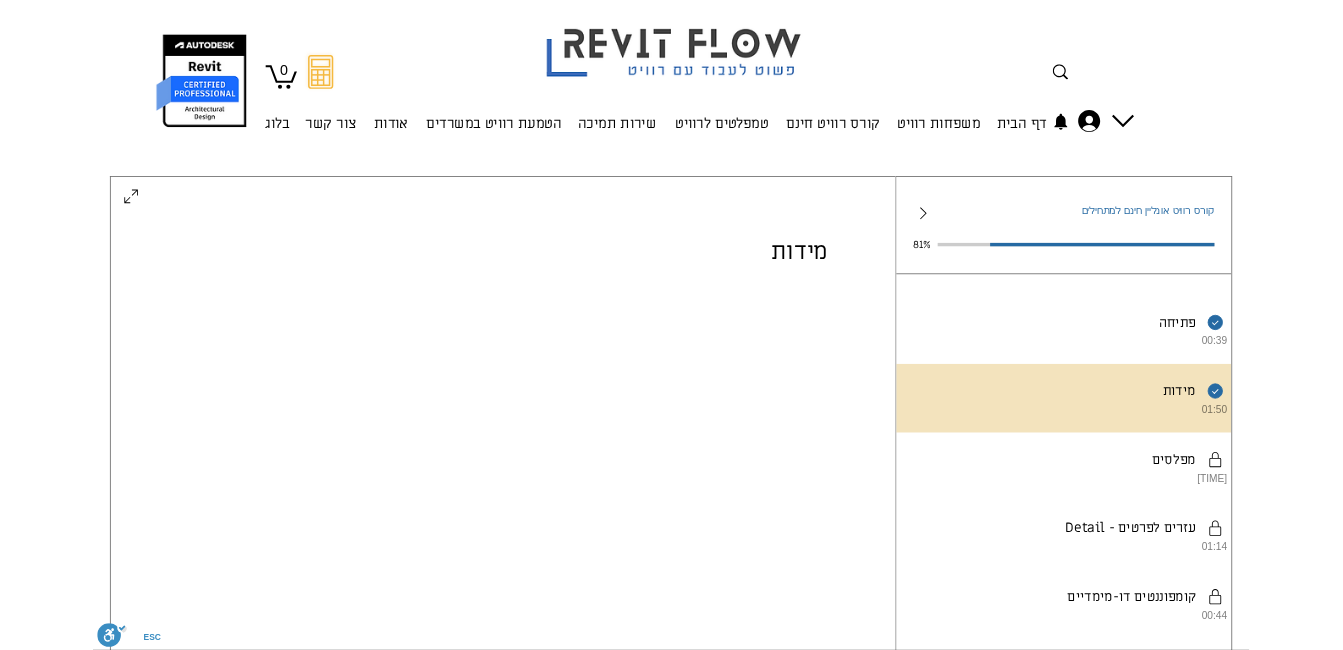 scroll, scrollTop: 230, scrollLeft: 0, axis: vertical 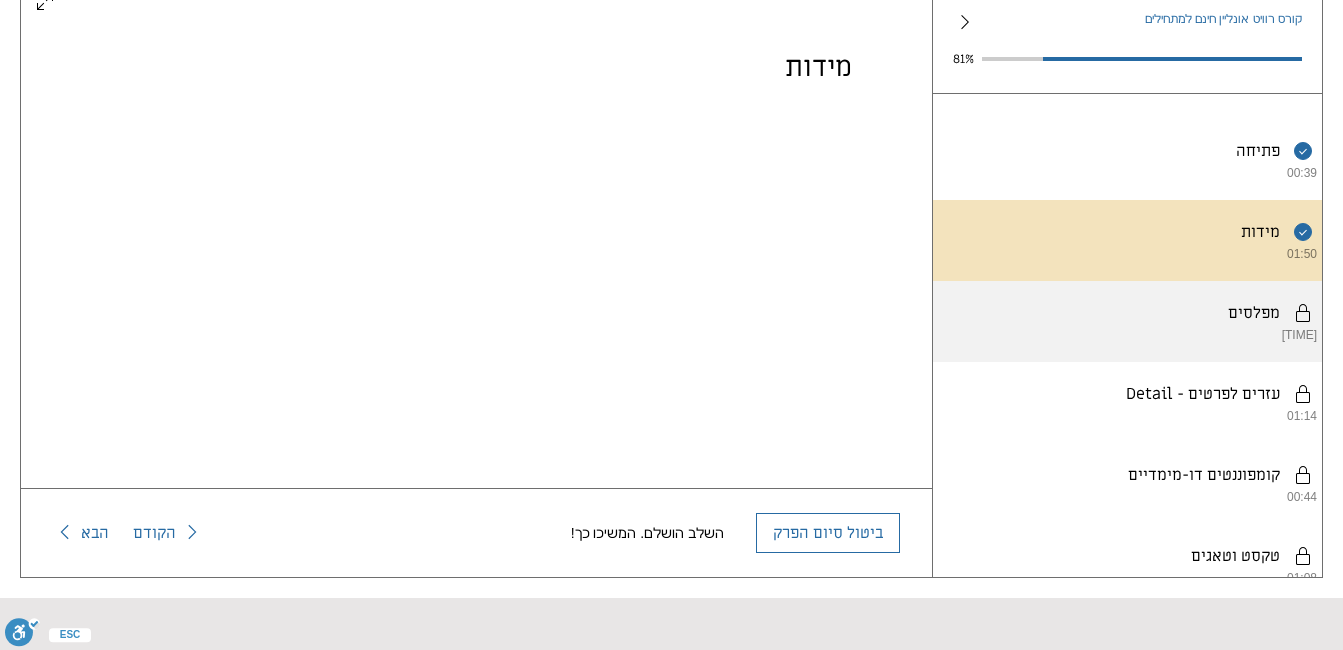 click on "יש להשלים את השלבים לפי הסדר. מפלסים 00:29" at bounding box center (1127, 321) 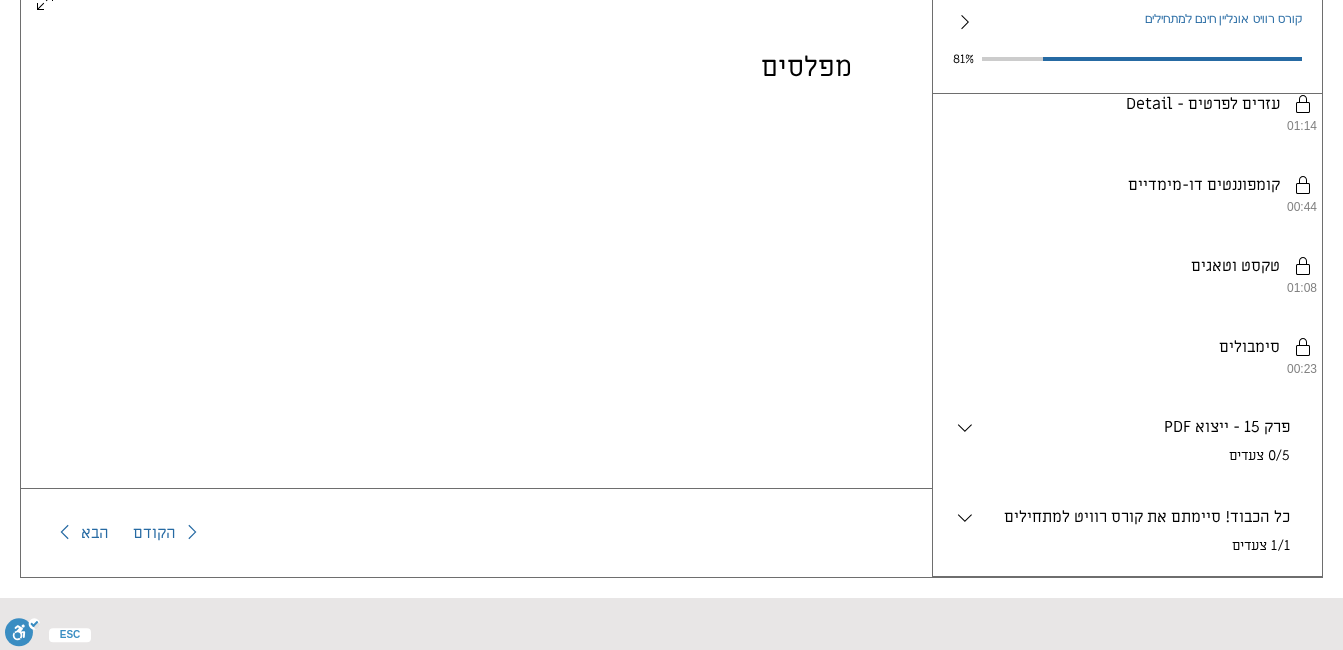 scroll, scrollTop: 1914, scrollLeft: 0, axis: vertical 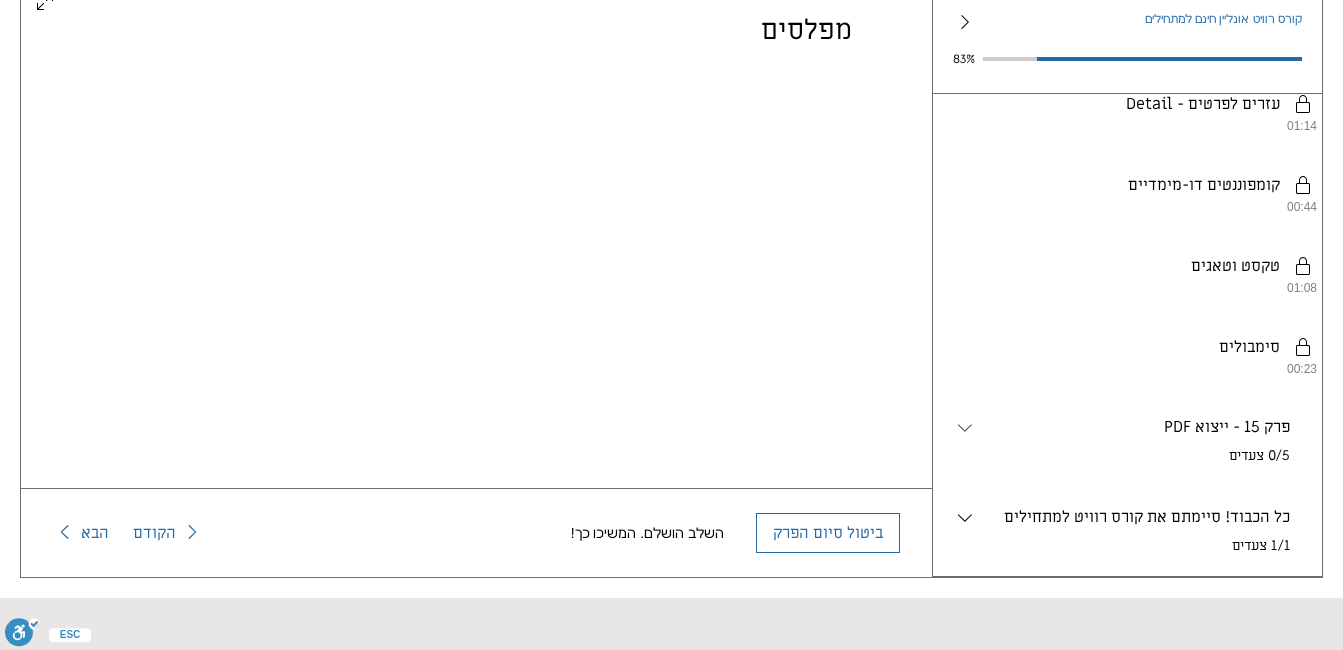 click 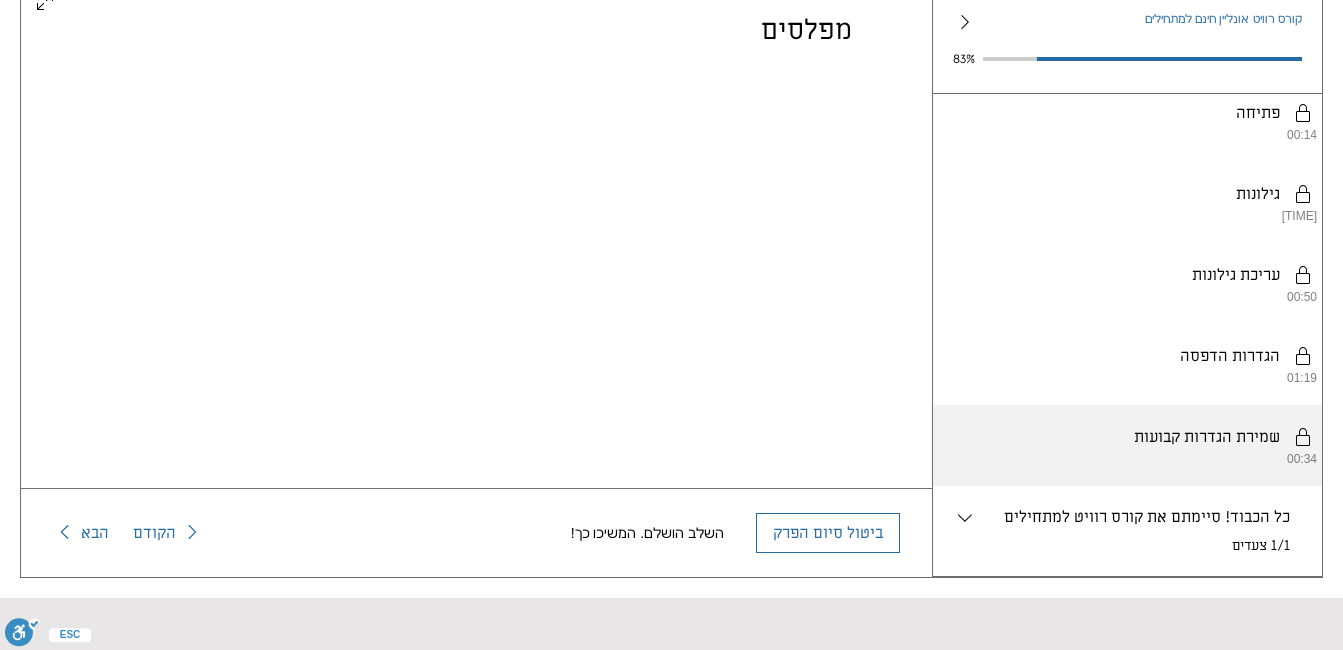scroll, scrollTop: 2385, scrollLeft: 0, axis: vertical 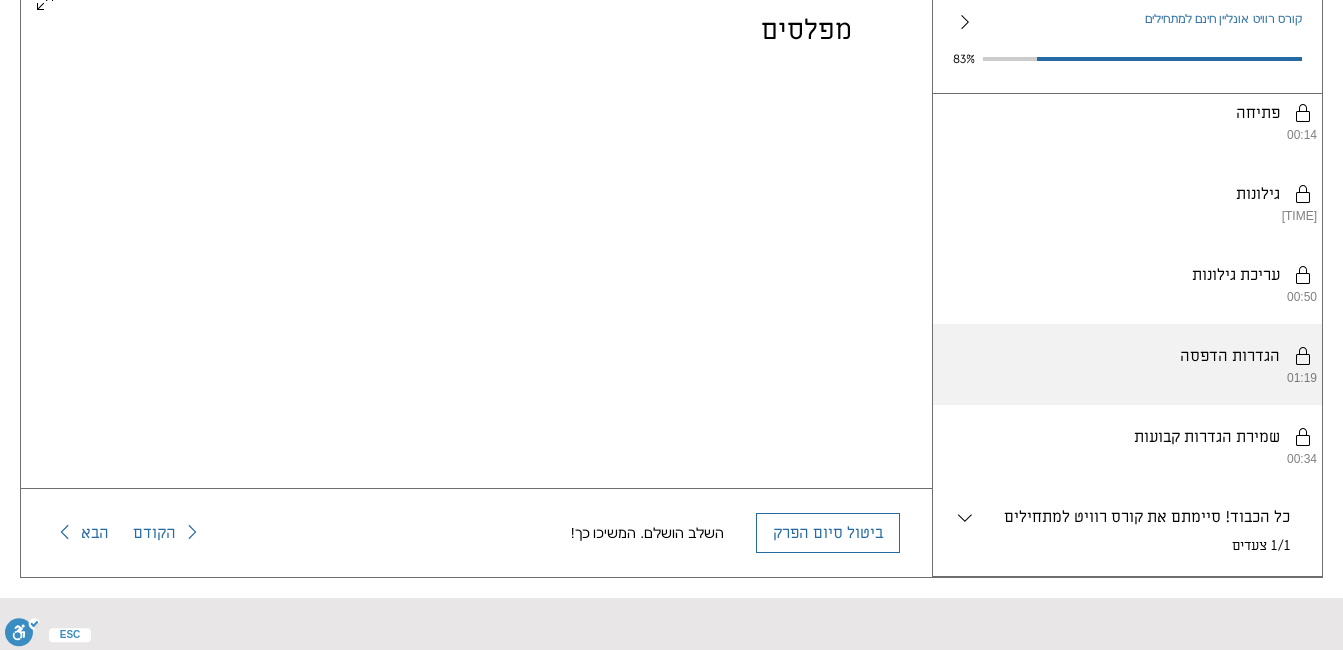 click on "יש להשלים את השלבים לפי הסדר. הגדרות הדפסה 01:19" at bounding box center (1127, 364) 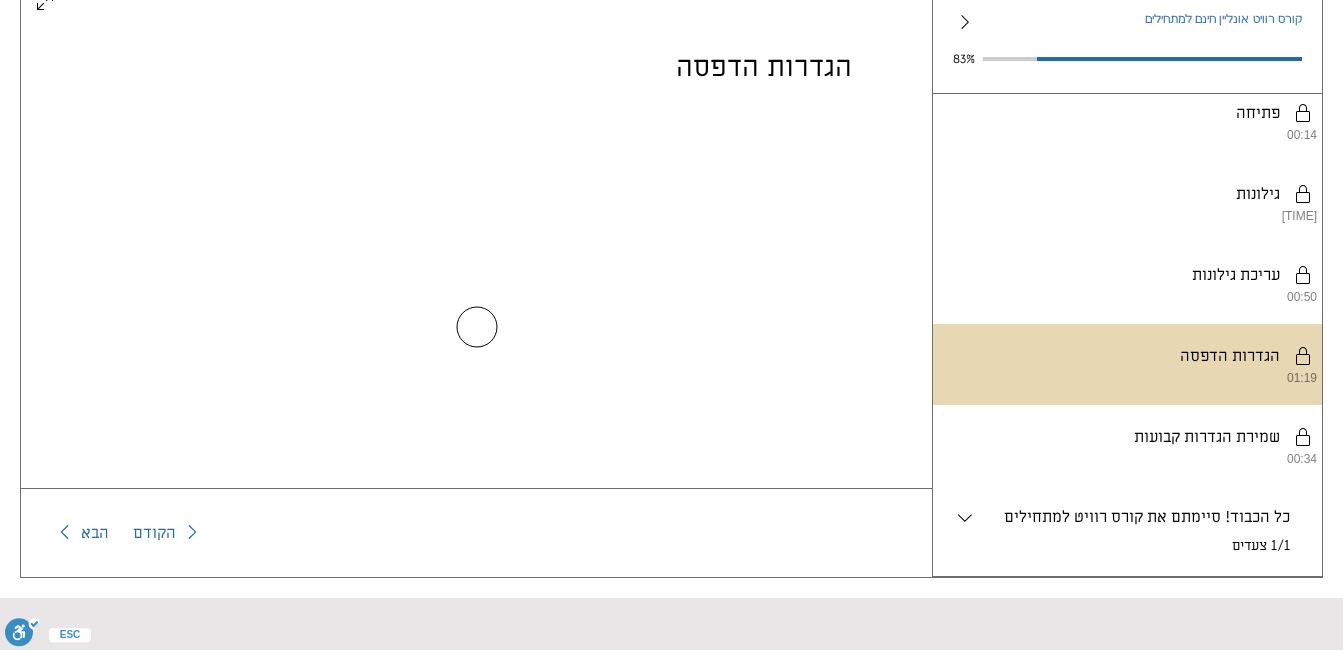 scroll, scrollTop: 0, scrollLeft: 0, axis: both 